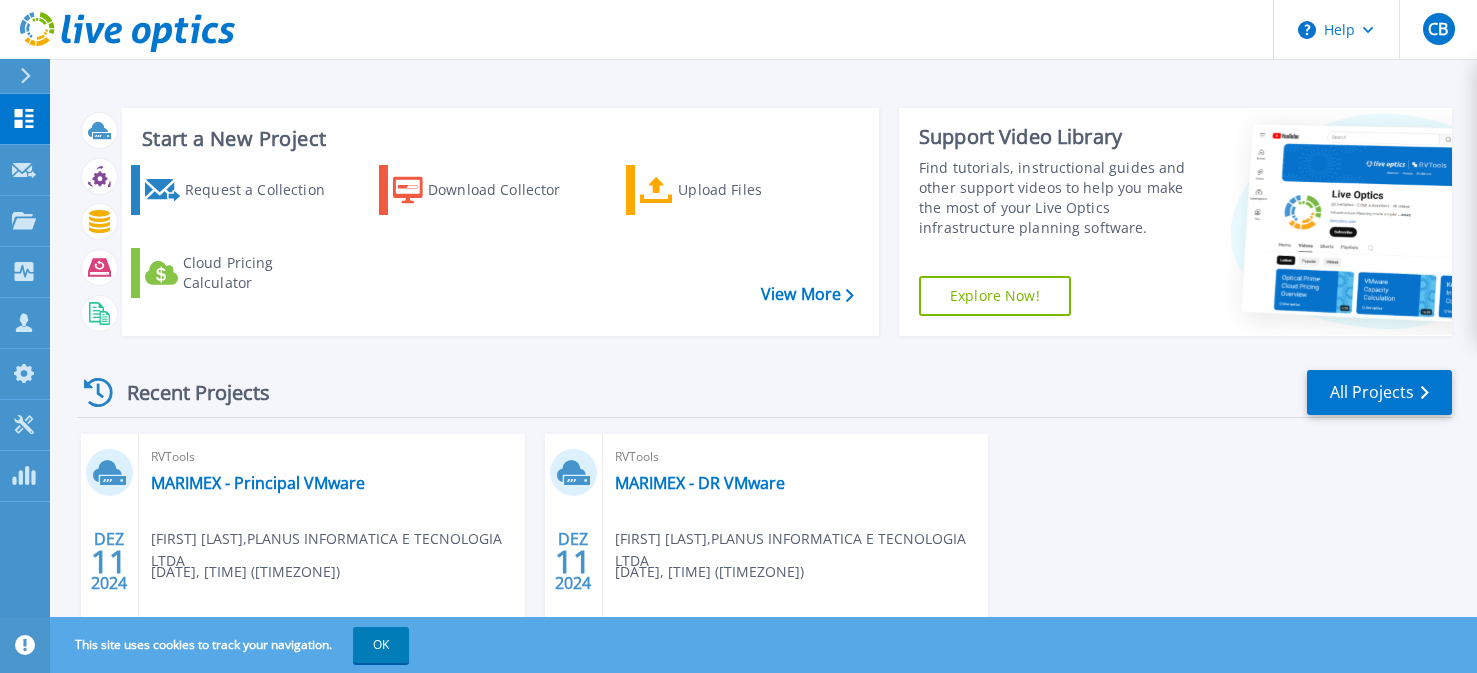 scroll, scrollTop: 0, scrollLeft: 0, axis: both 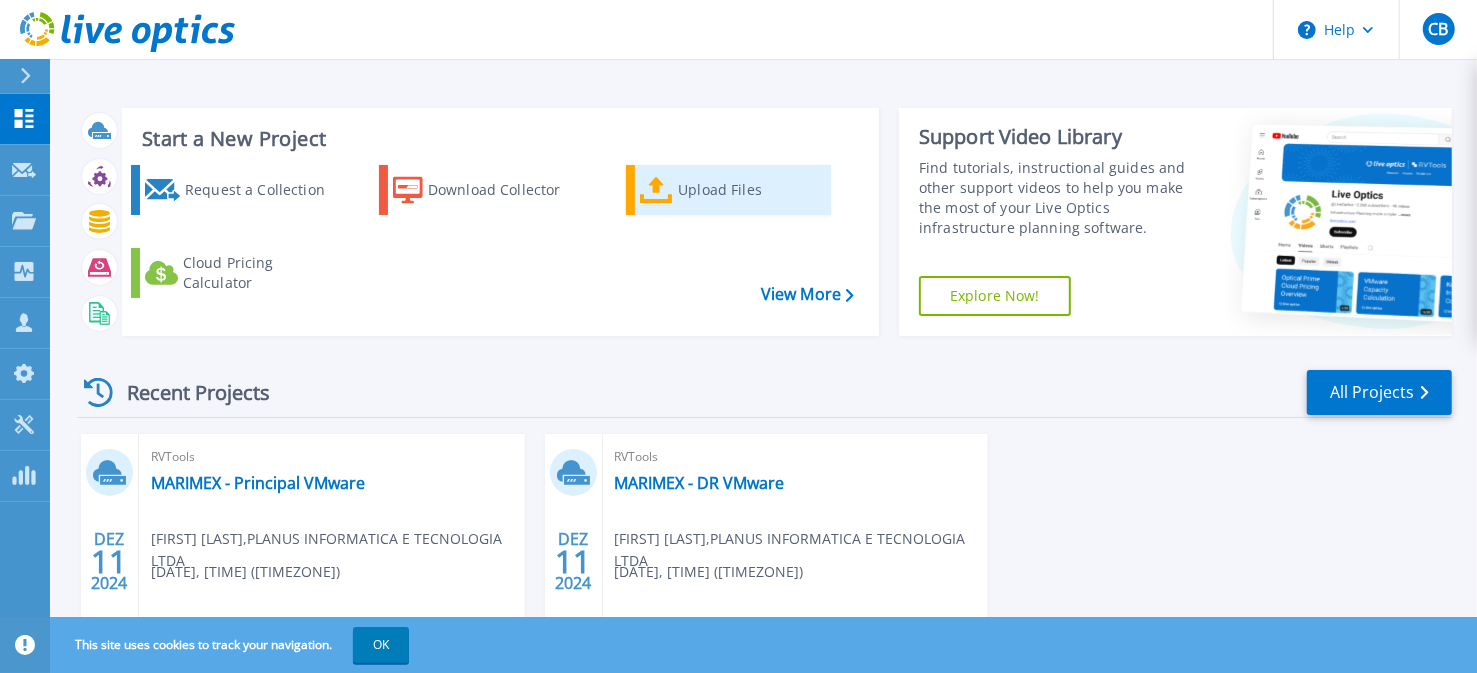 click on "Upload Files" at bounding box center [752, 190] 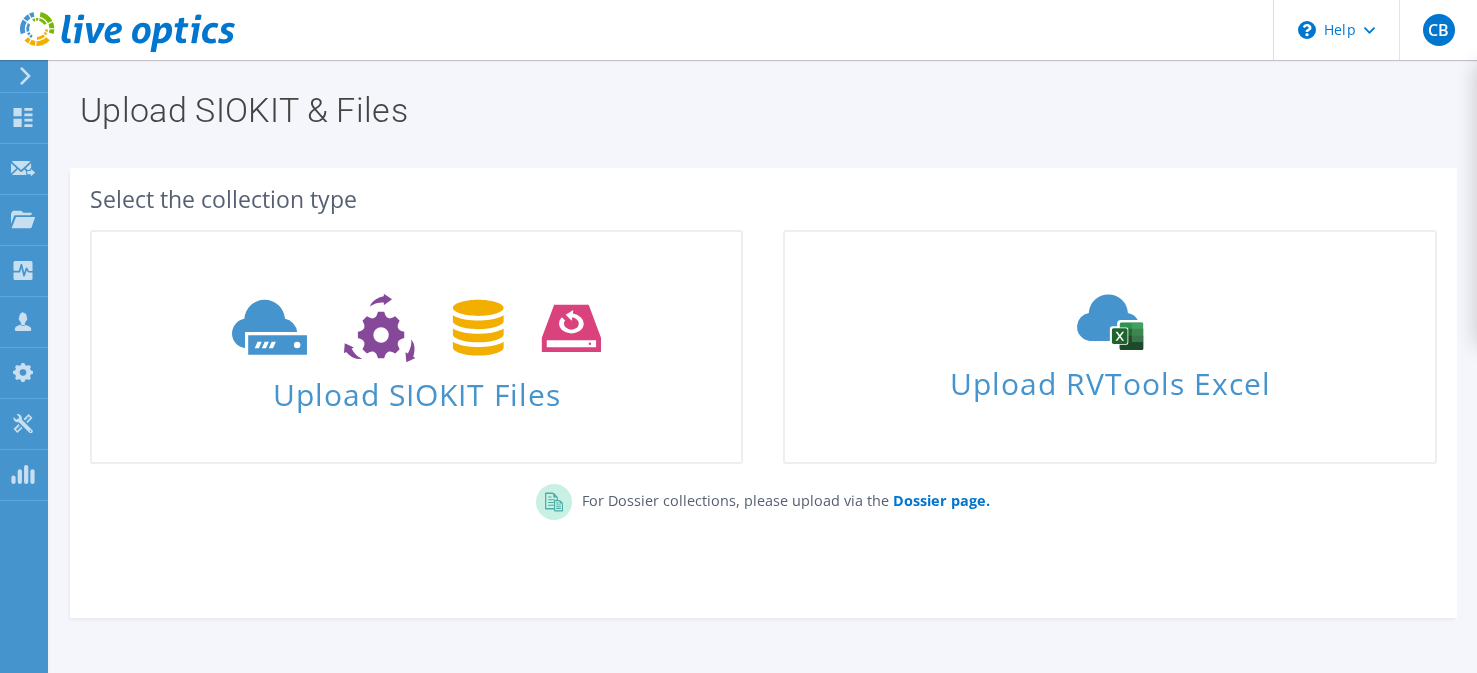 scroll, scrollTop: 0, scrollLeft: 0, axis: both 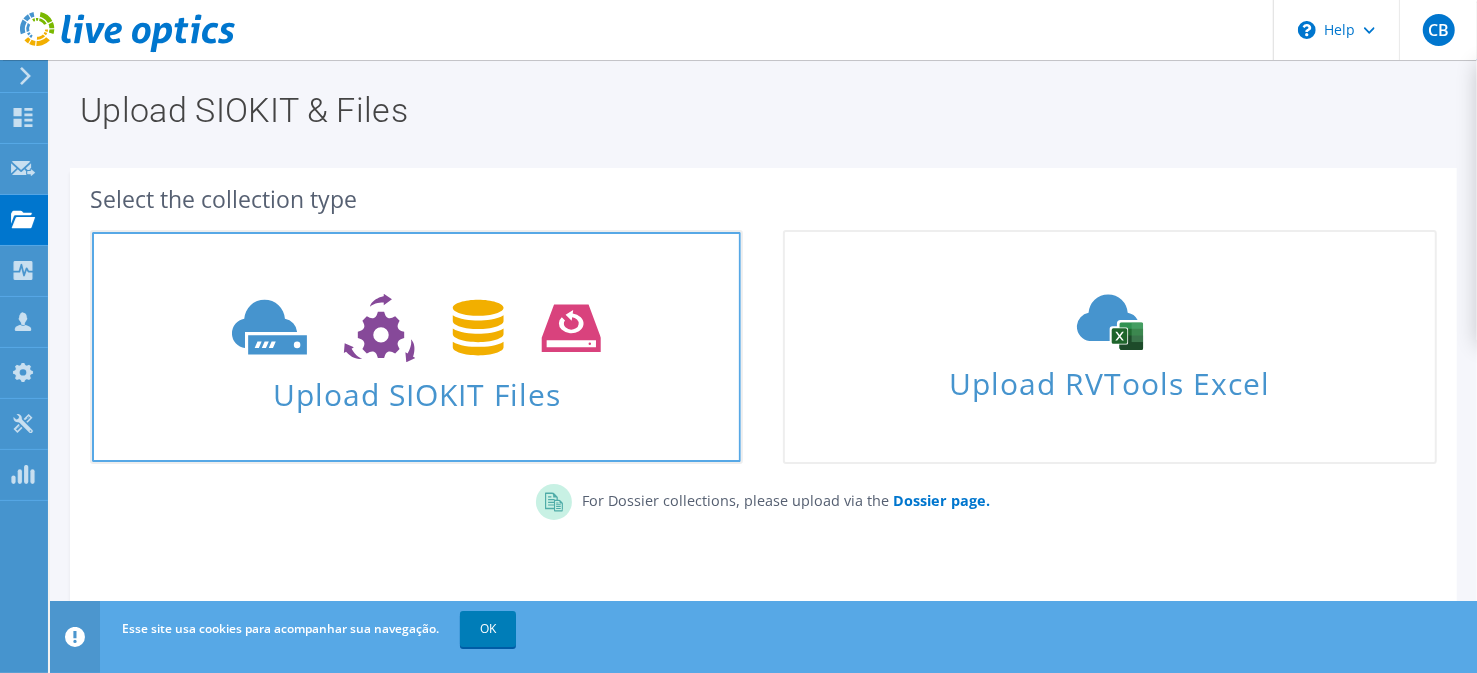 click on "Upload SIOKIT Files" at bounding box center (416, 388) 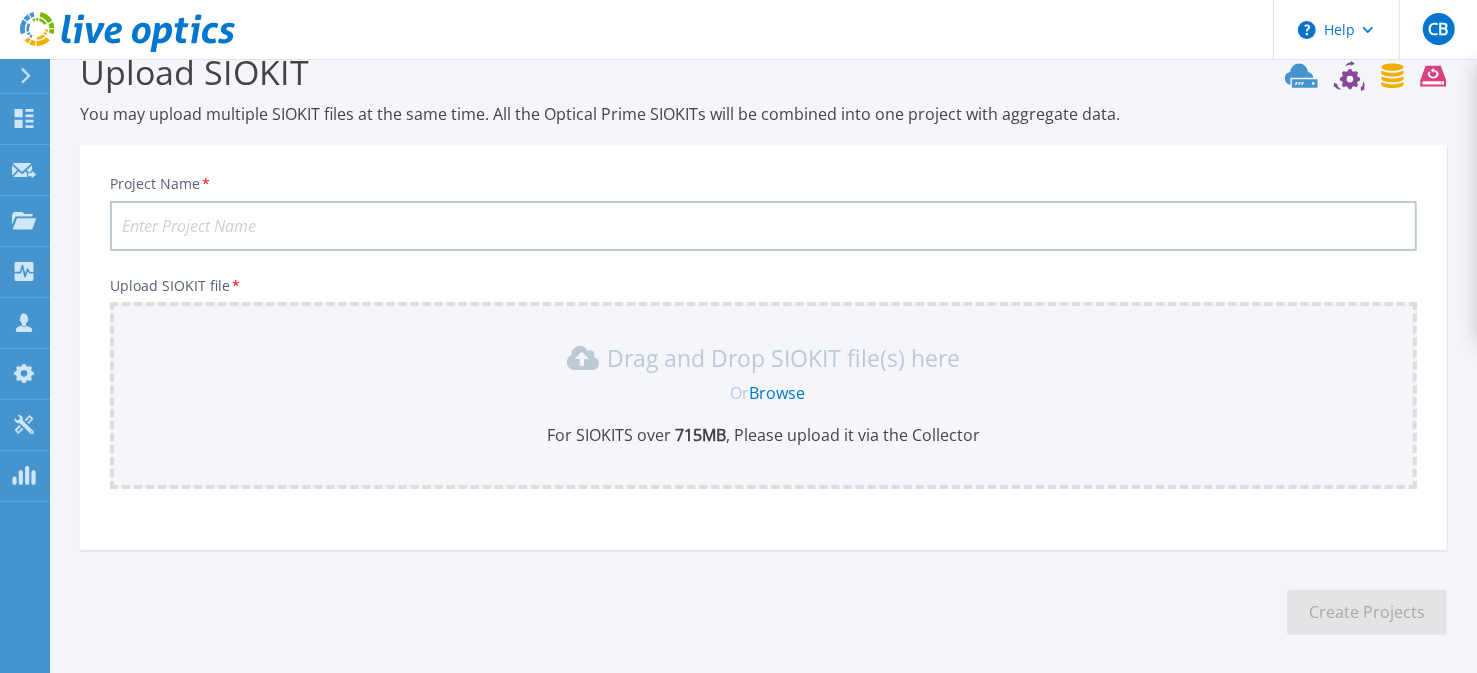 scroll, scrollTop: 122, scrollLeft: 0, axis: vertical 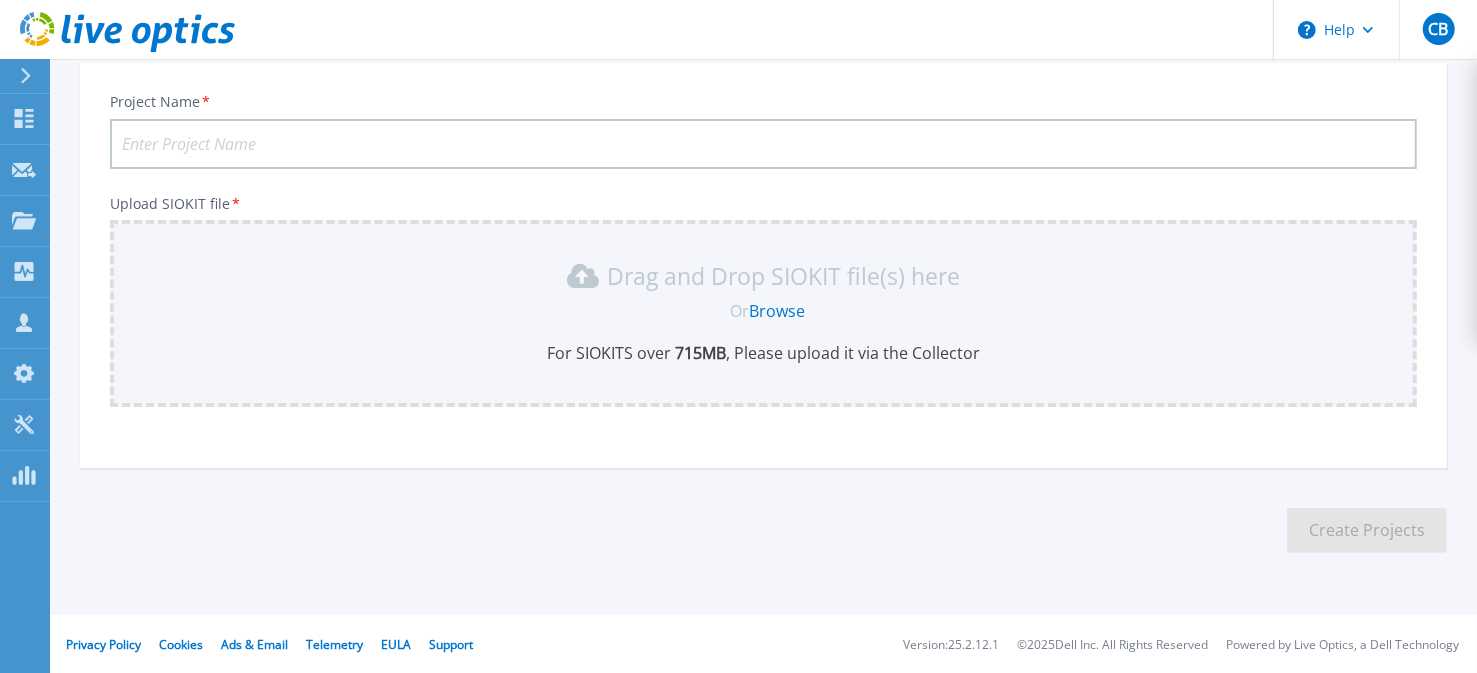 click on "Browse" at bounding box center (777, 311) 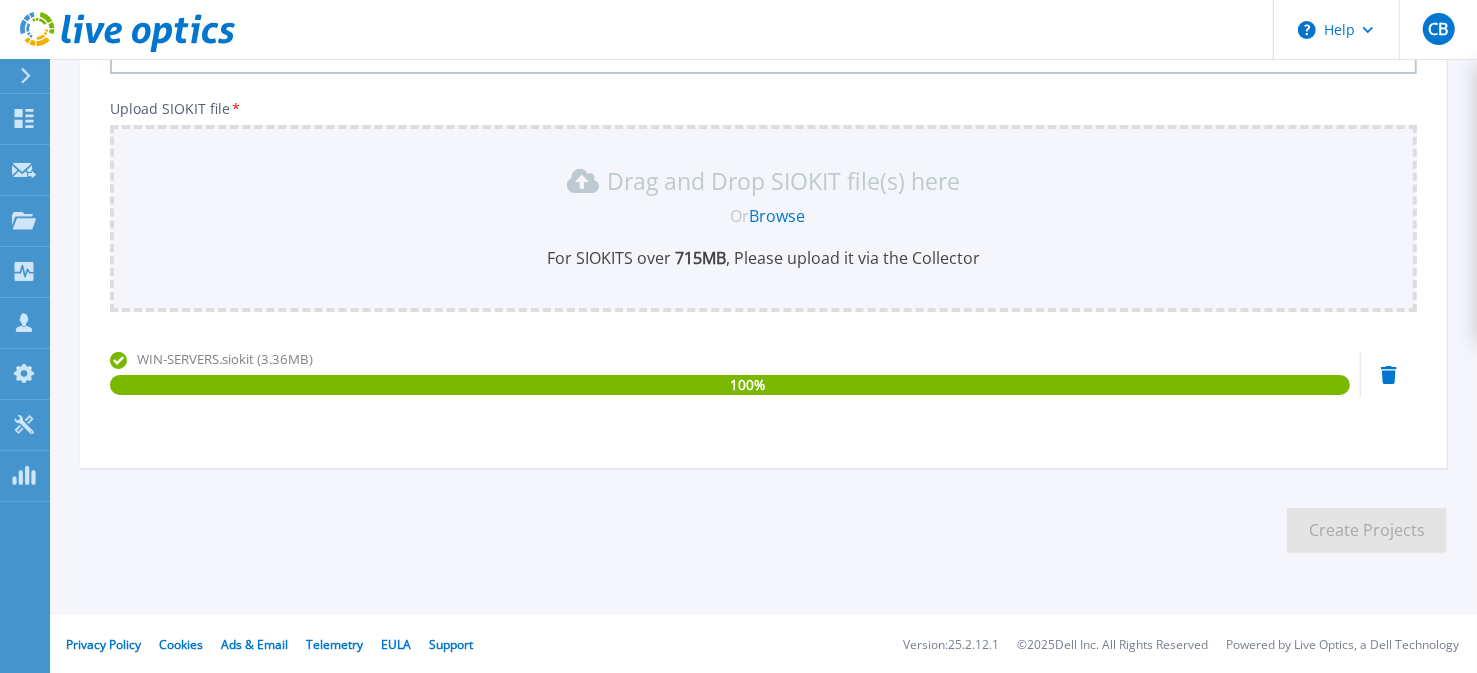scroll, scrollTop: 17, scrollLeft: 0, axis: vertical 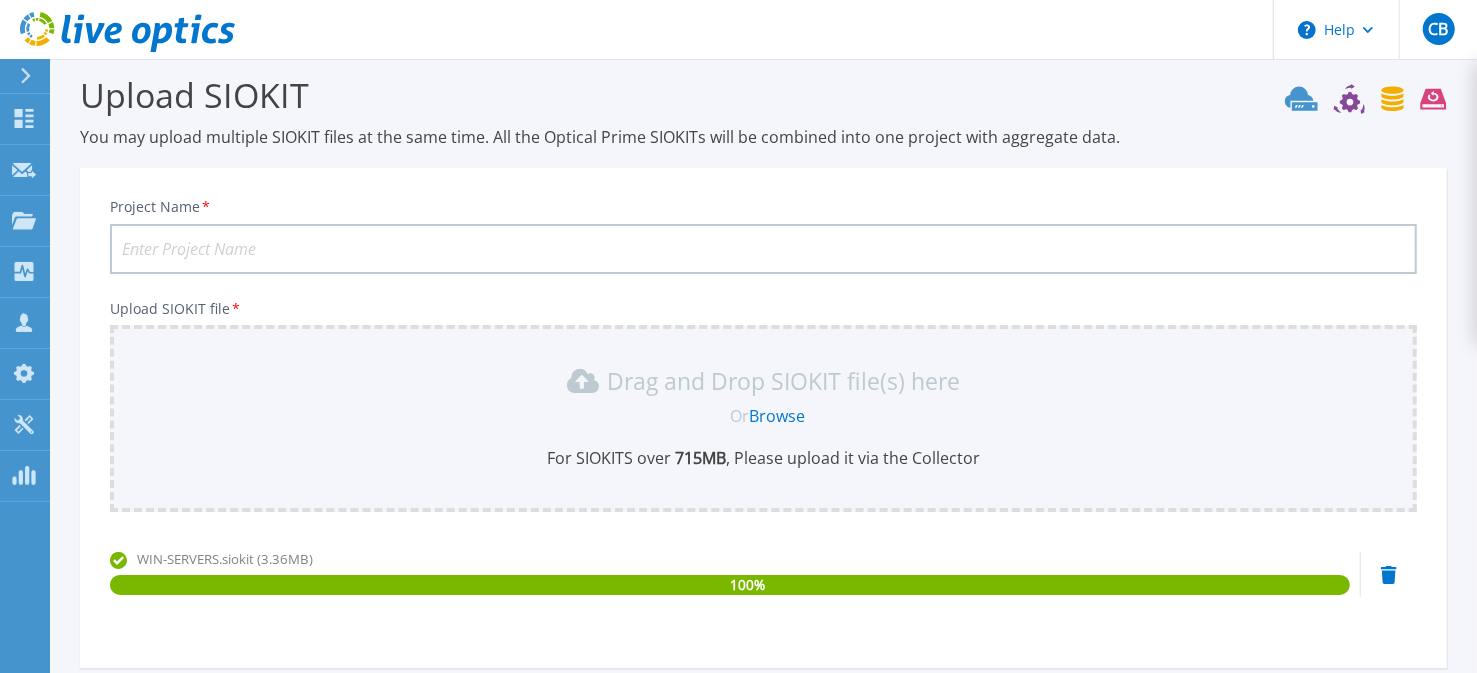 click on "Project Name *" at bounding box center (763, 249) 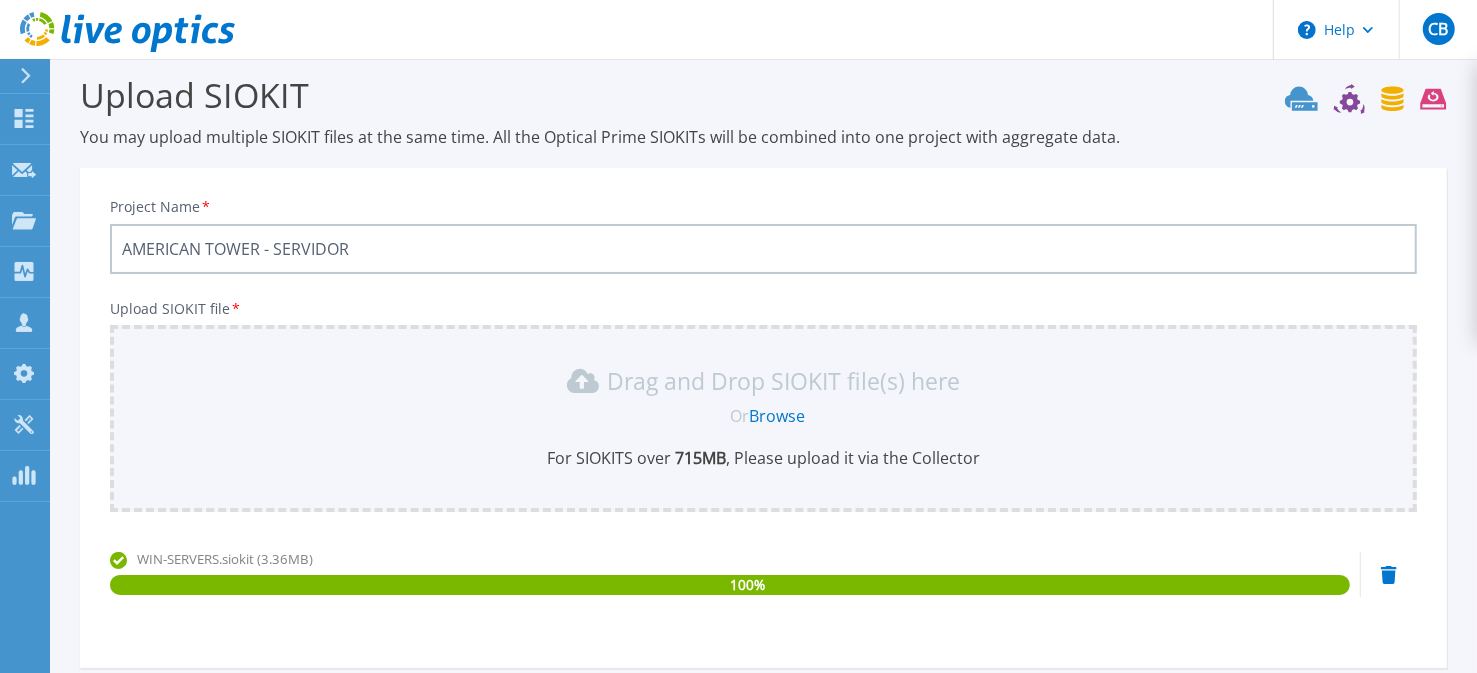 type on "AMERICAN TOWER - SERVIDOR" 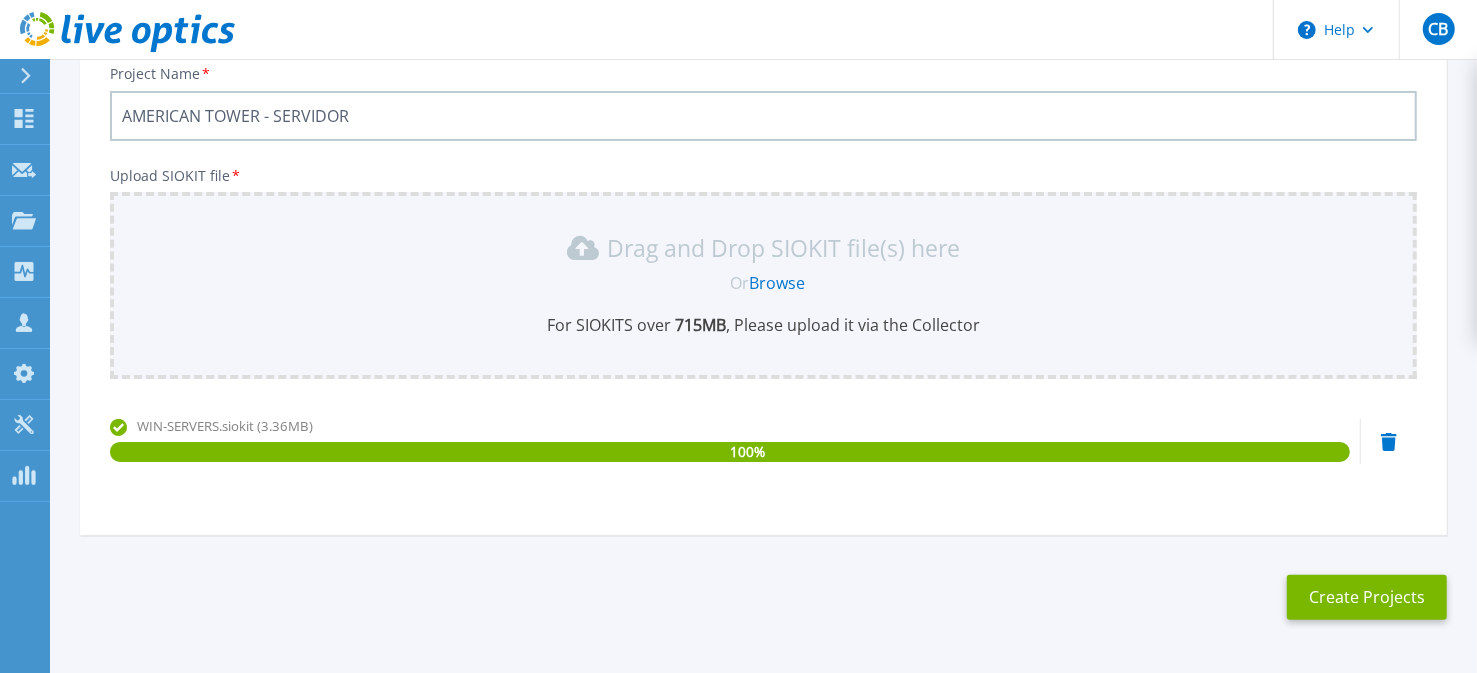scroll, scrollTop: 217, scrollLeft: 0, axis: vertical 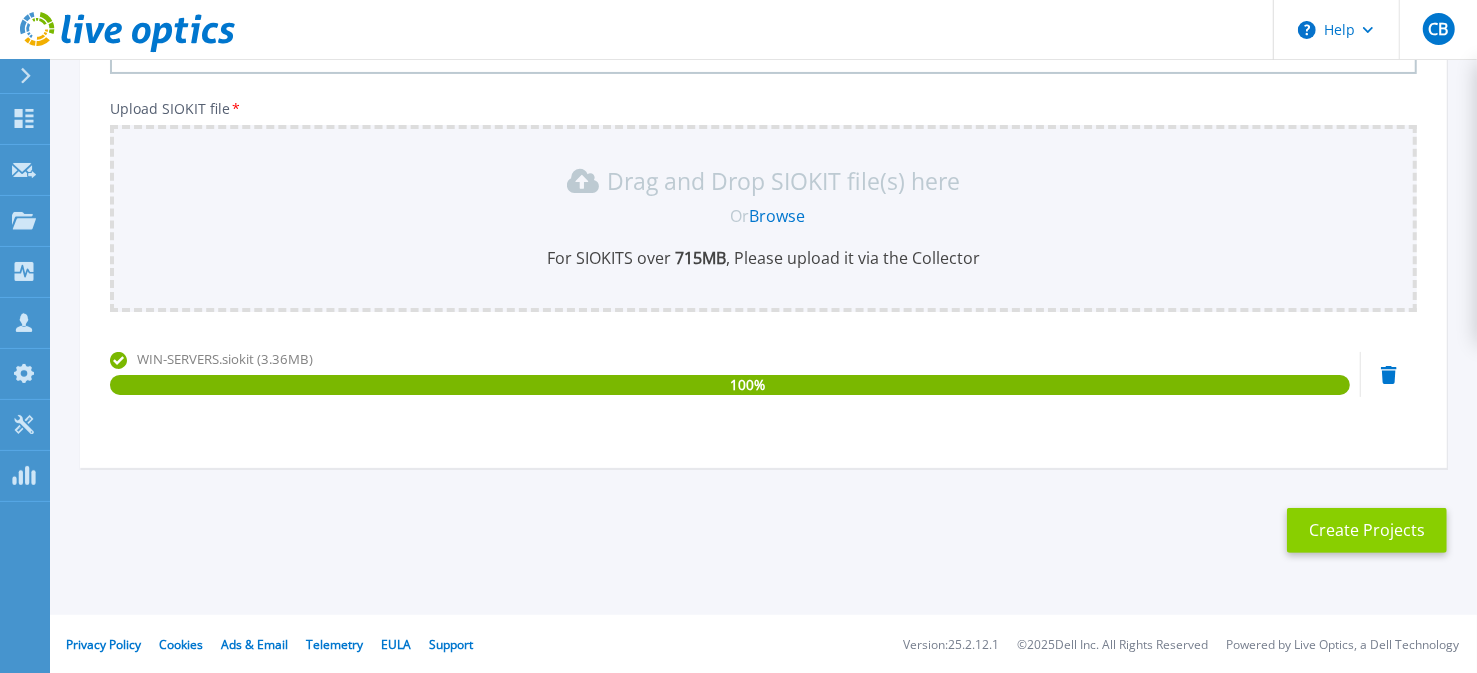 click on "Create Projects" at bounding box center [1367, 530] 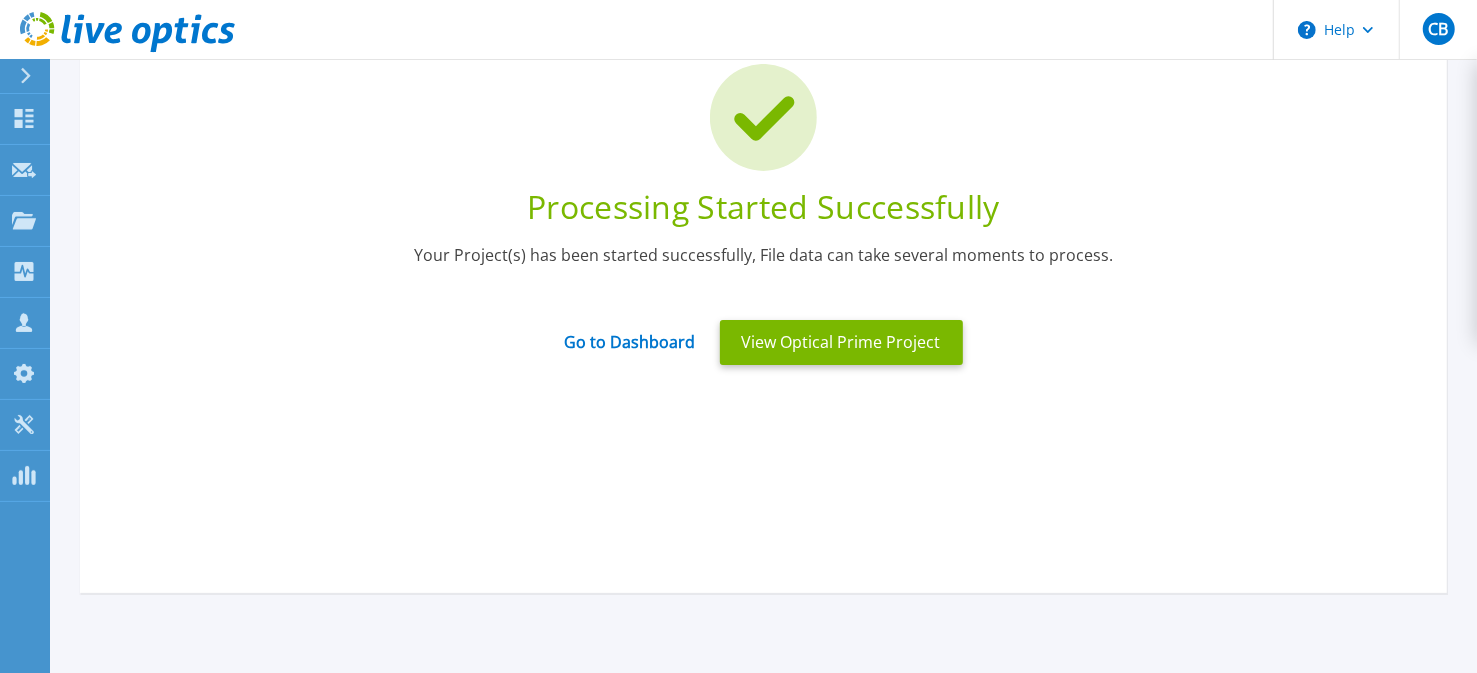 scroll, scrollTop: 117, scrollLeft: 0, axis: vertical 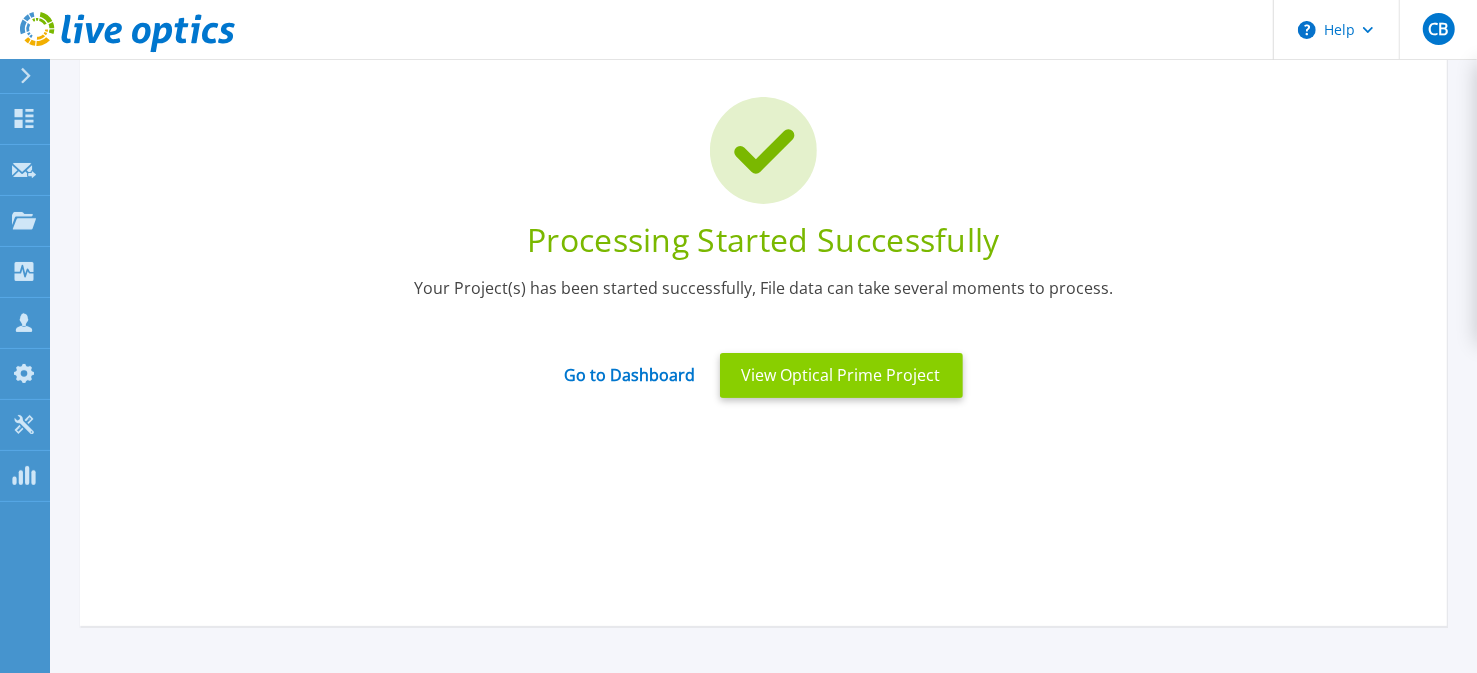 click on "View Optical Prime Project" at bounding box center (841, 375) 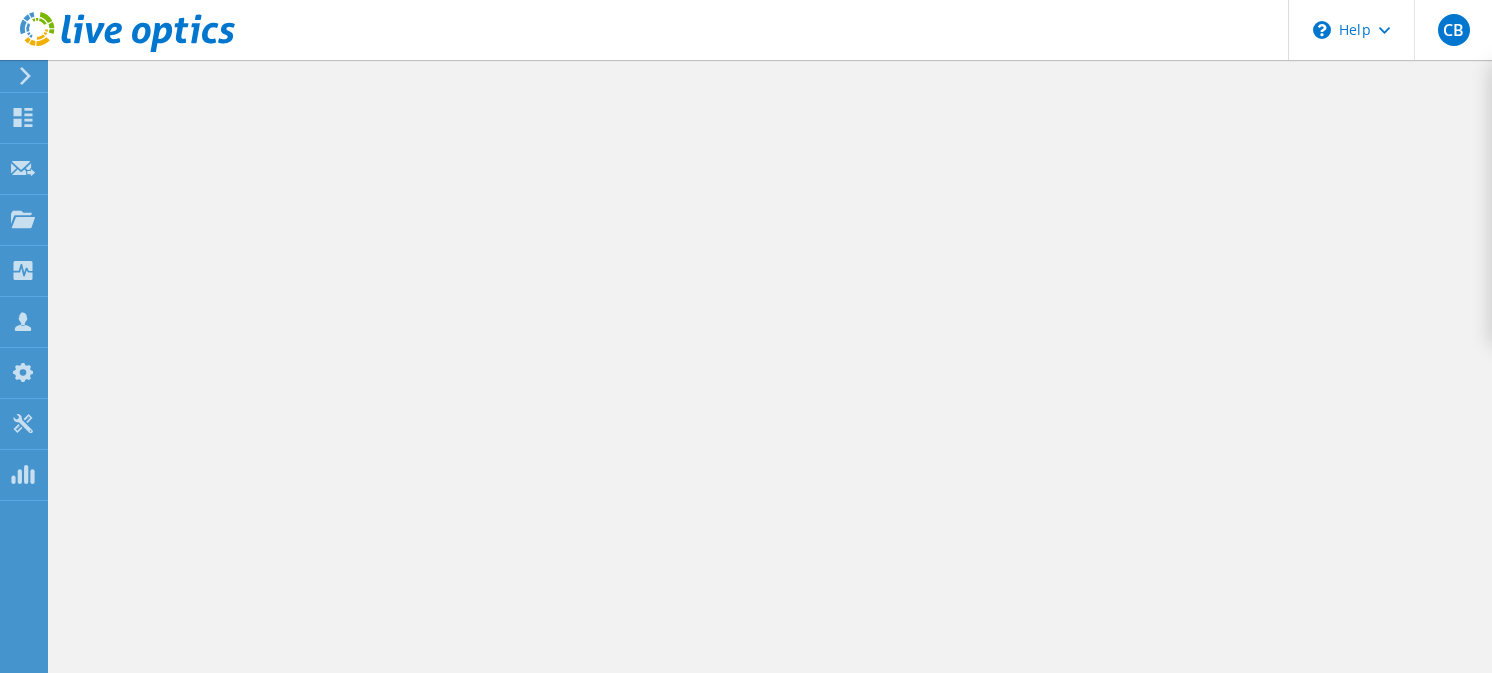 scroll, scrollTop: 0, scrollLeft: 0, axis: both 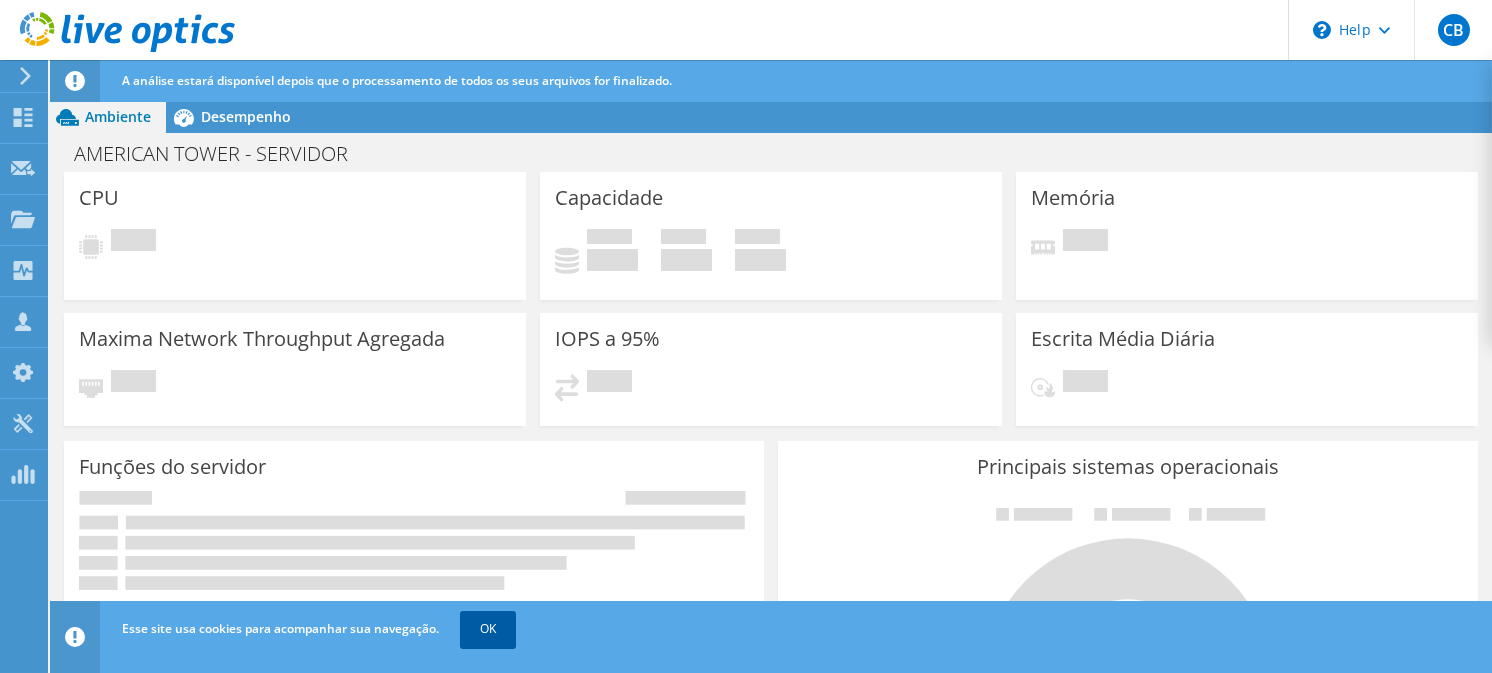 click on "OK" at bounding box center [488, 629] 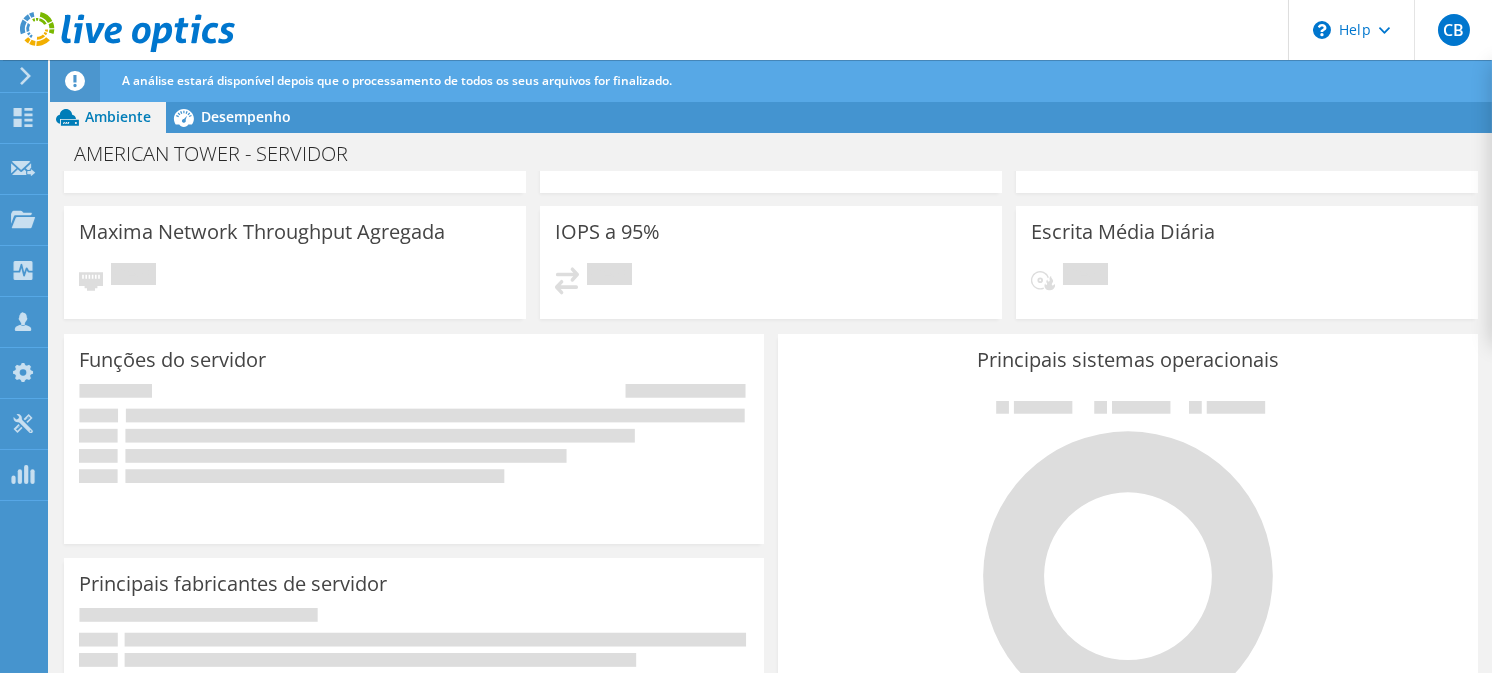 scroll, scrollTop: 0, scrollLeft: 0, axis: both 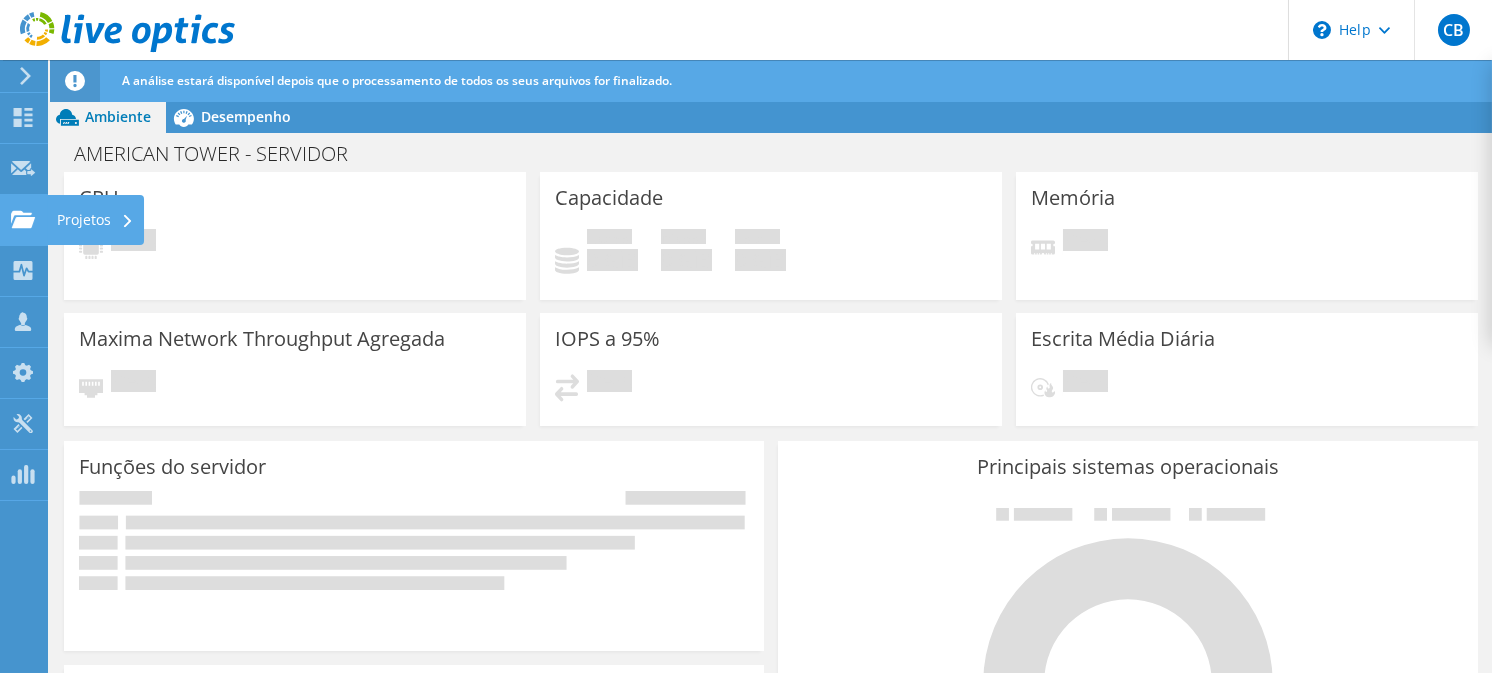 click on "Projetos" at bounding box center [-66, 220] 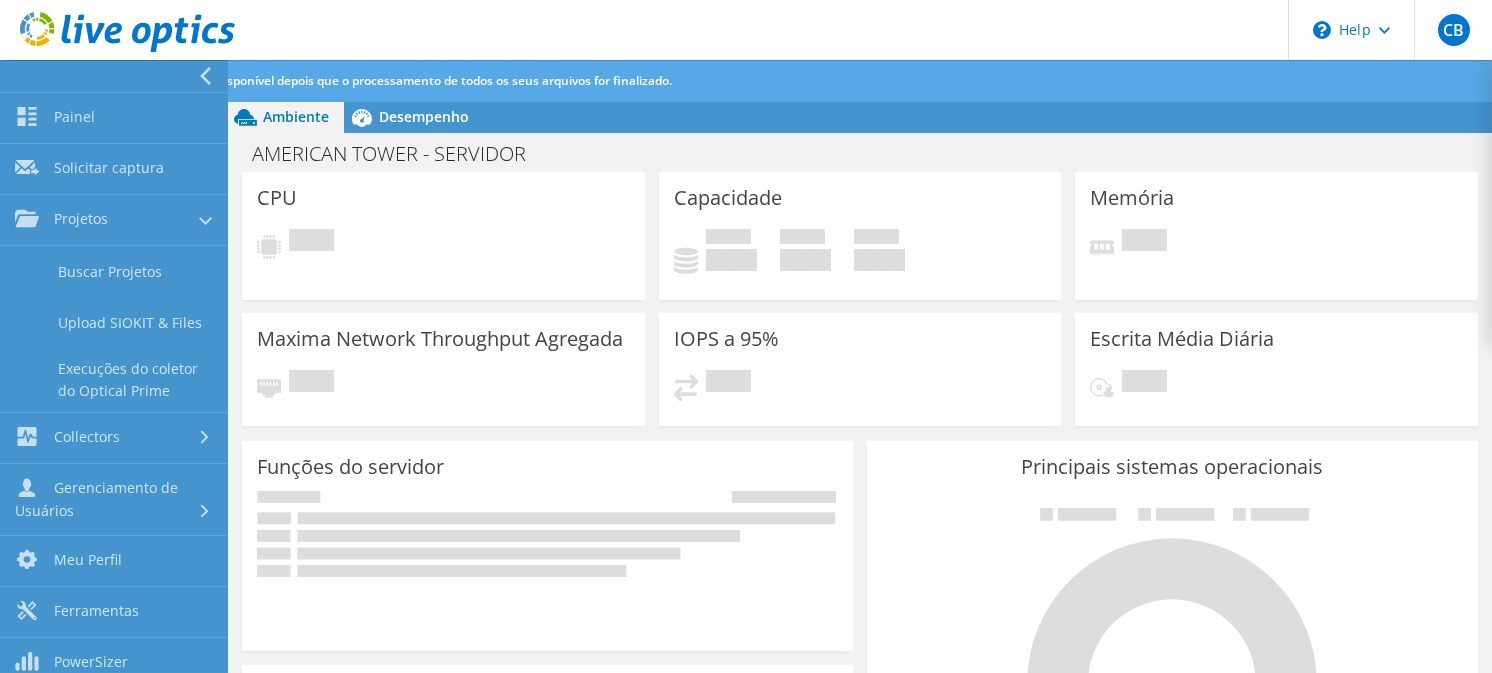 click at bounding box center [547, 532] 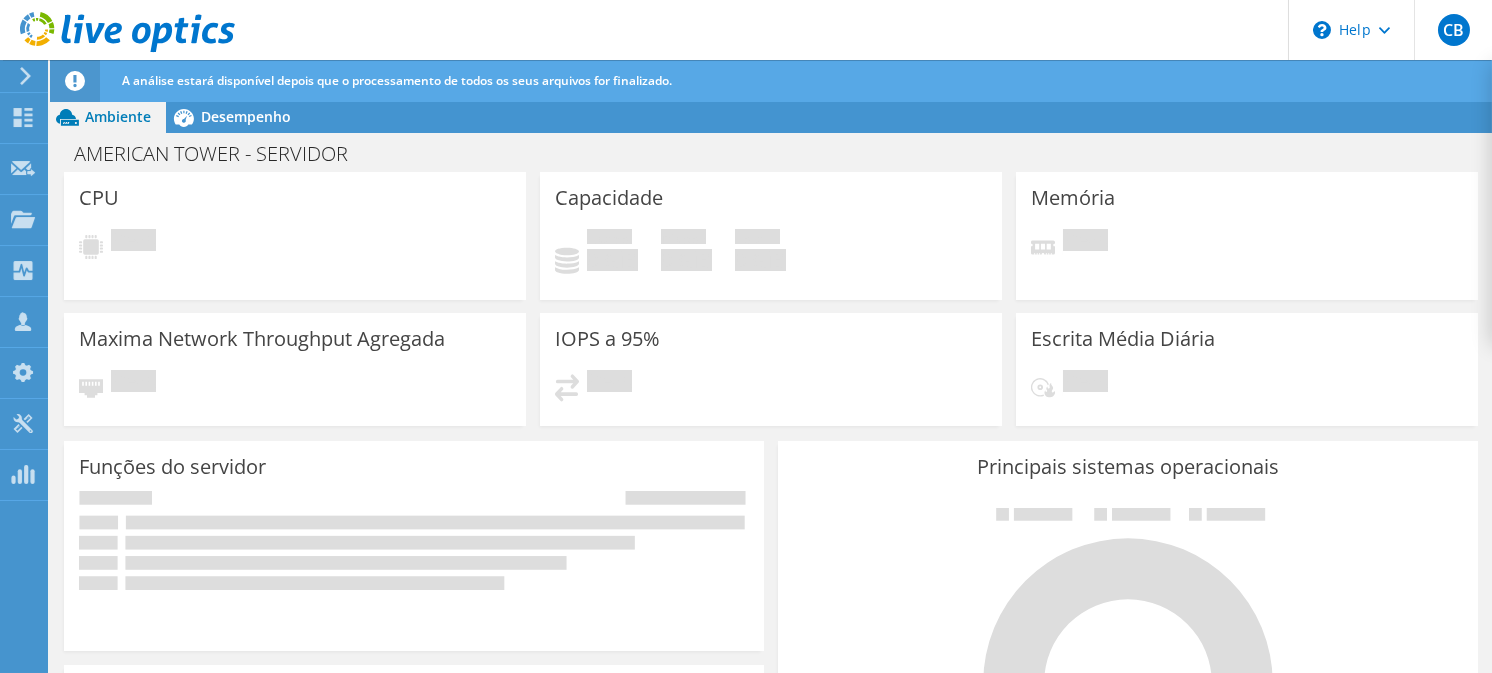 click on "Maxima Network Throughput Agregada
Pendente" at bounding box center [295, 369] 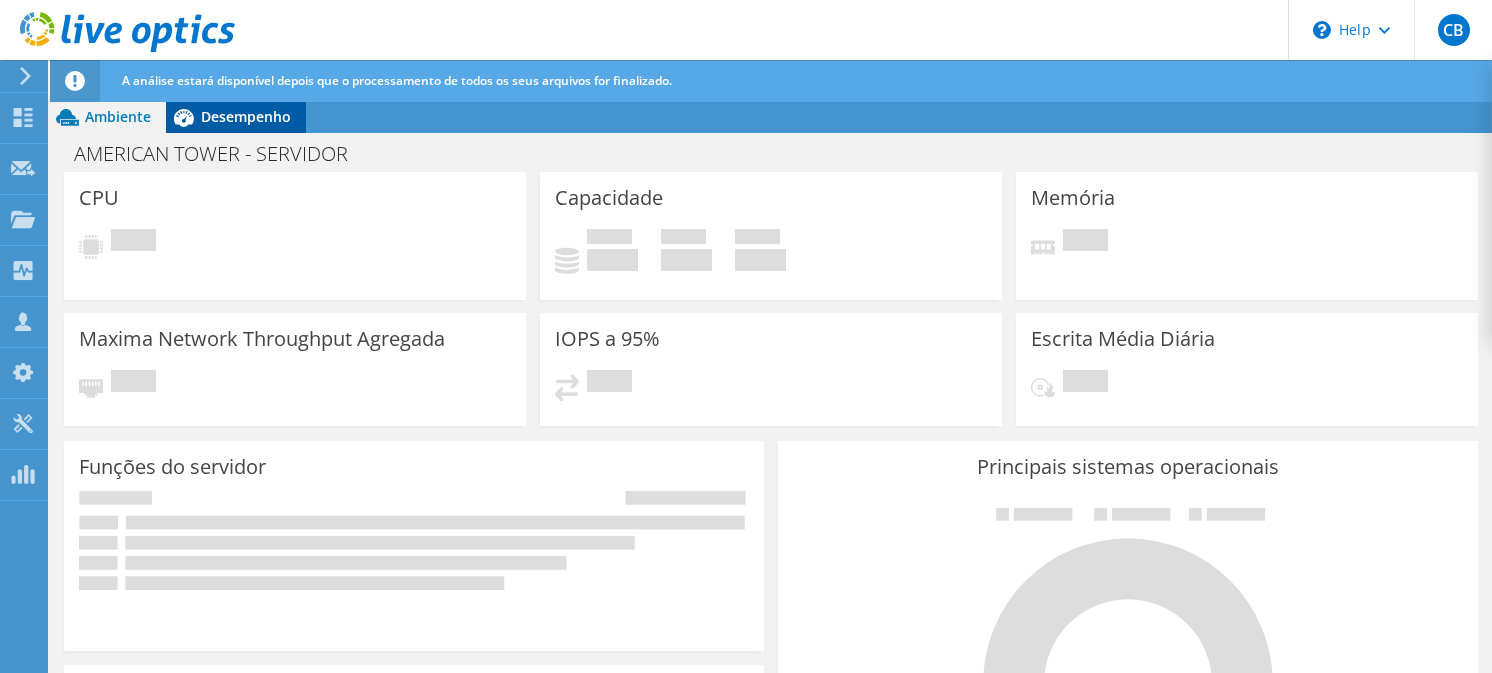 click on "Desempenho" at bounding box center [246, 116] 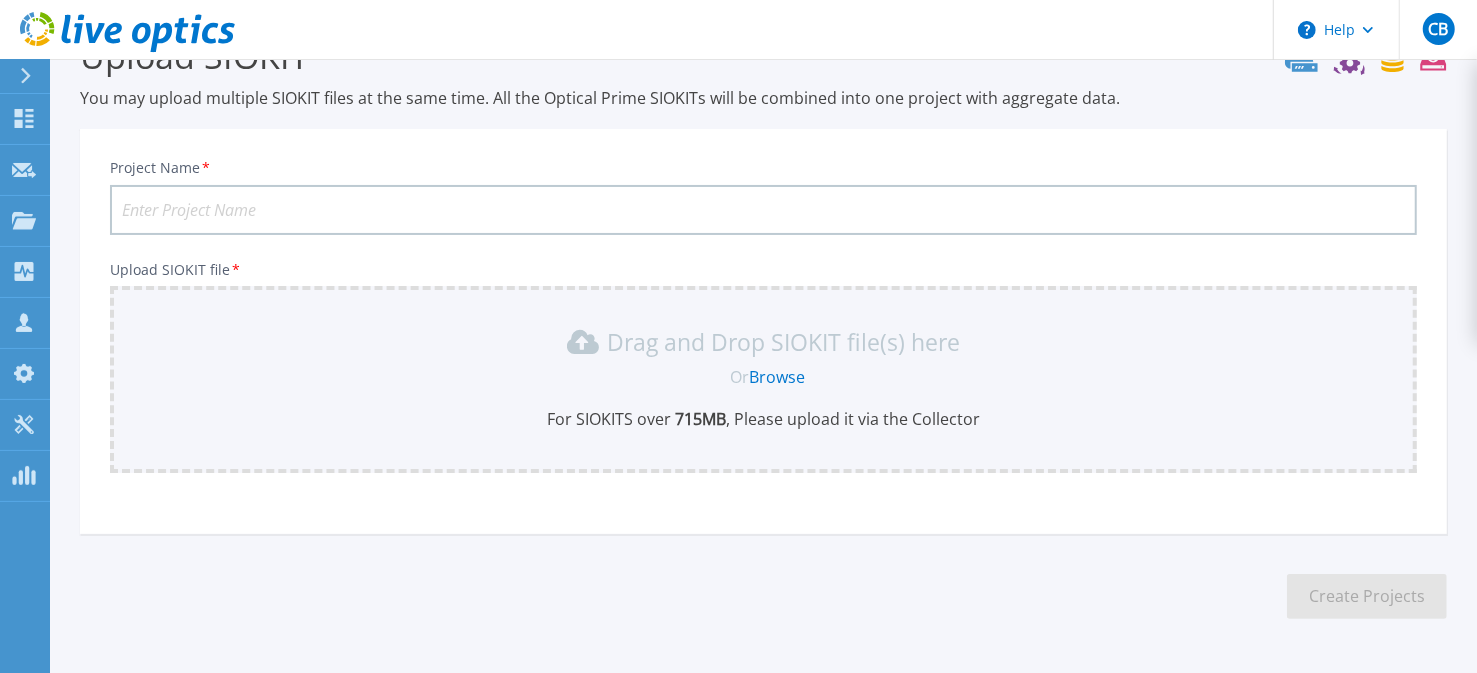 scroll, scrollTop: 122, scrollLeft: 0, axis: vertical 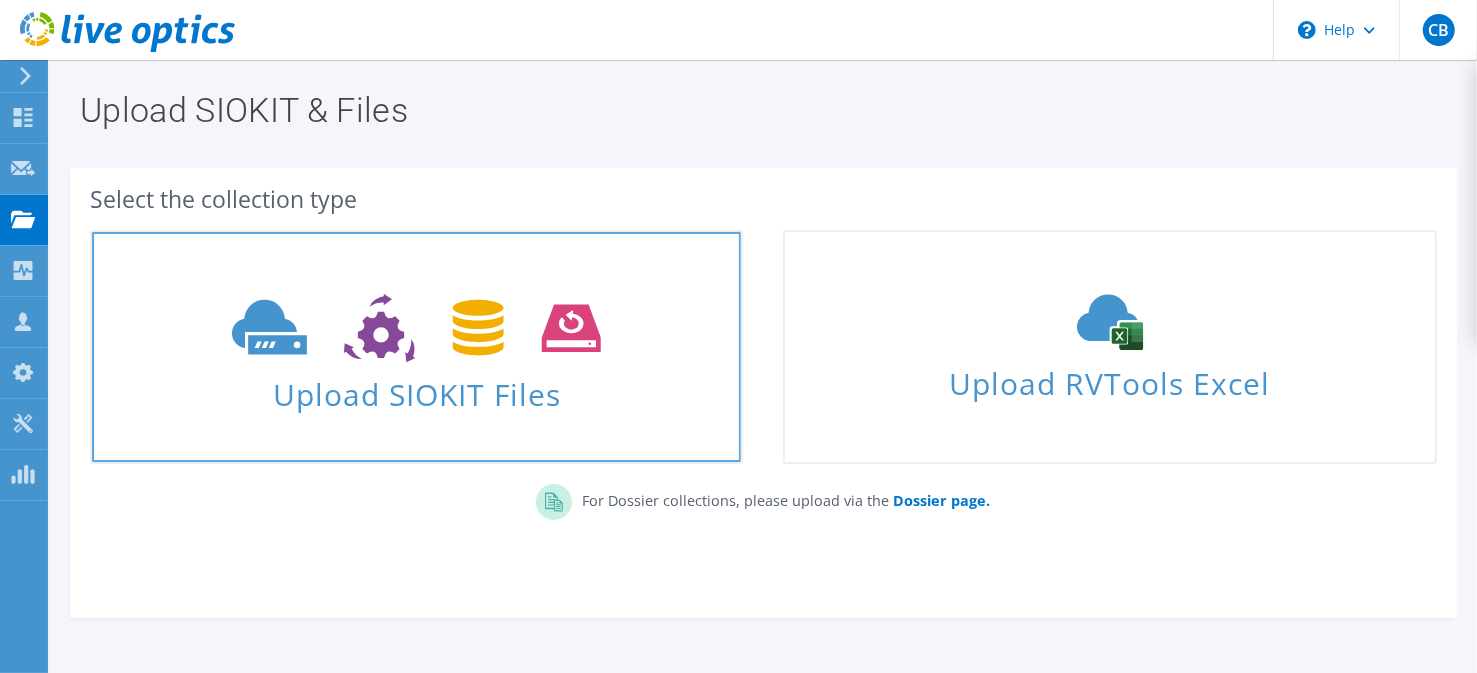 click 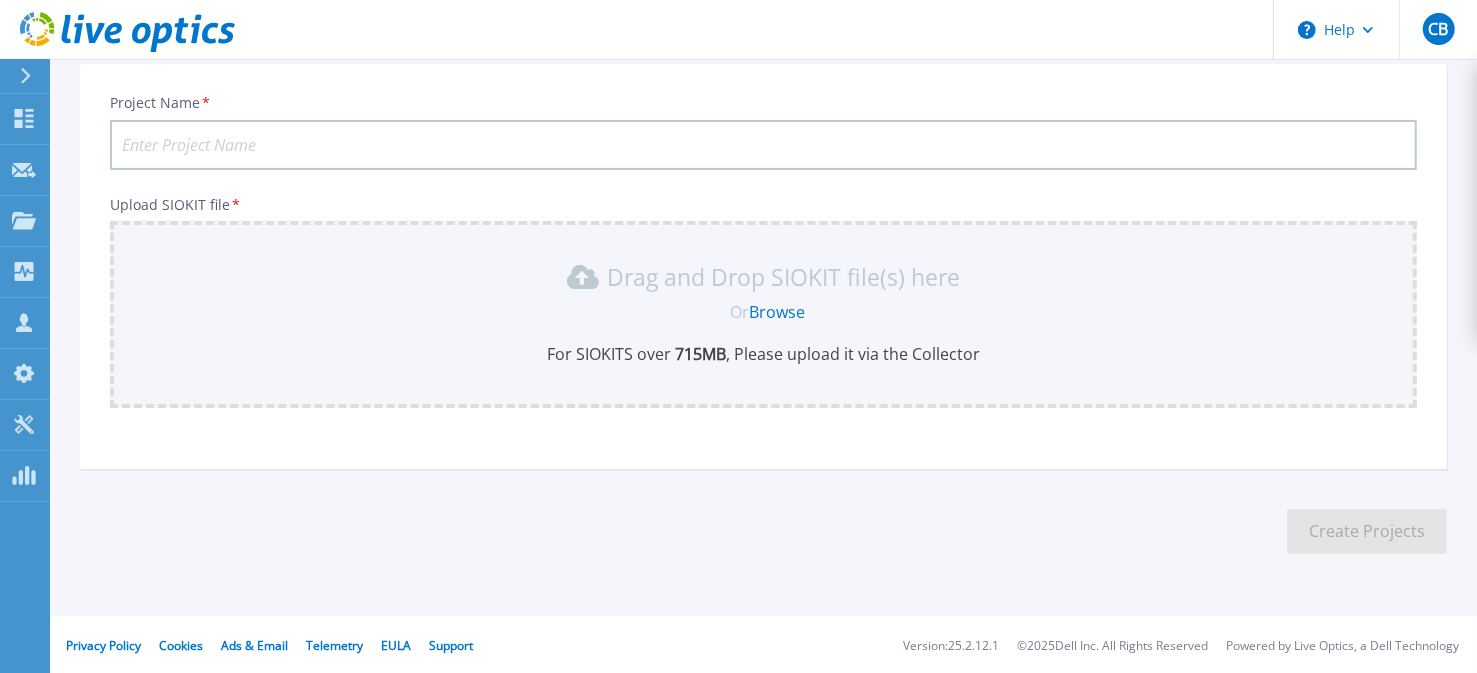 scroll, scrollTop: 122, scrollLeft: 0, axis: vertical 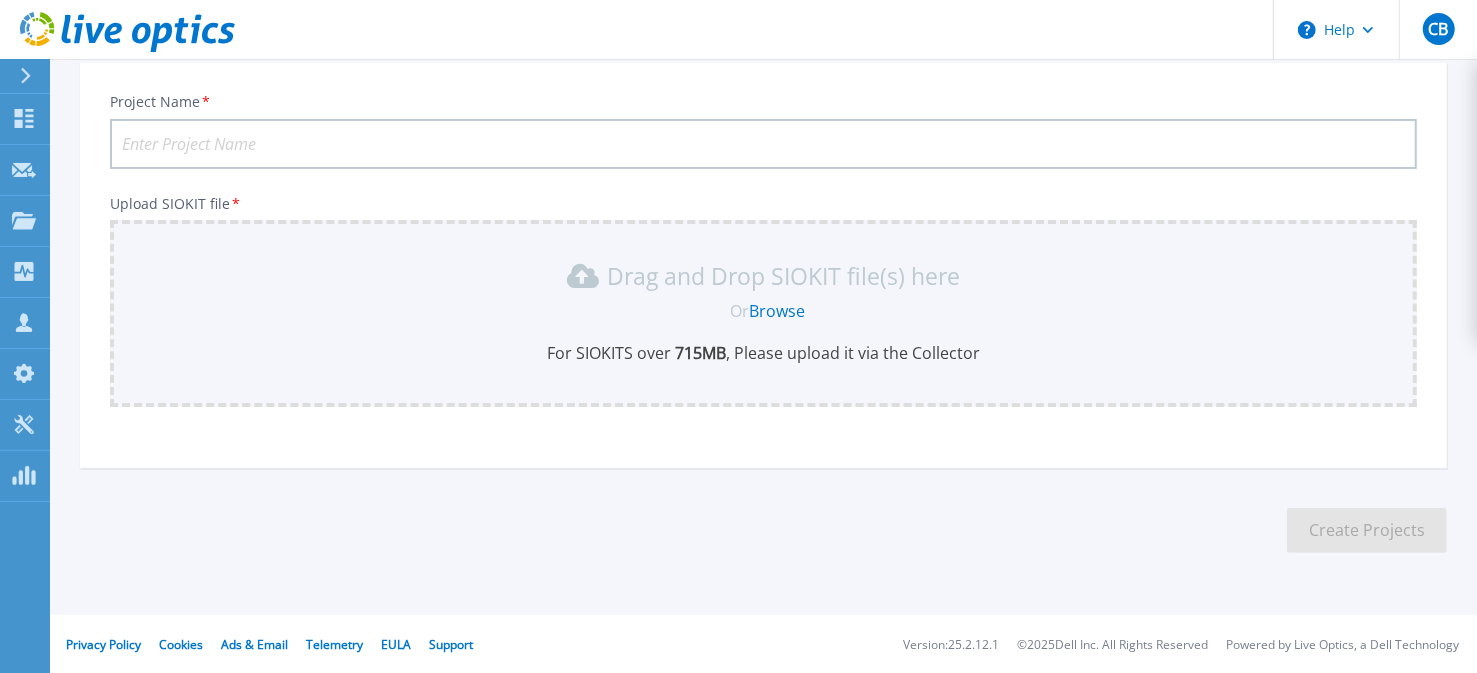 click on "Project Name *" at bounding box center (763, 144) 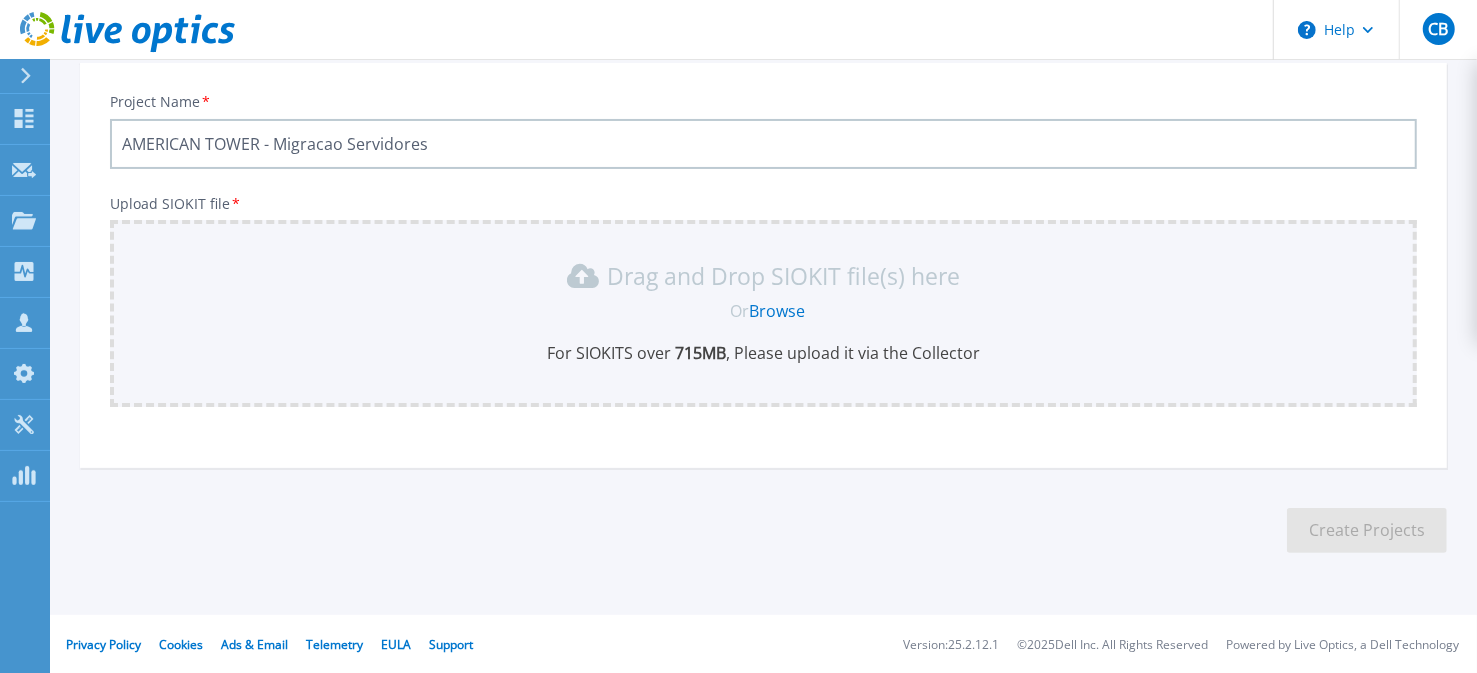 type on "AMERICAN TOWER - Migracao Servidores" 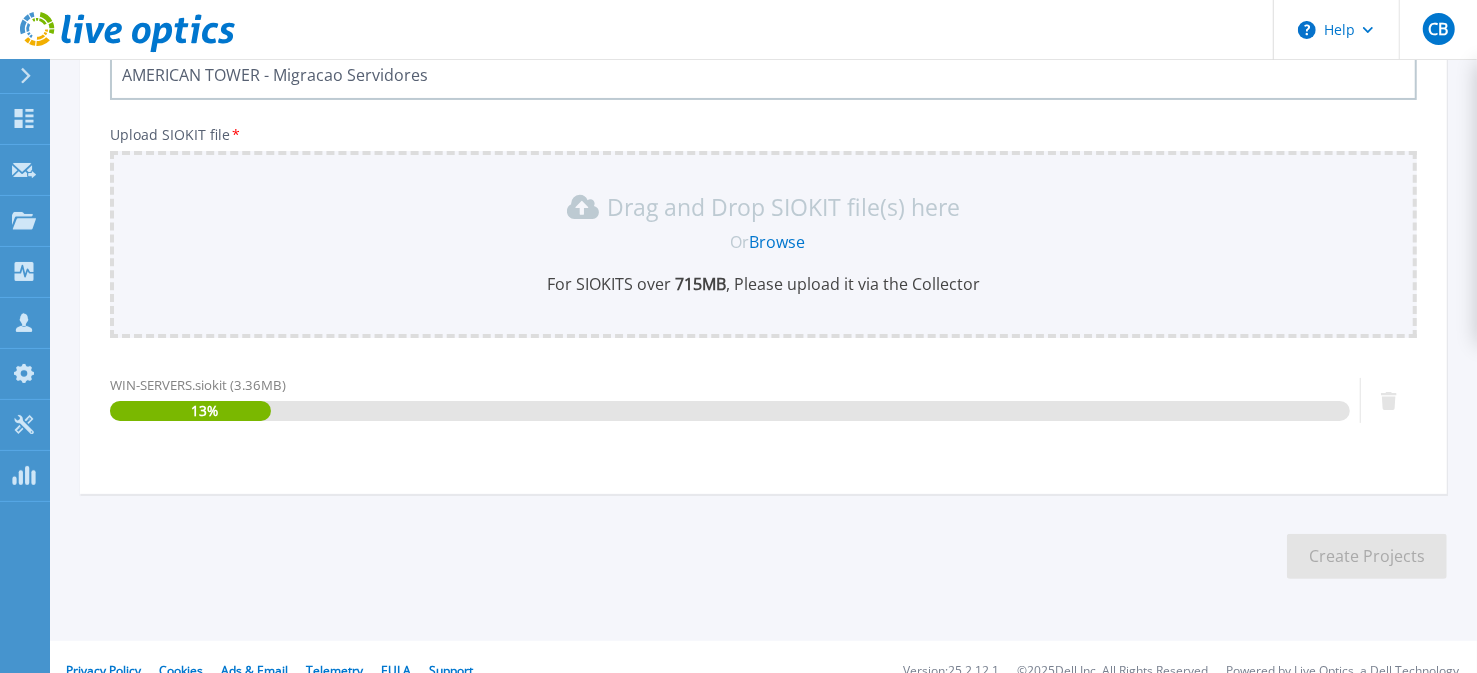 scroll, scrollTop: 217, scrollLeft: 0, axis: vertical 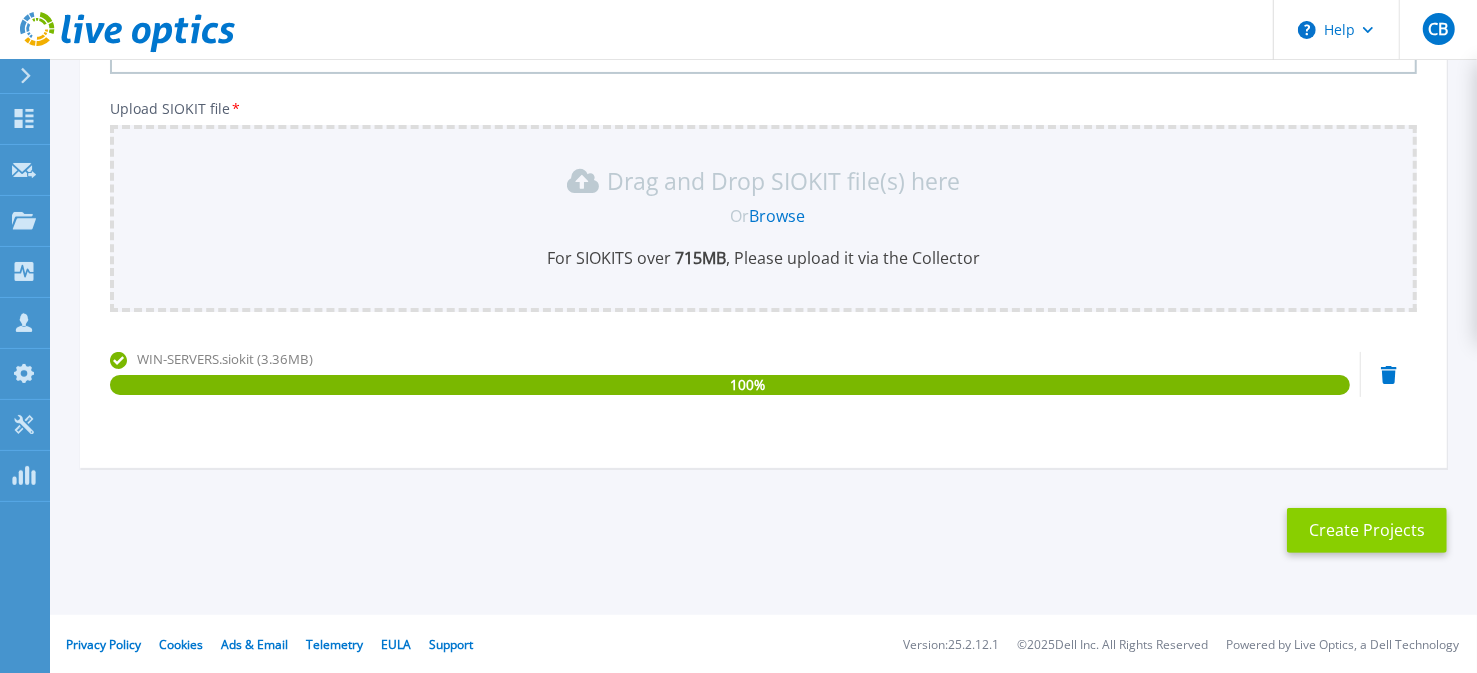 click on "Create Projects" at bounding box center (1367, 530) 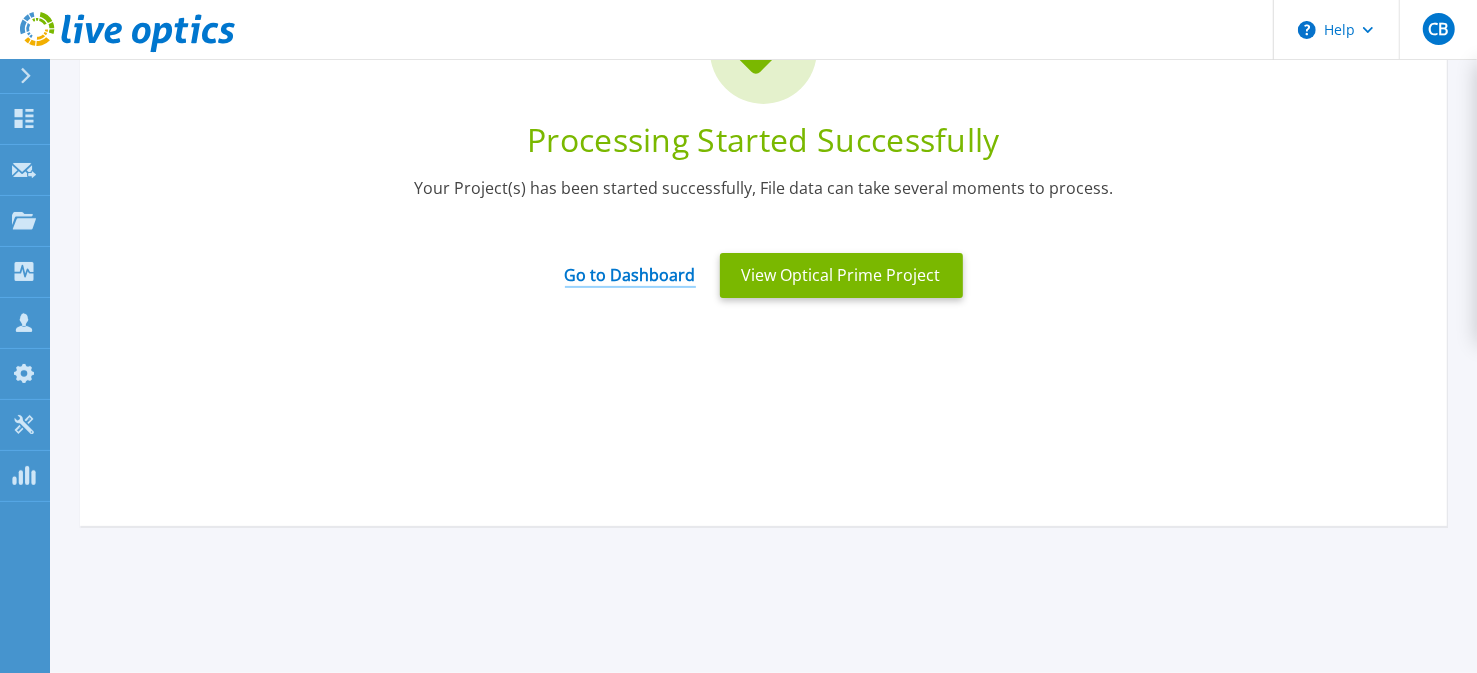 click on "Go to Dashboard" at bounding box center [630, 268] 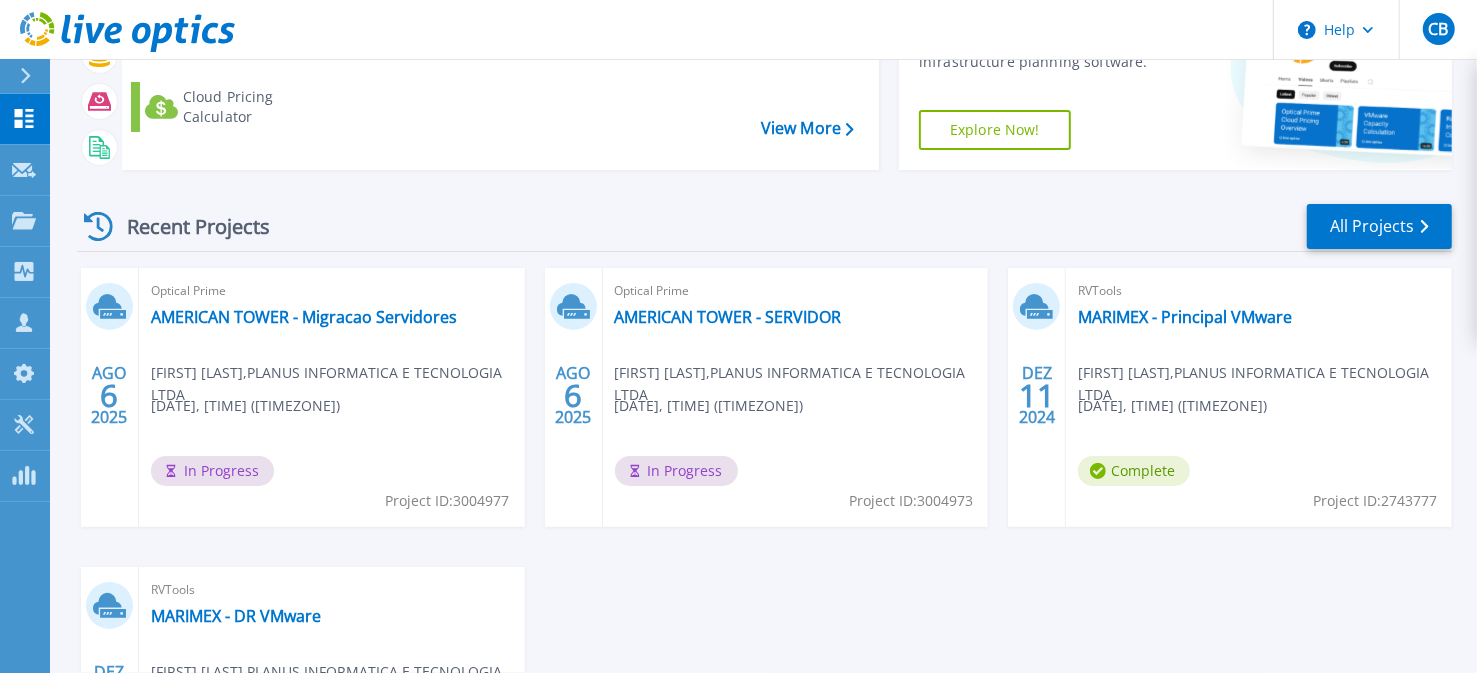 scroll, scrollTop: 199, scrollLeft: 0, axis: vertical 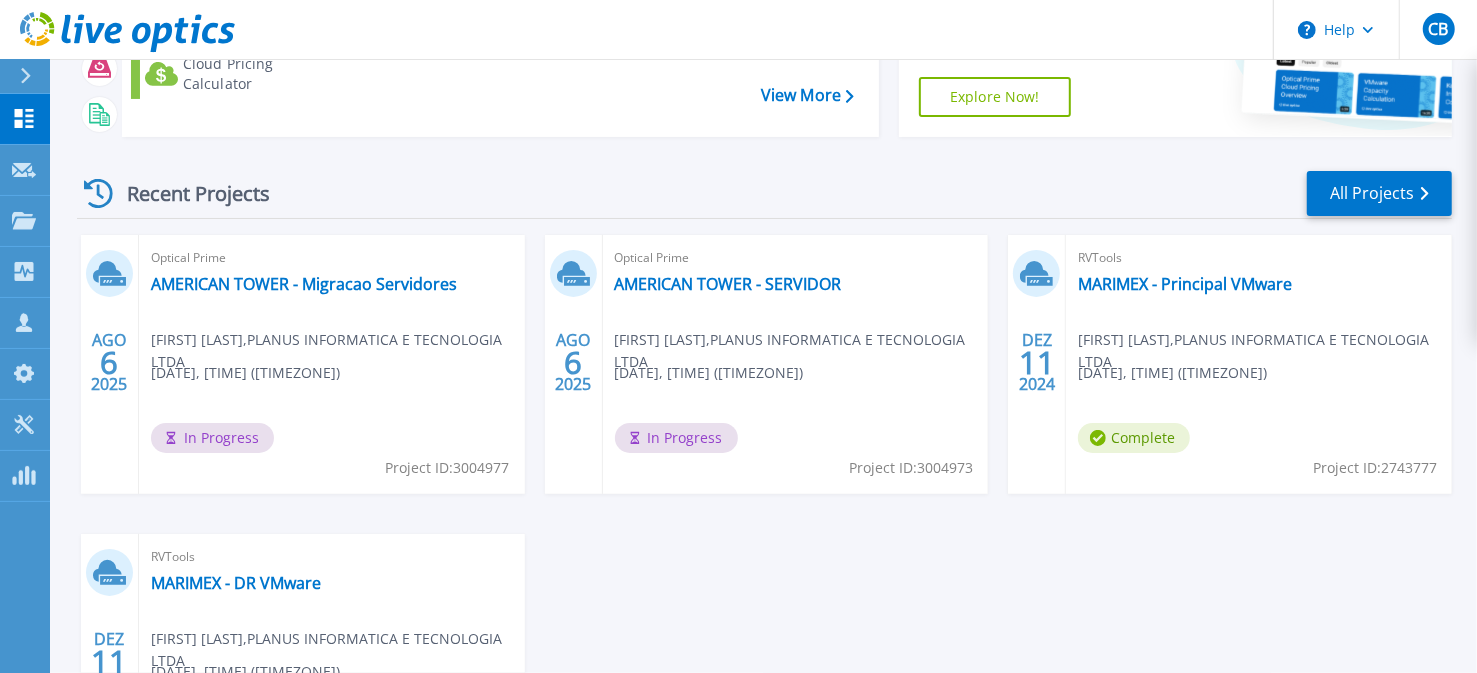 click on "Optical Prime AMERICAN TOWER - Migracao Servidores Carlos Baptista ,  PLANUS INFORMATICA E TECNOLOGIA LTDA 08/06/2025, 17:37 (+00:00) In Progress Project ID:  3004977" at bounding box center (332, 364) 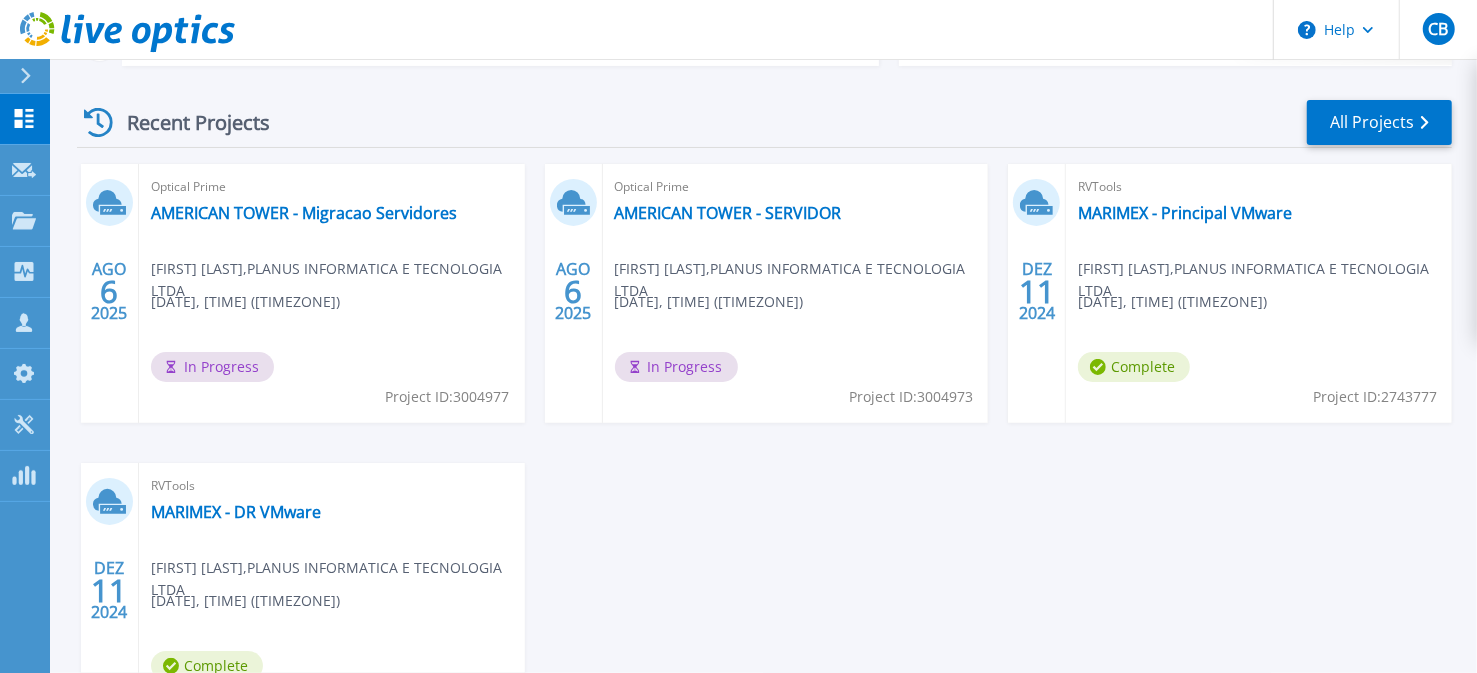 scroll, scrollTop: 299, scrollLeft: 0, axis: vertical 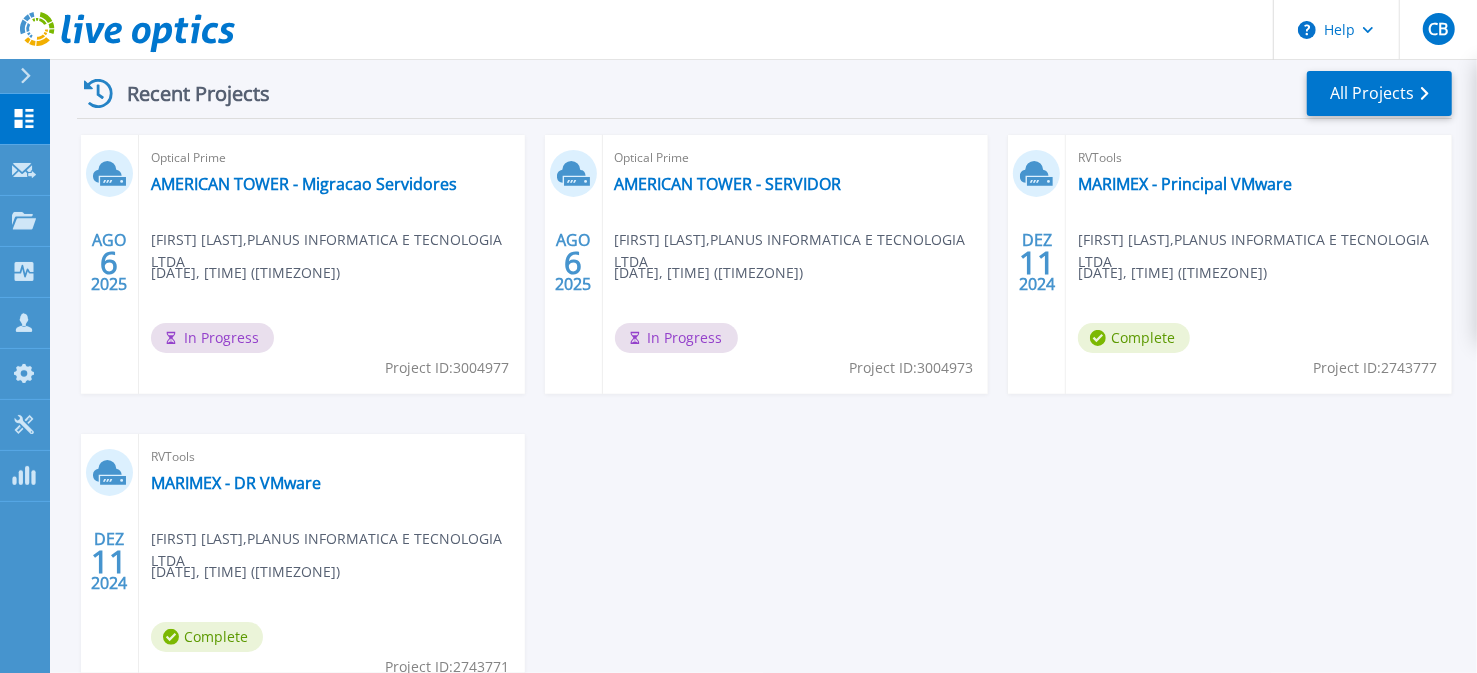 click on "In Progress" at bounding box center (212, 338) 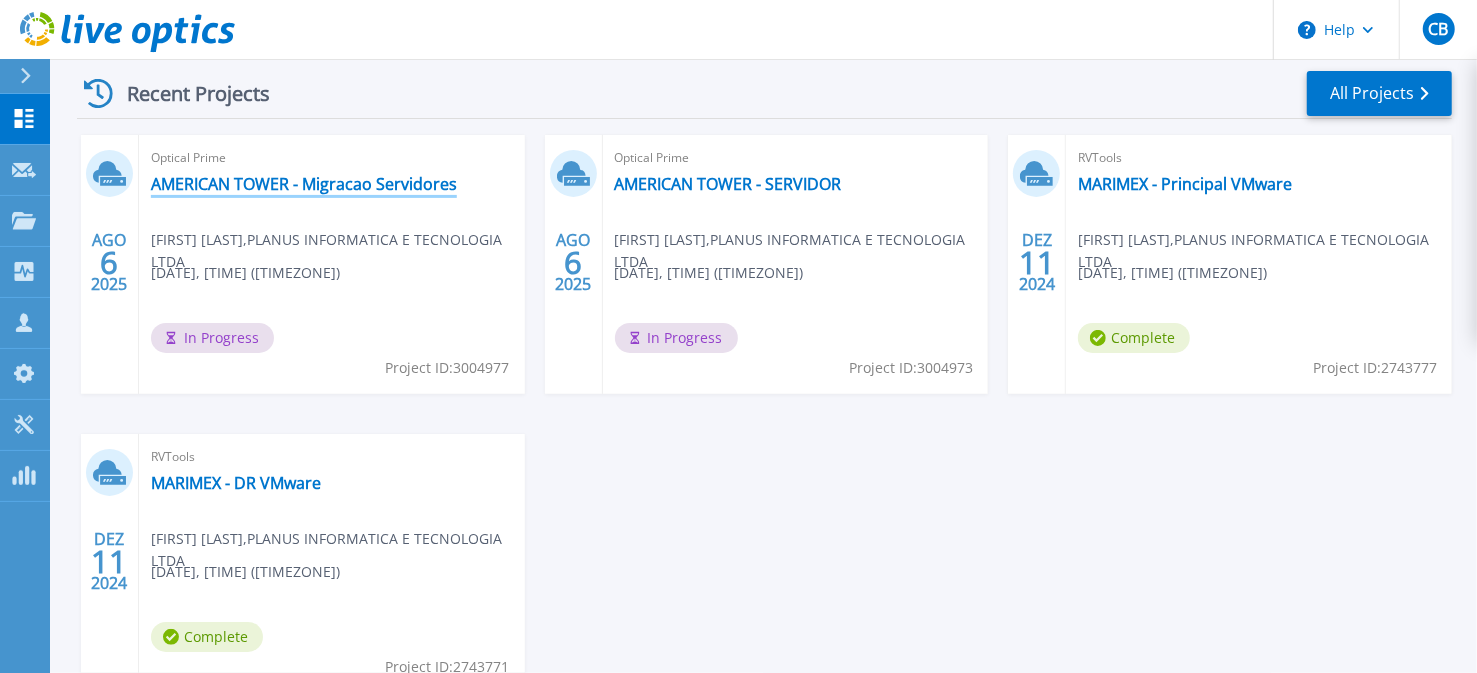 drag, startPoint x: 271, startPoint y: 179, endPoint x: 266, endPoint y: 193, distance: 14.866069 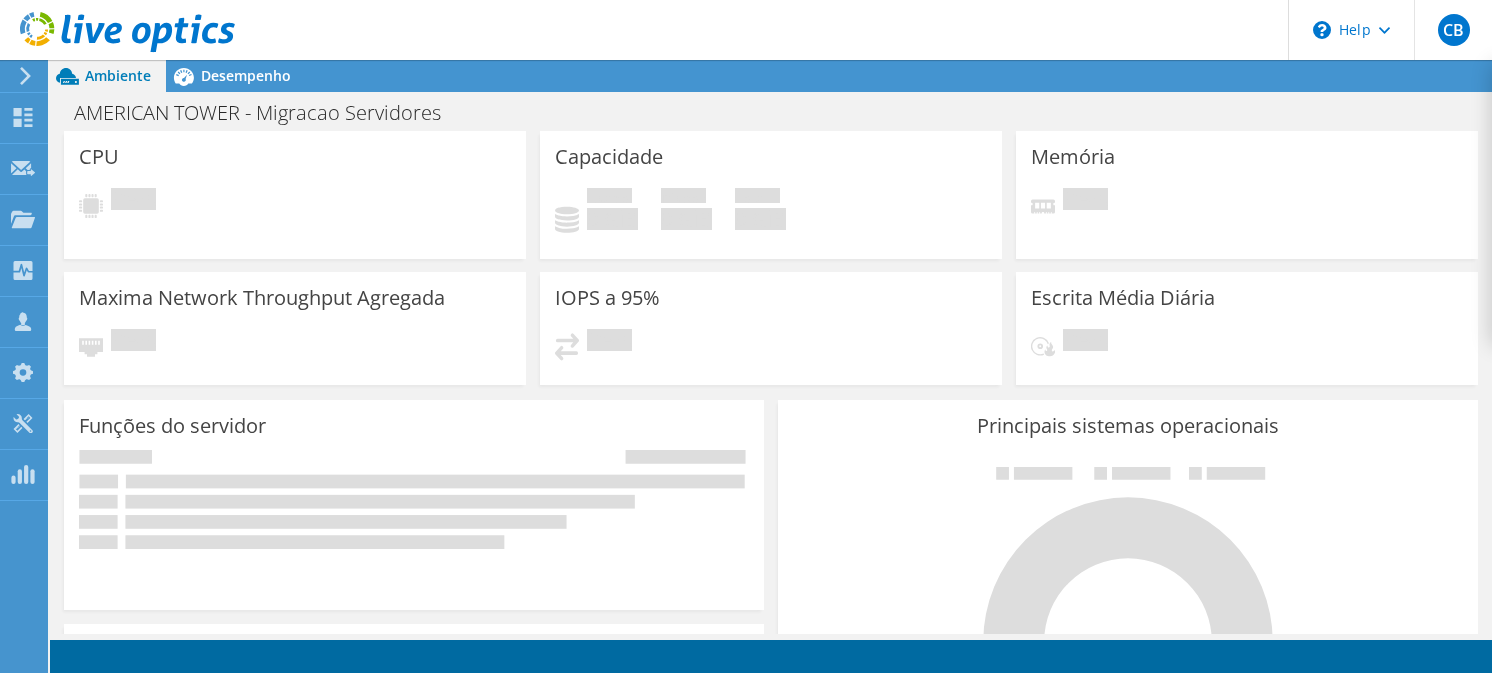 scroll, scrollTop: 0, scrollLeft: 0, axis: both 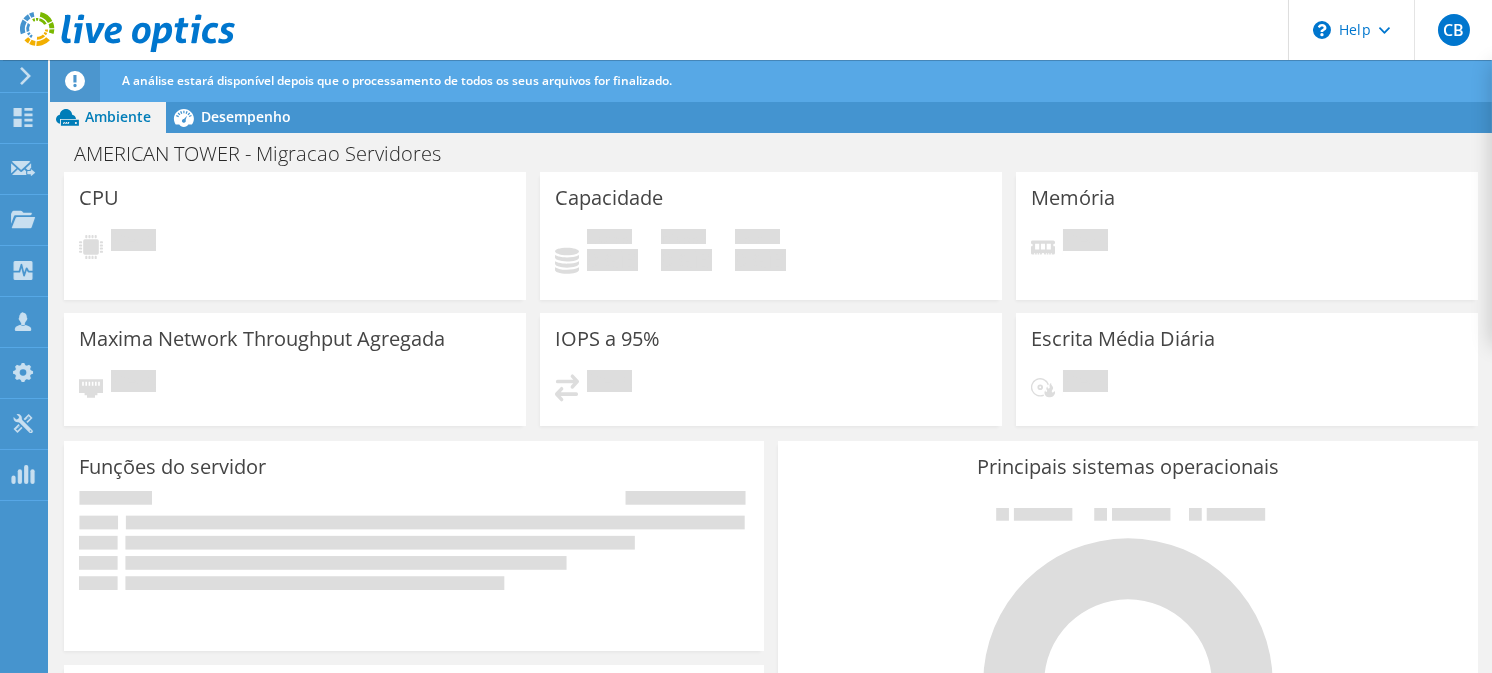 click on "A análise estará disponível depois que o processamento de todos os seus arquivos for finalizado." at bounding box center (808, 81) 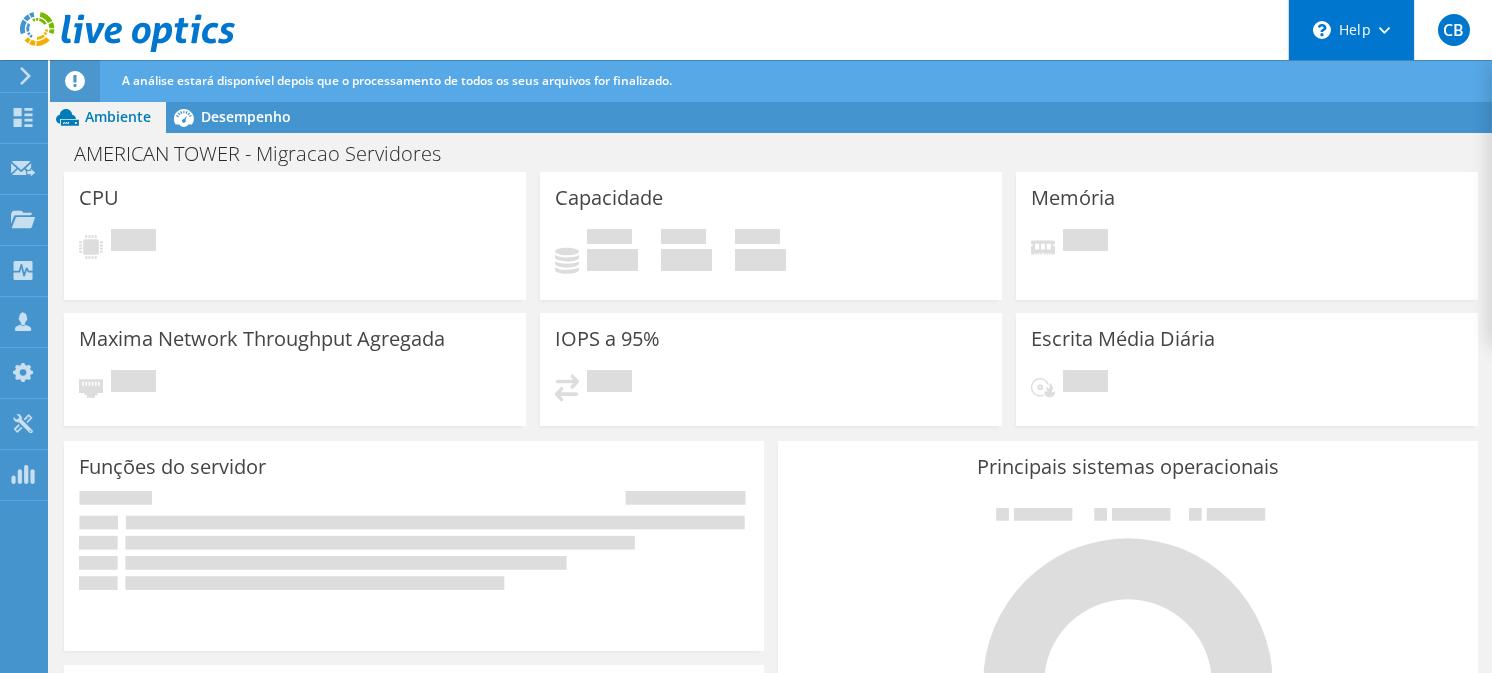 click on "\n
Help" at bounding box center (1351, 30) 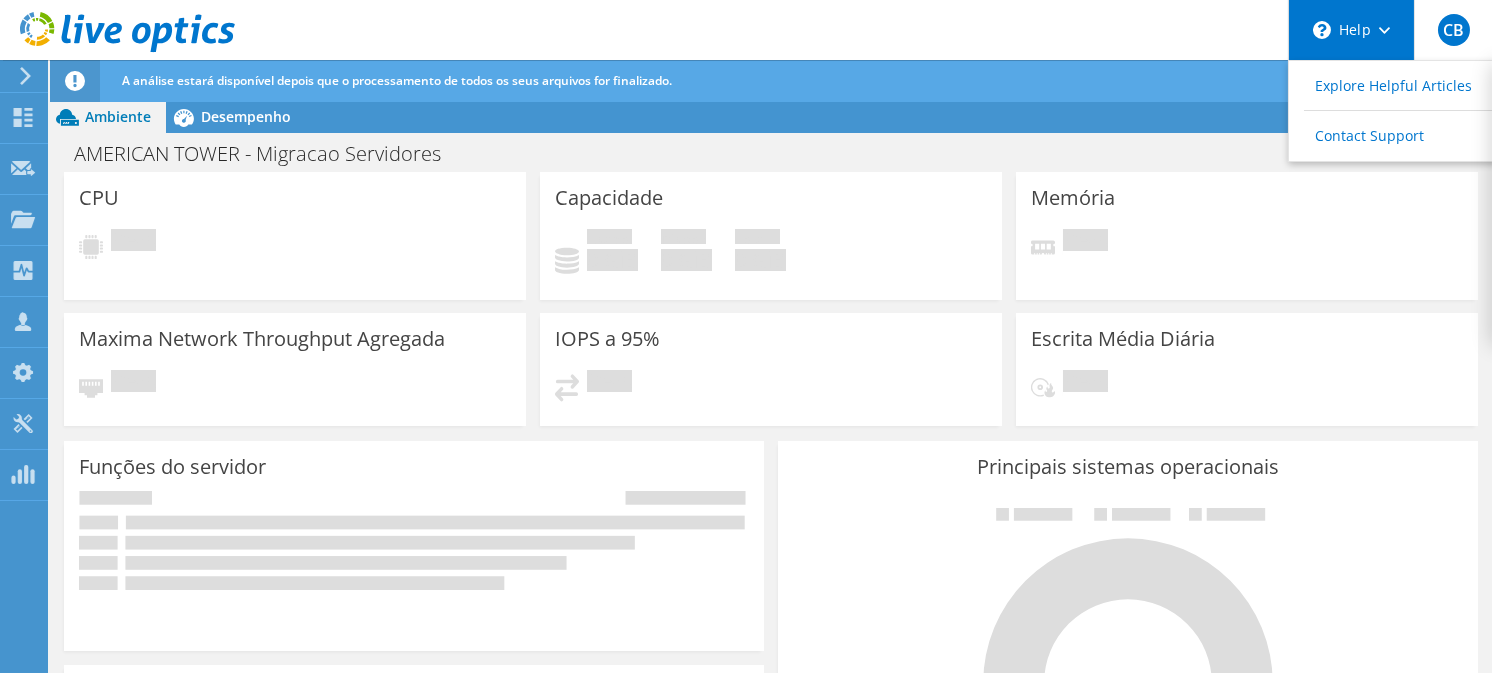 click on "\n
Help" at bounding box center [1351, 30] 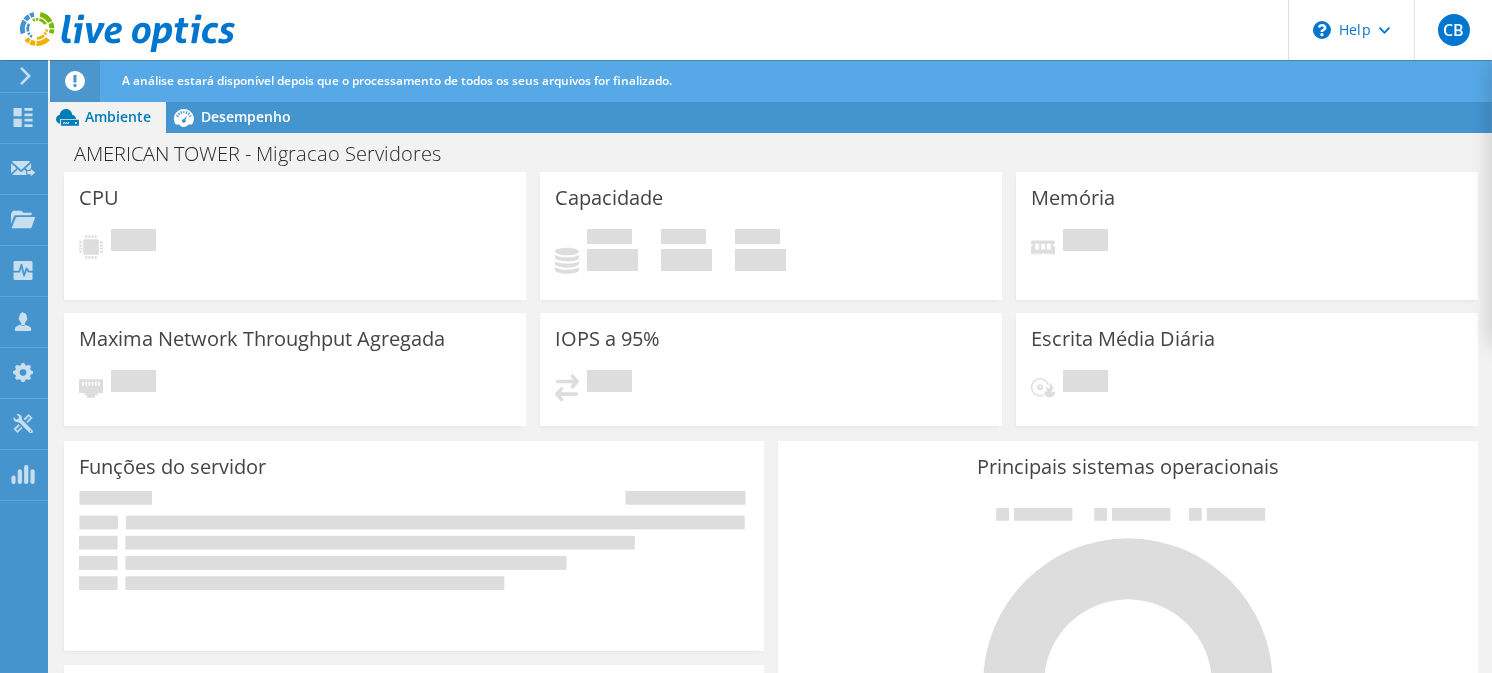 click 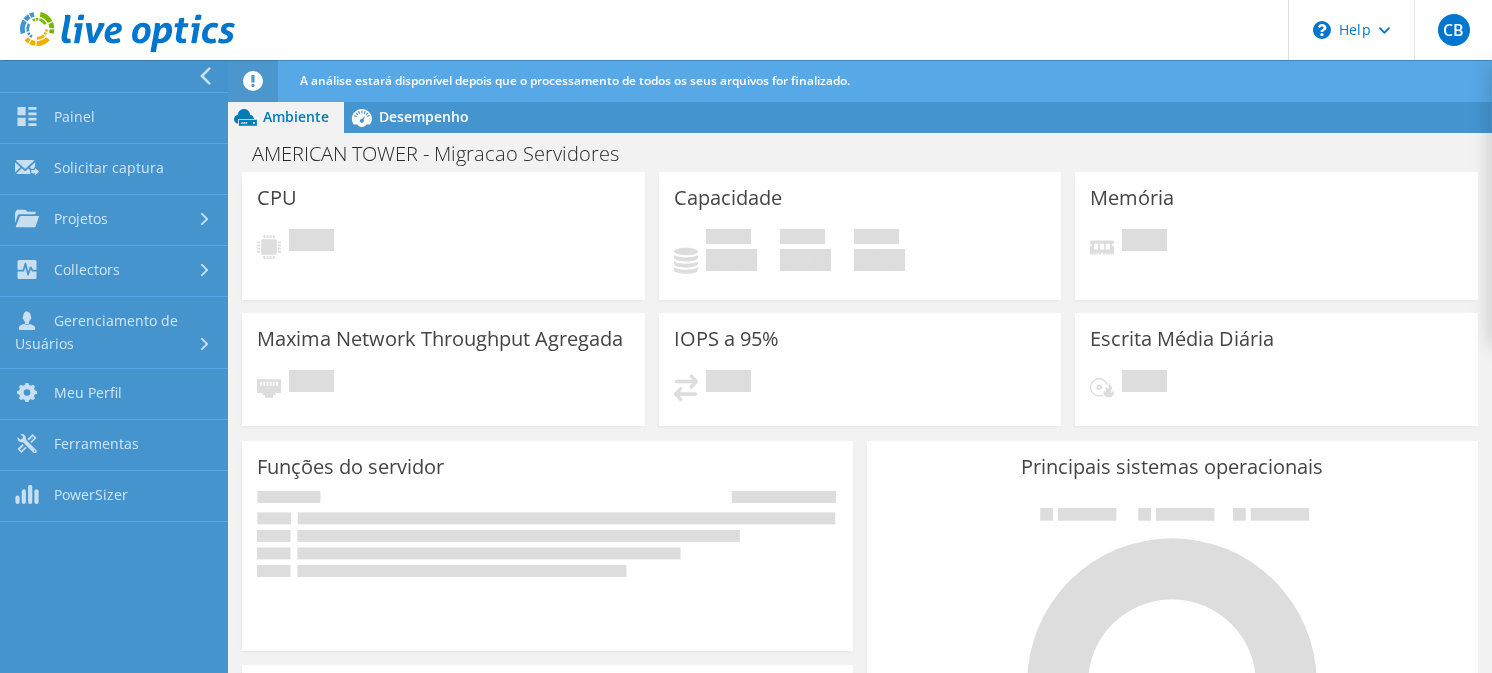 click 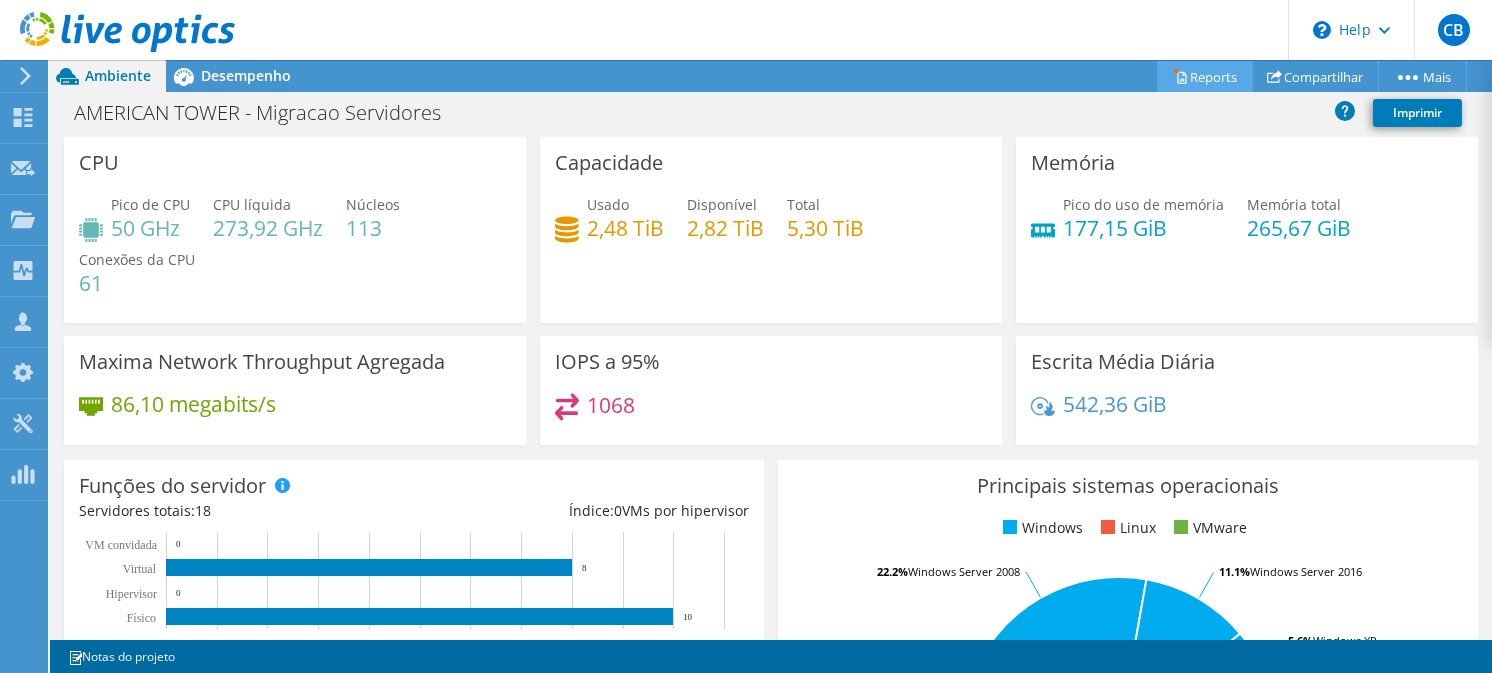 click on "Reports" at bounding box center [1205, 76] 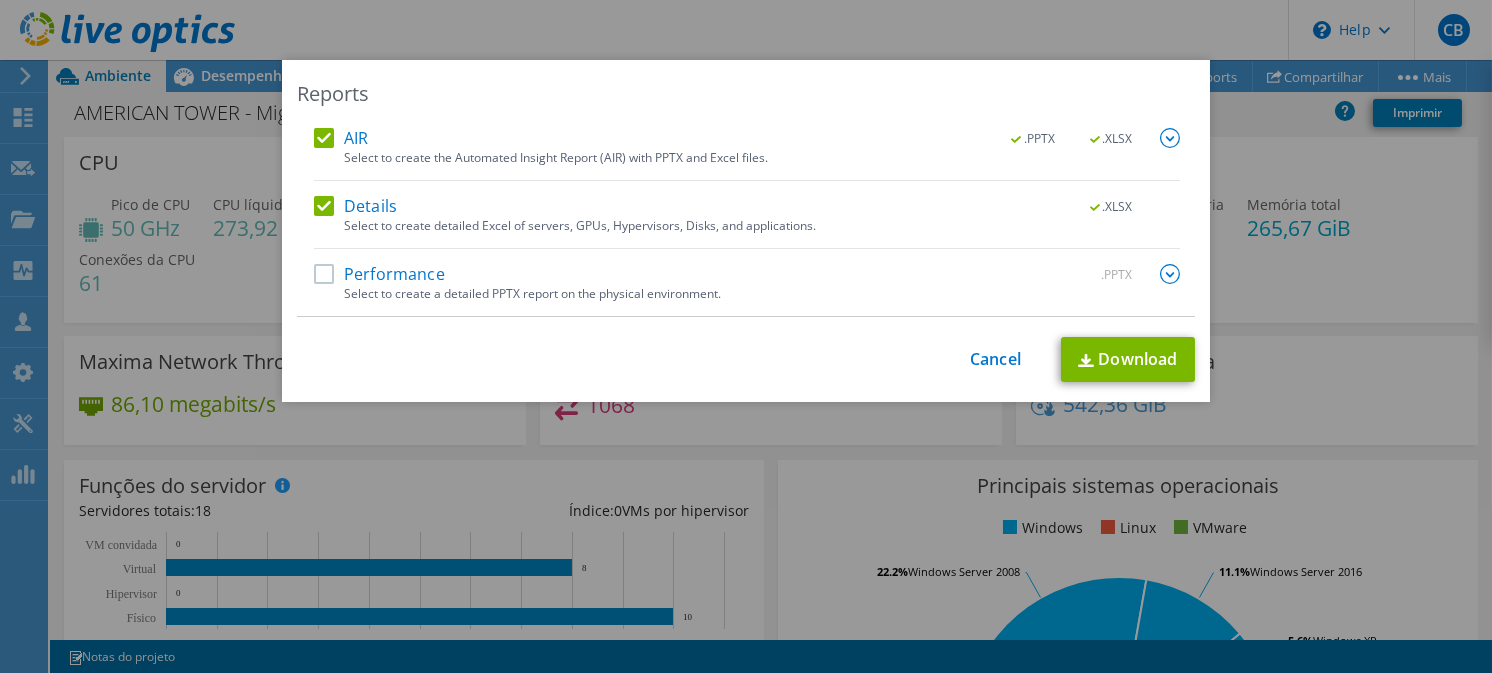click on "AIR
.PPTX
.XLSX
Select to create the Automated Insight Report (AIR) with PPTX and Excel files.
.PPTX
.XLSX" at bounding box center (746, 222) 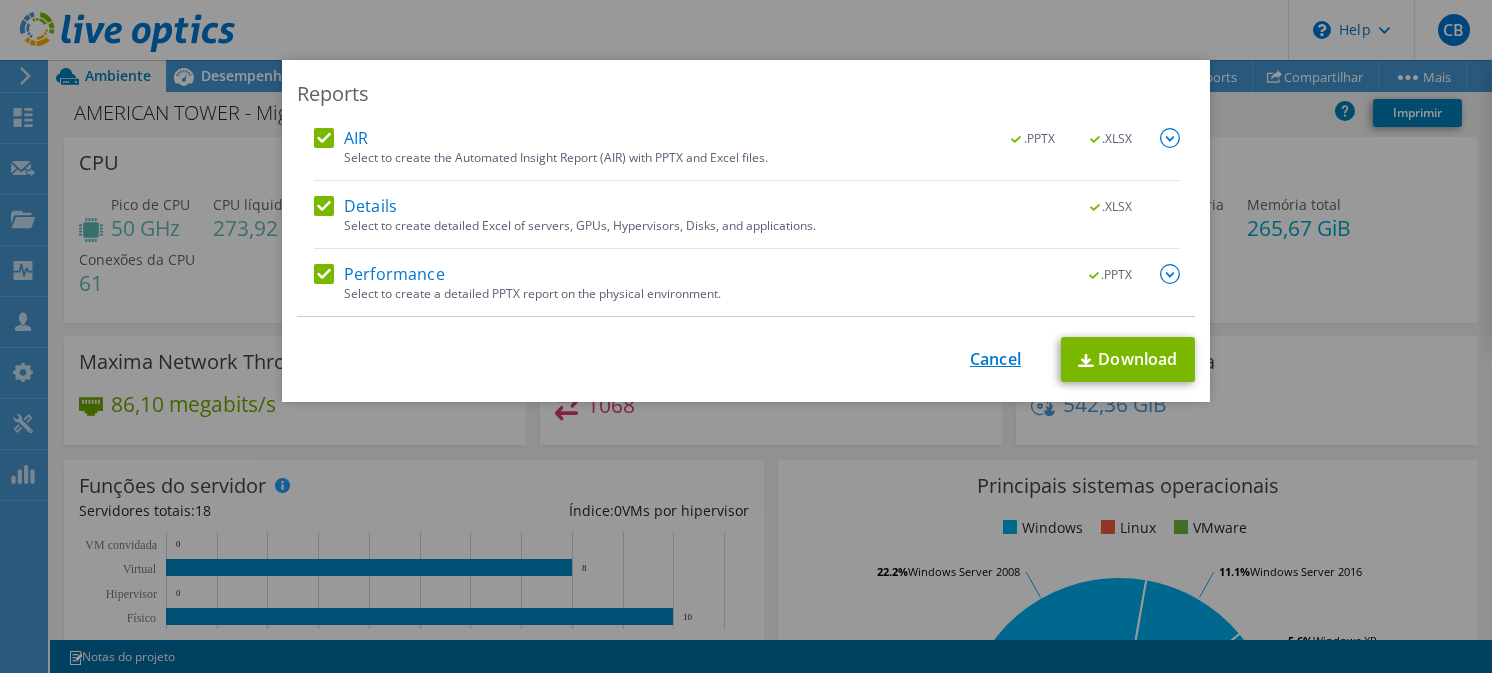 click on "Cancel" at bounding box center (995, 359) 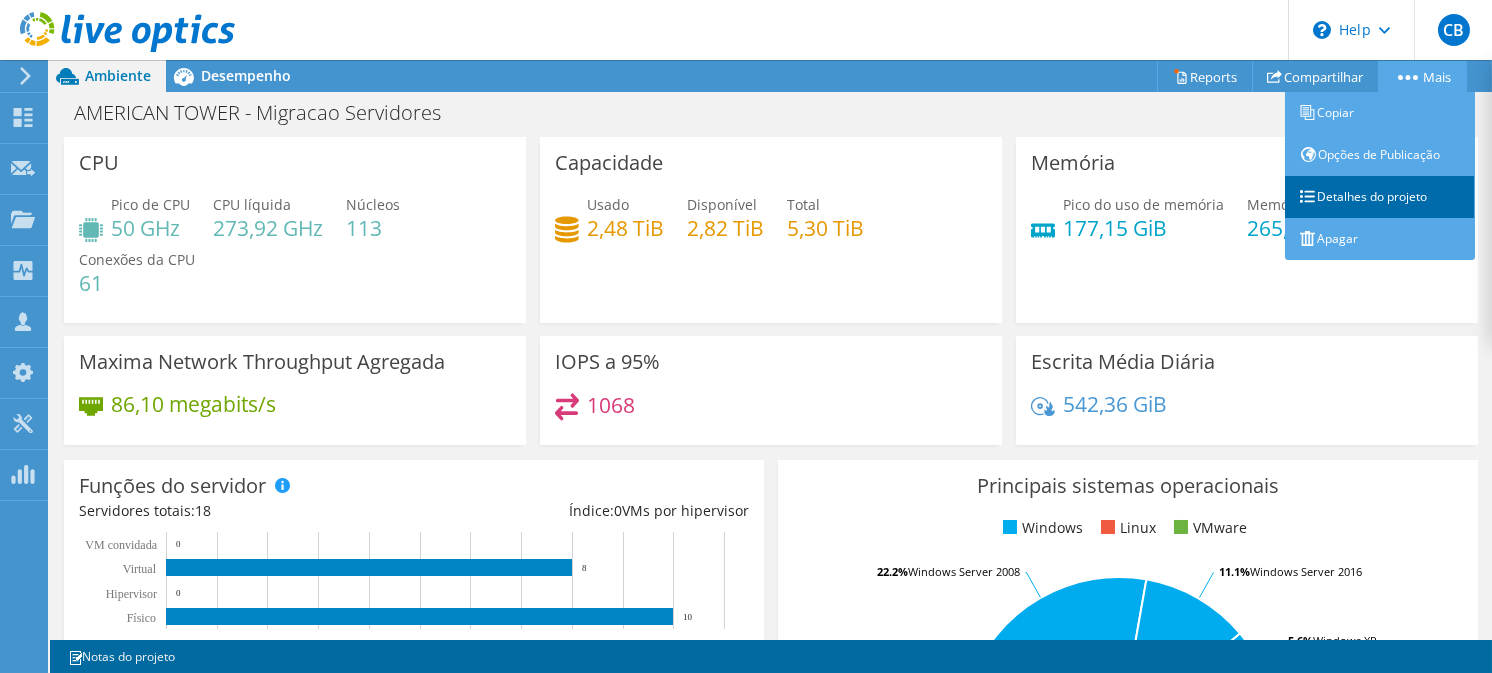 click on "Detalhes do projeto" at bounding box center [1380, 197] 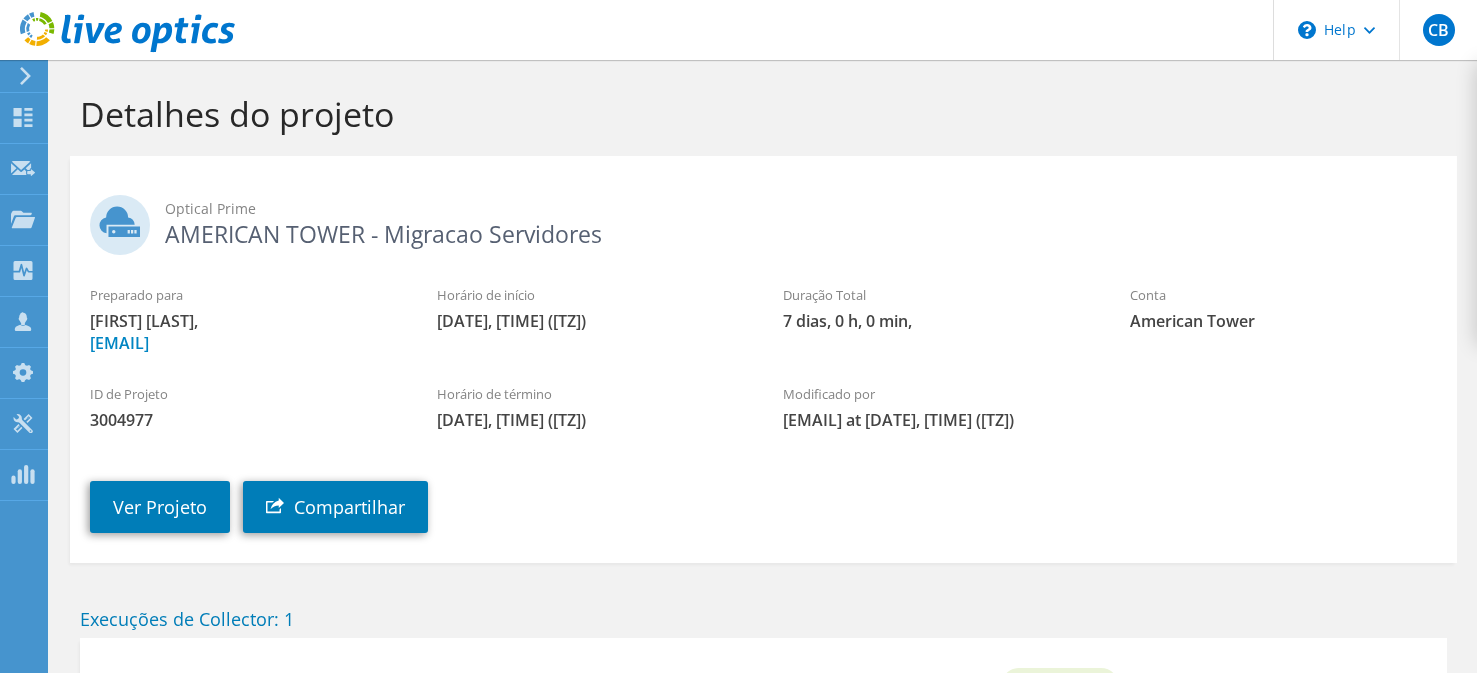 scroll, scrollTop: 0, scrollLeft: 0, axis: both 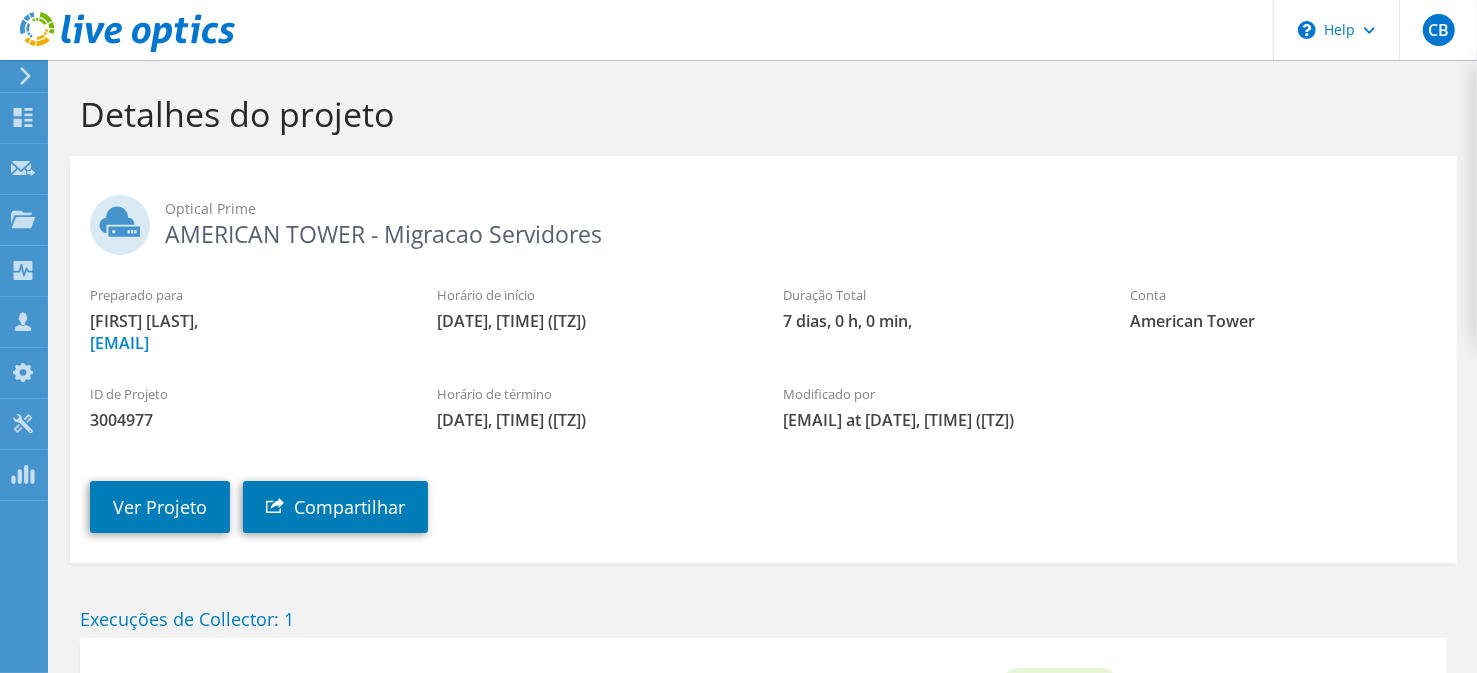 drag, startPoint x: 443, startPoint y: 319, endPoint x: 643, endPoint y: 425, distance: 226.3537 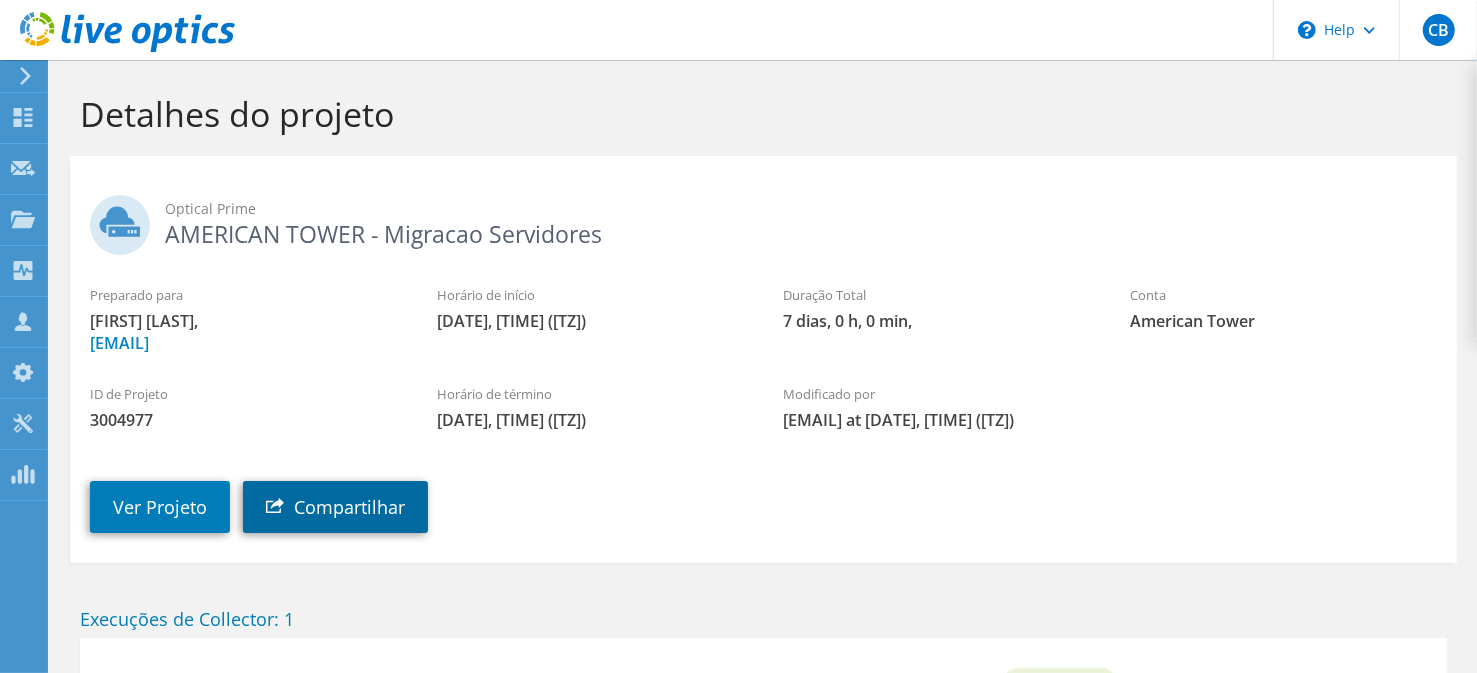 click on "Compartilhar" at bounding box center (335, 507) 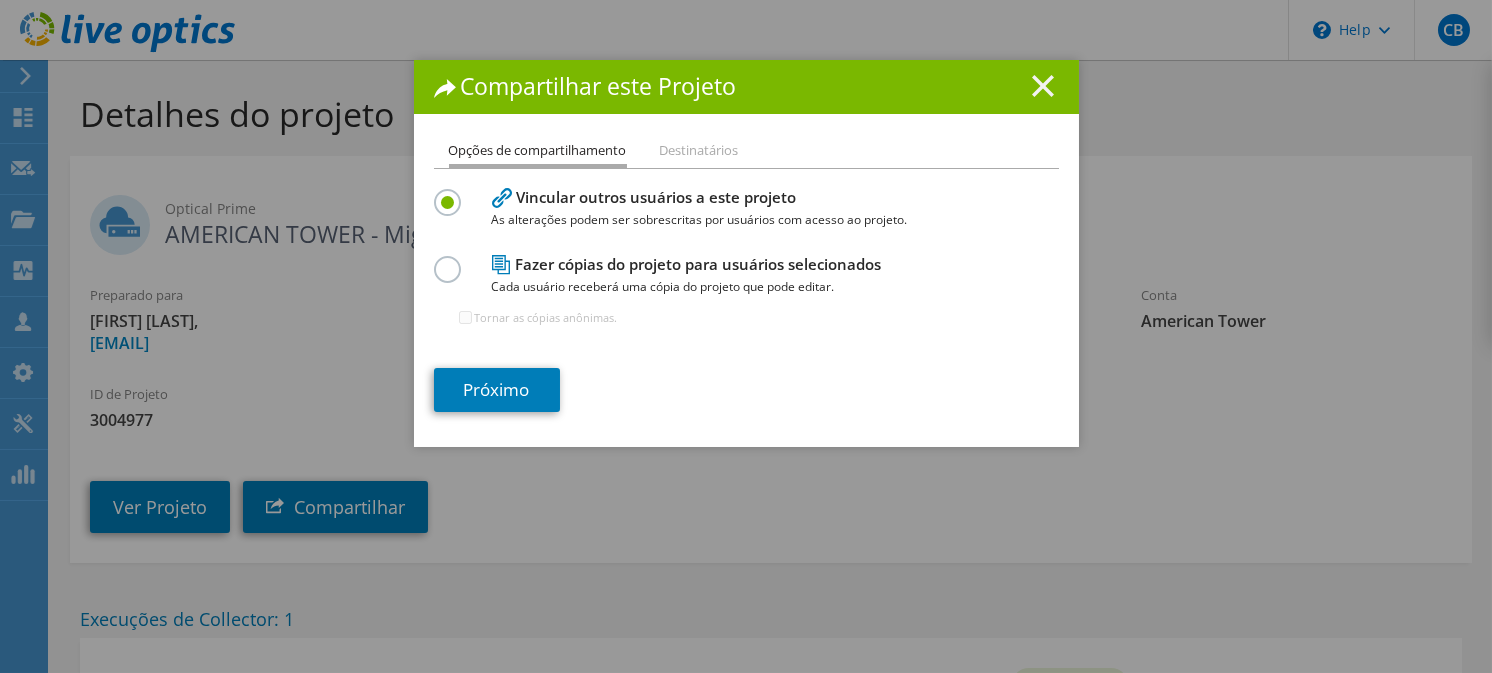 click 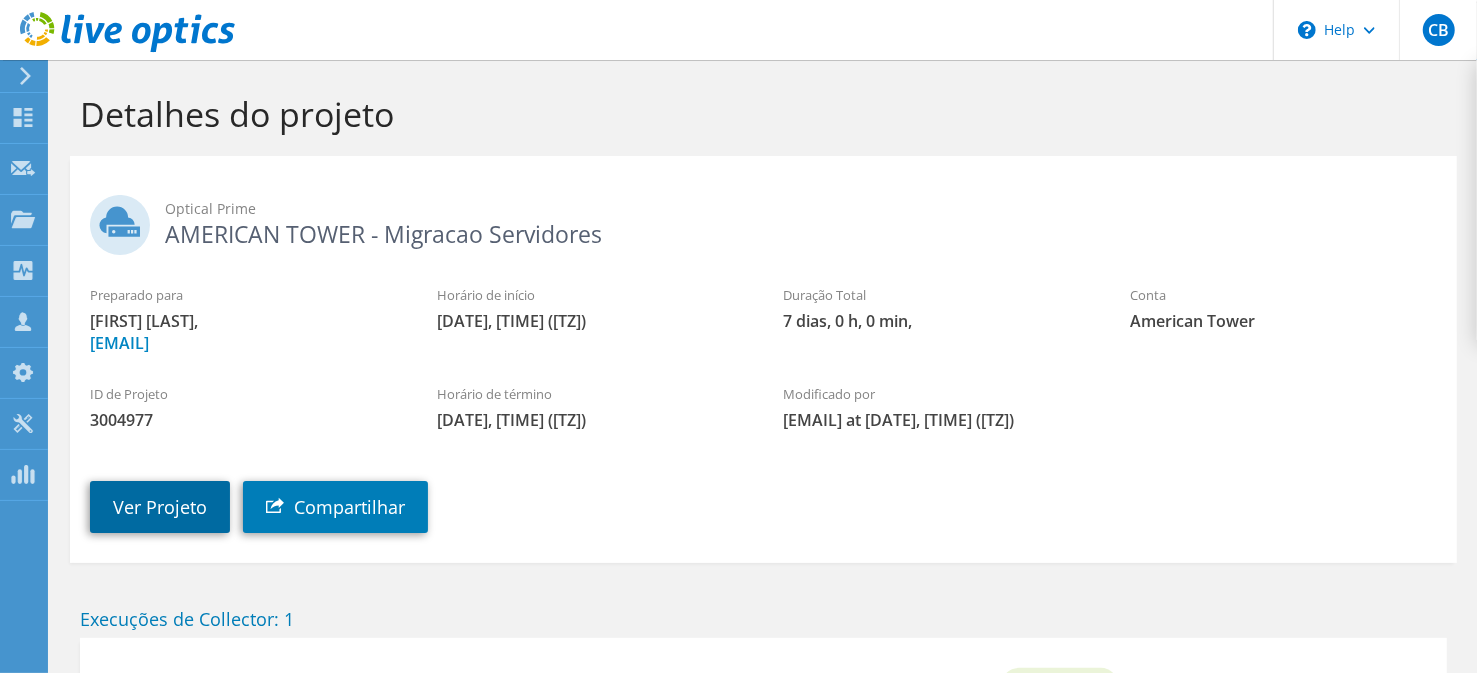 click on "Ver Projeto" at bounding box center (160, 507) 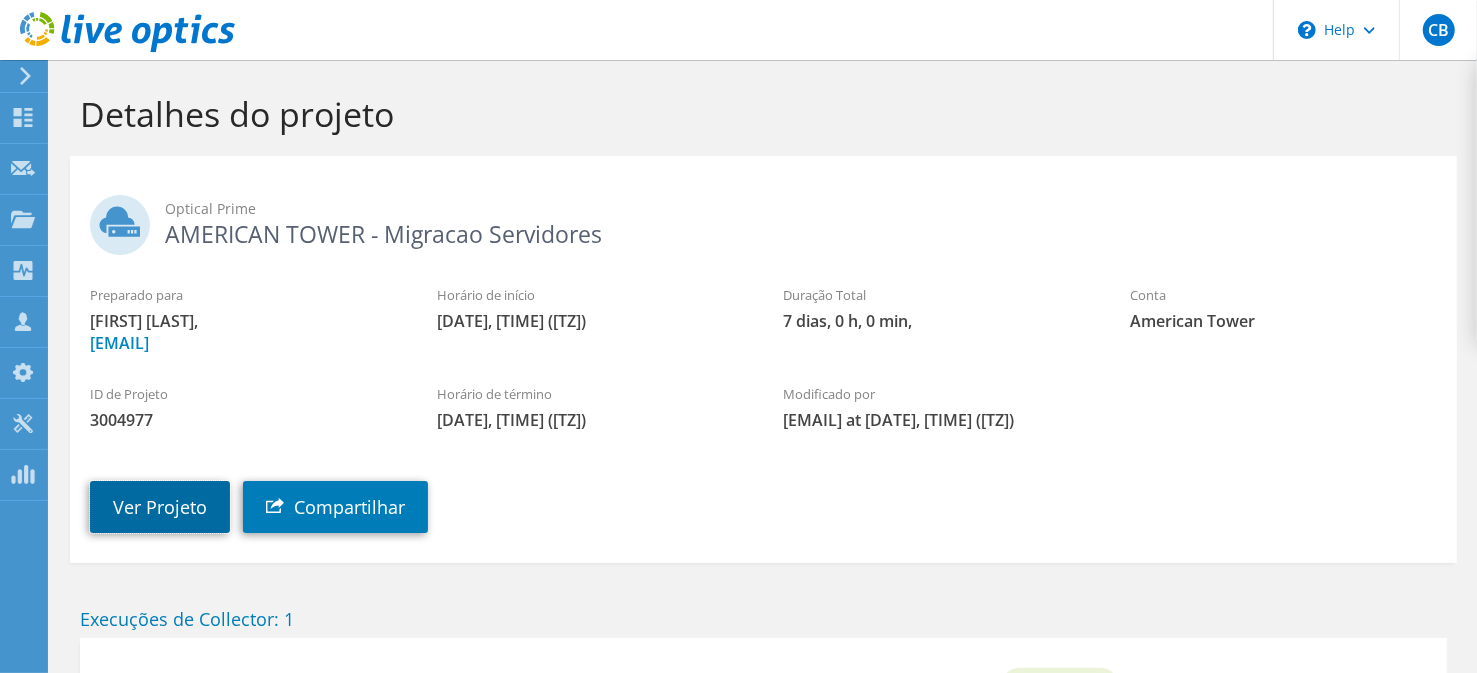 scroll, scrollTop: 18, scrollLeft: 0, axis: vertical 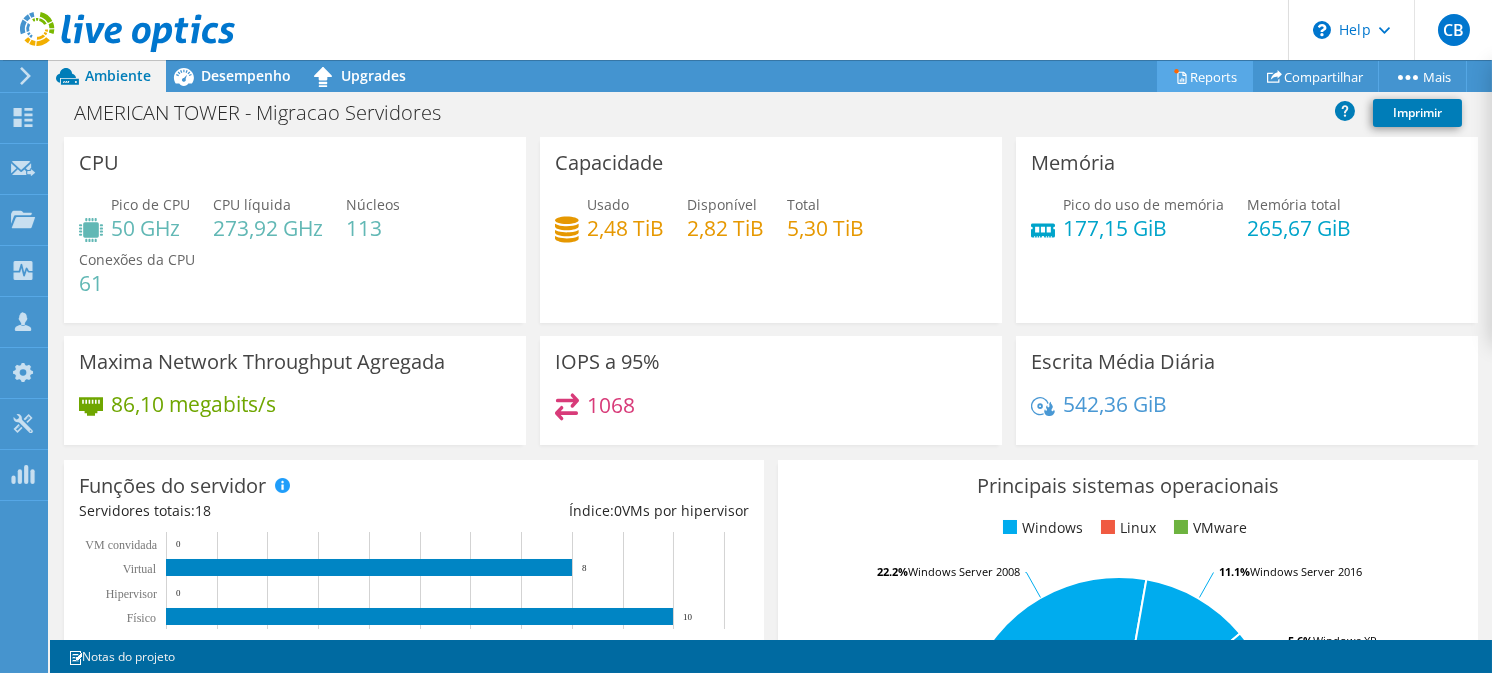 click on "Reports" at bounding box center [1205, 76] 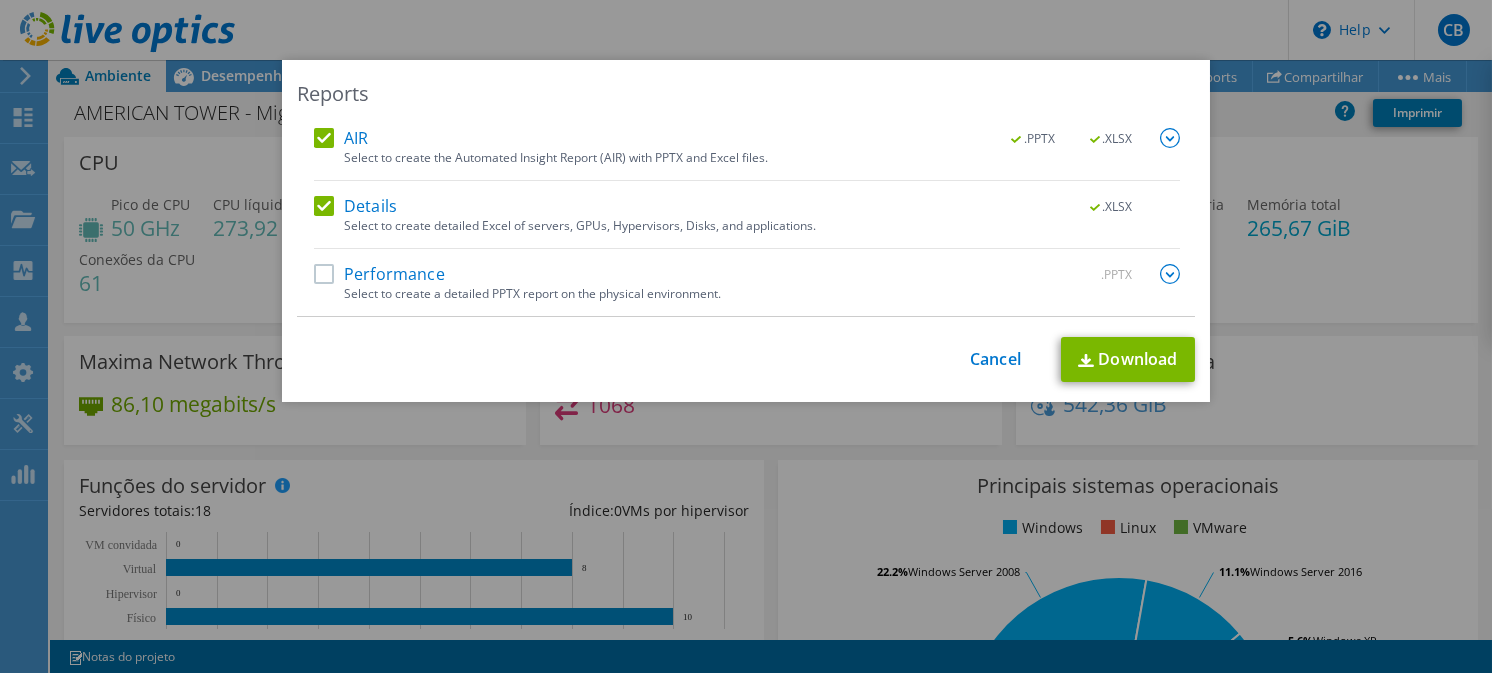 click on "Performance" at bounding box center [379, 274] 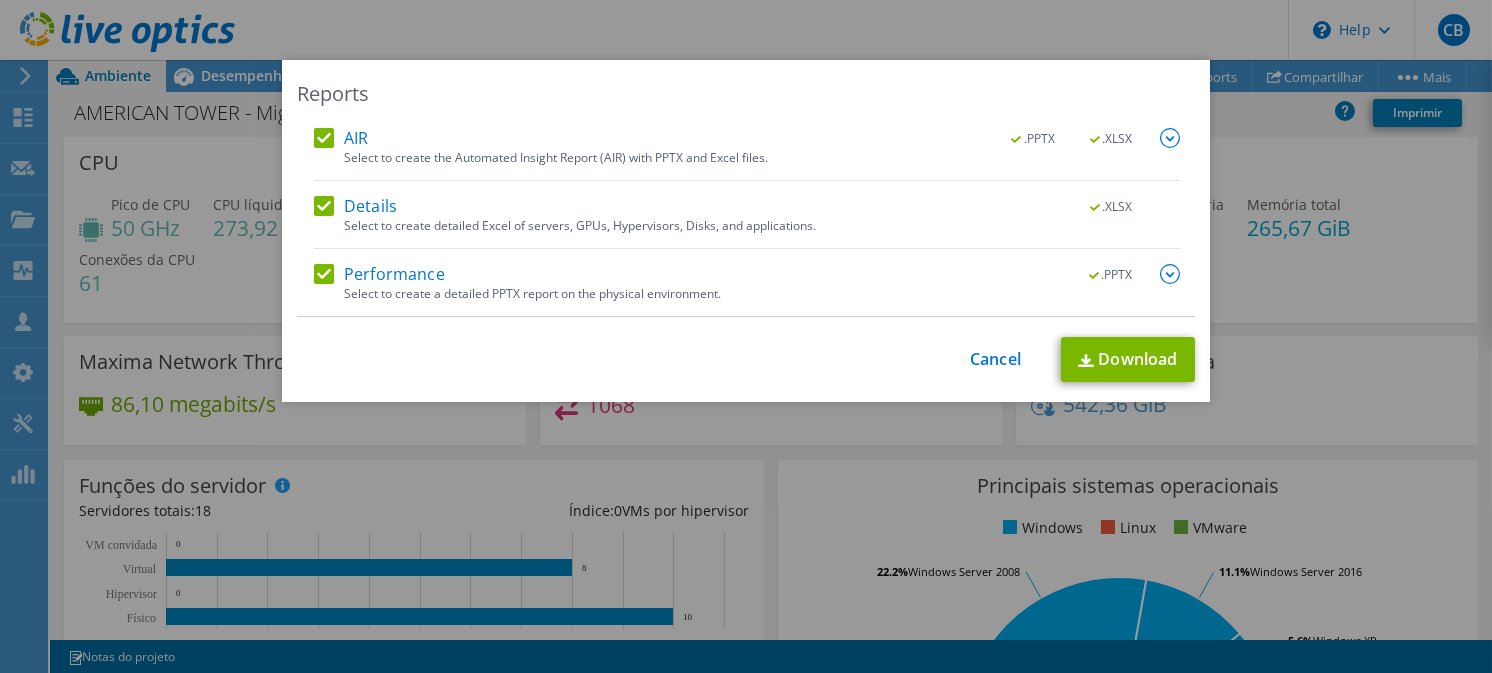 click at bounding box center (1170, 274) 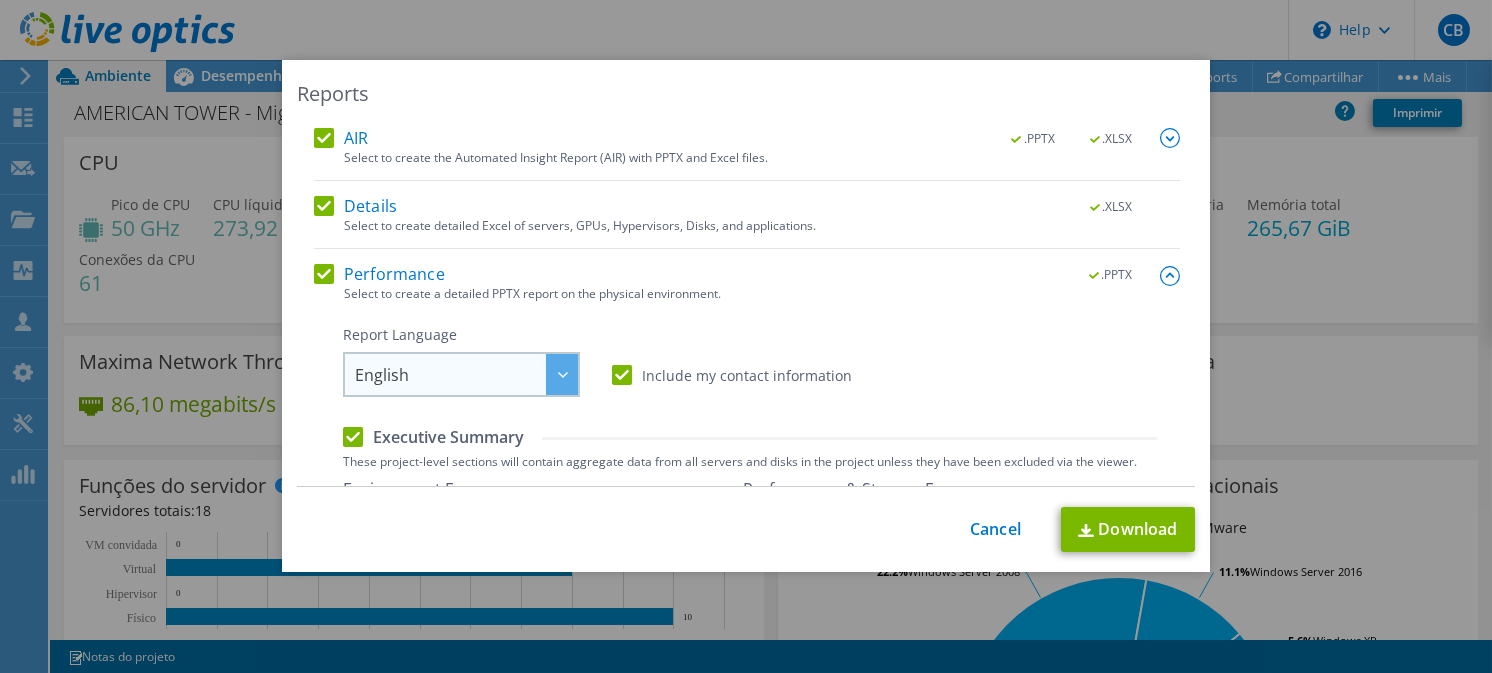 click on "English" at bounding box center (466, 374) 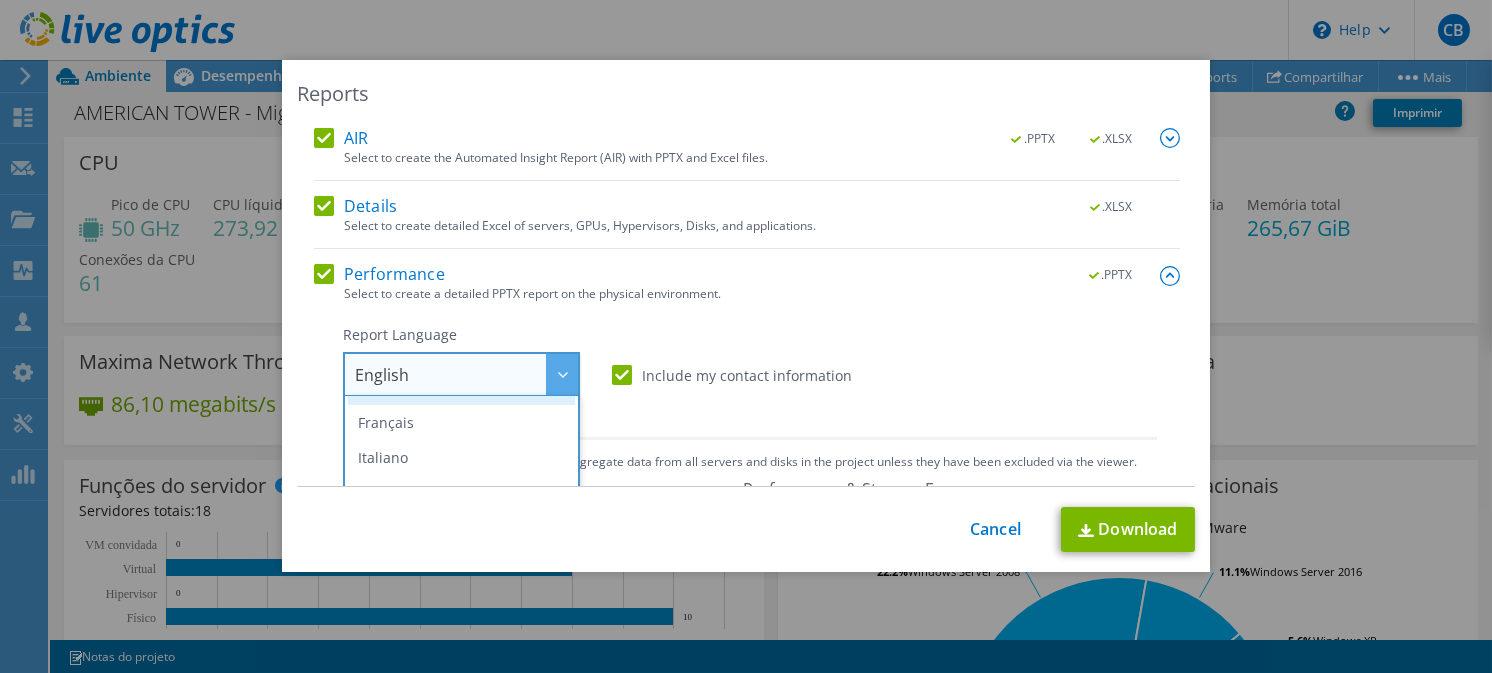 scroll, scrollTop: 199, scrollLeft: 0, axis: vertical 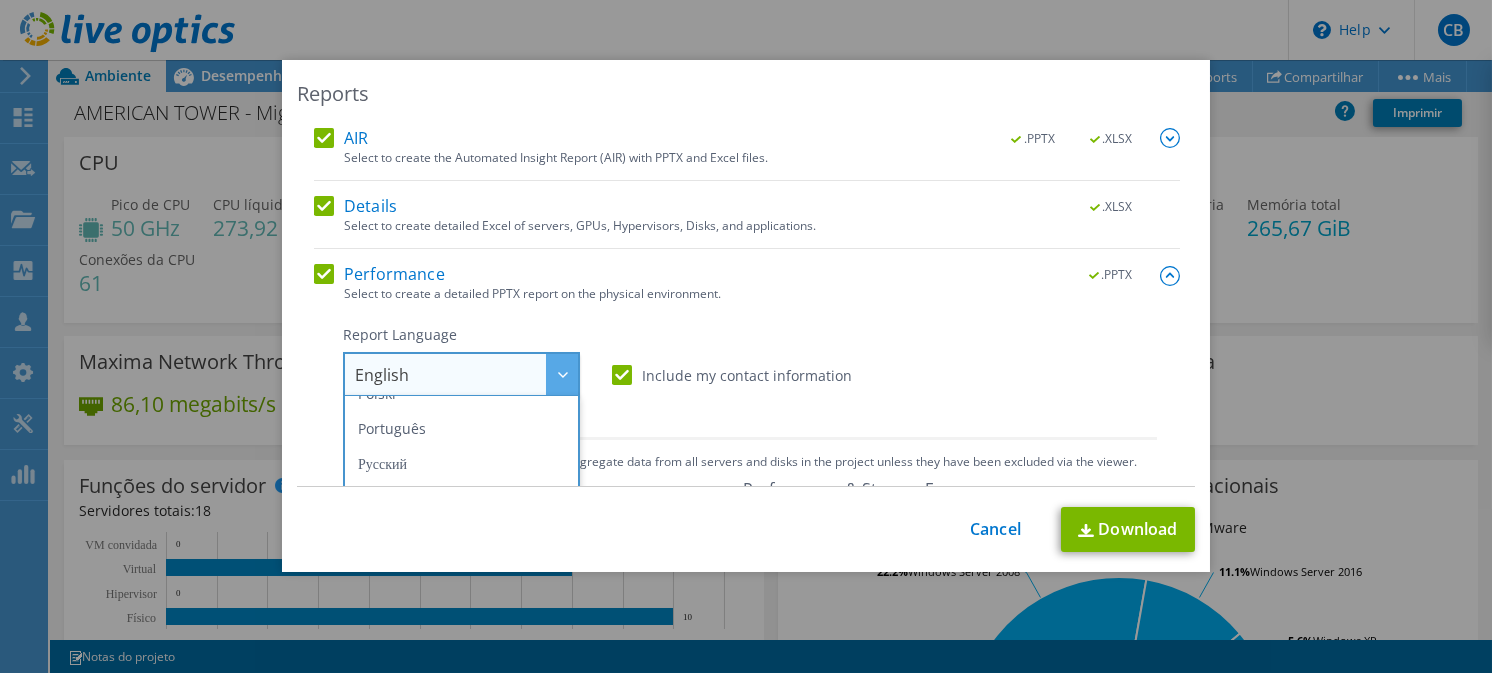 click on "Report Language
English
Deutsch
Español
Français
Italiano
Polski
Português
Русский
한국어
中文
日本語
English 				 					 						 					 				 English Deutsch Español Français Italiano Polski Português Русский 한국어 中文 日本語" at bounding box center [750, 361] 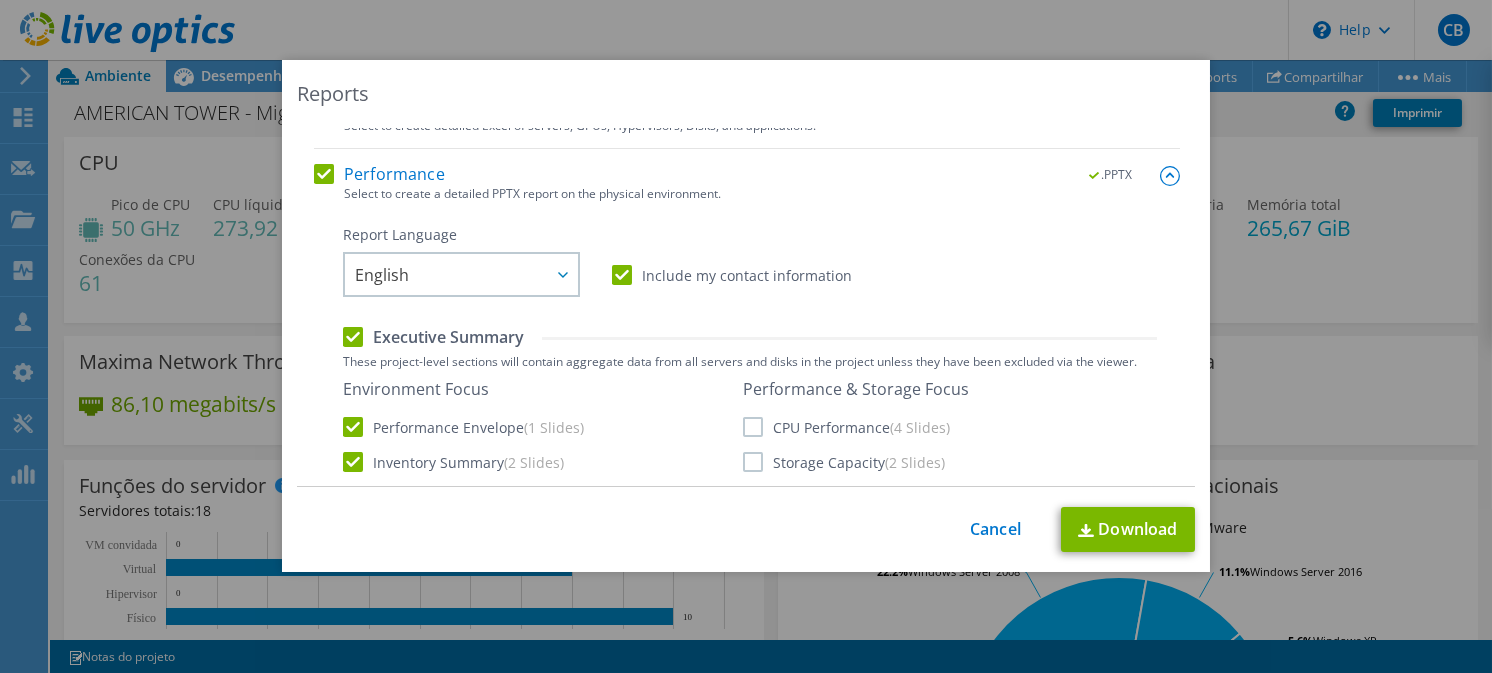 scroll, scrollTop: 199, scrollLeft: 0, axis: vertical 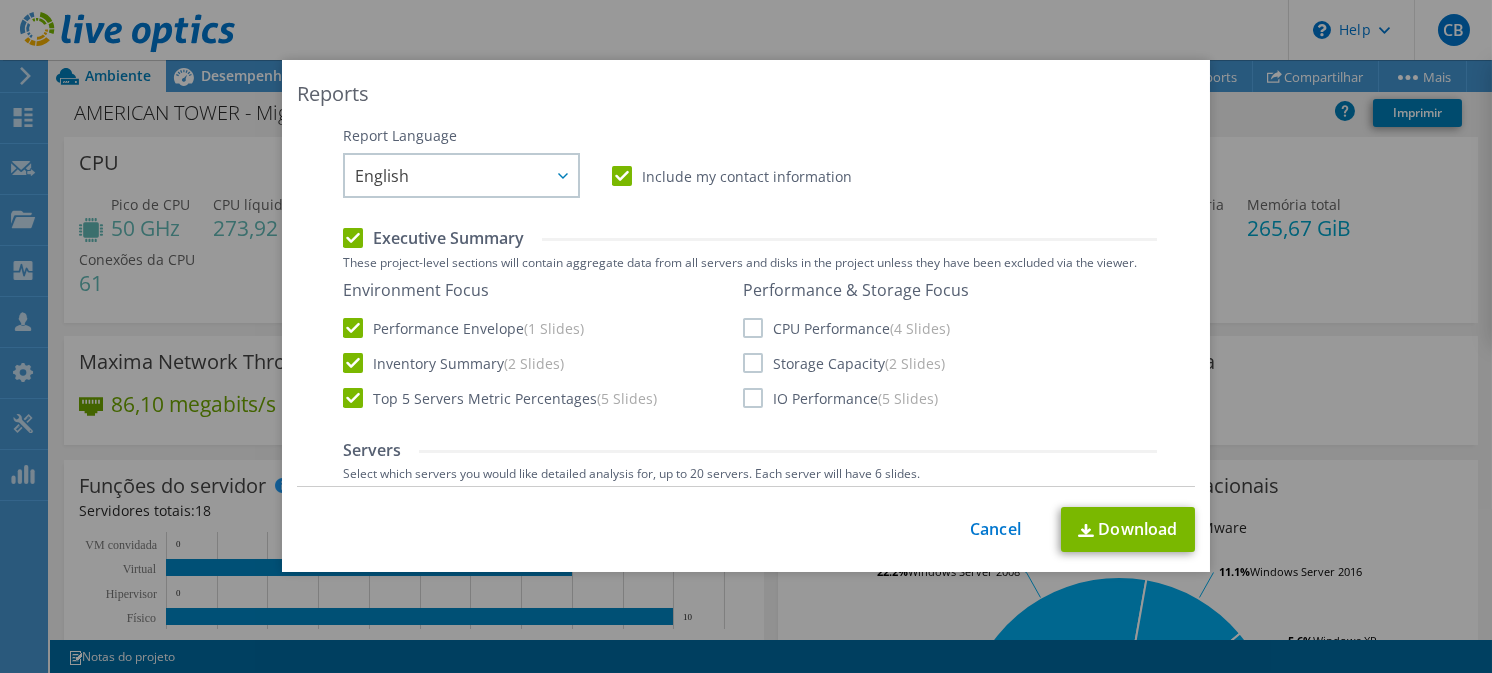 click on "CPU Performance  (4 Slides)" at bounding box center (846, 328) 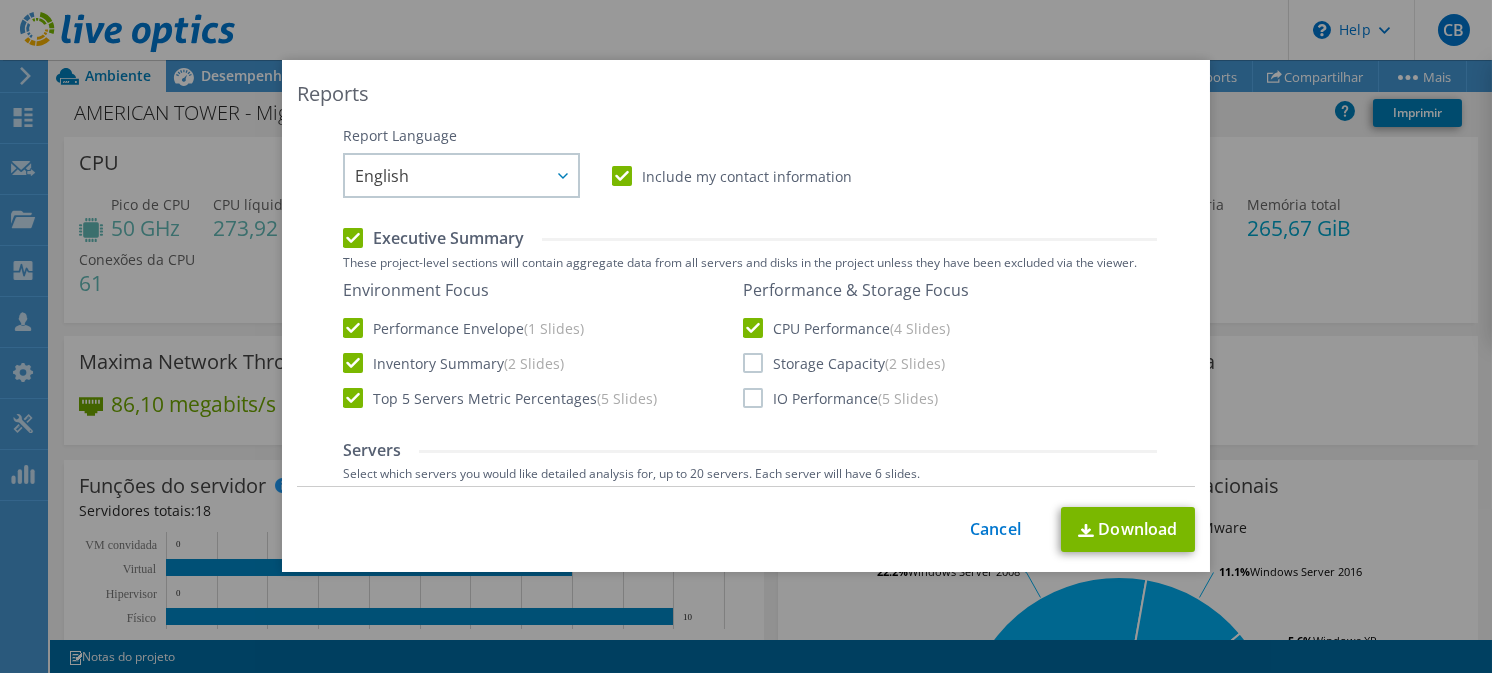 click on "CPU Performance  (4 Slides)" at bounding box center [846, 328] 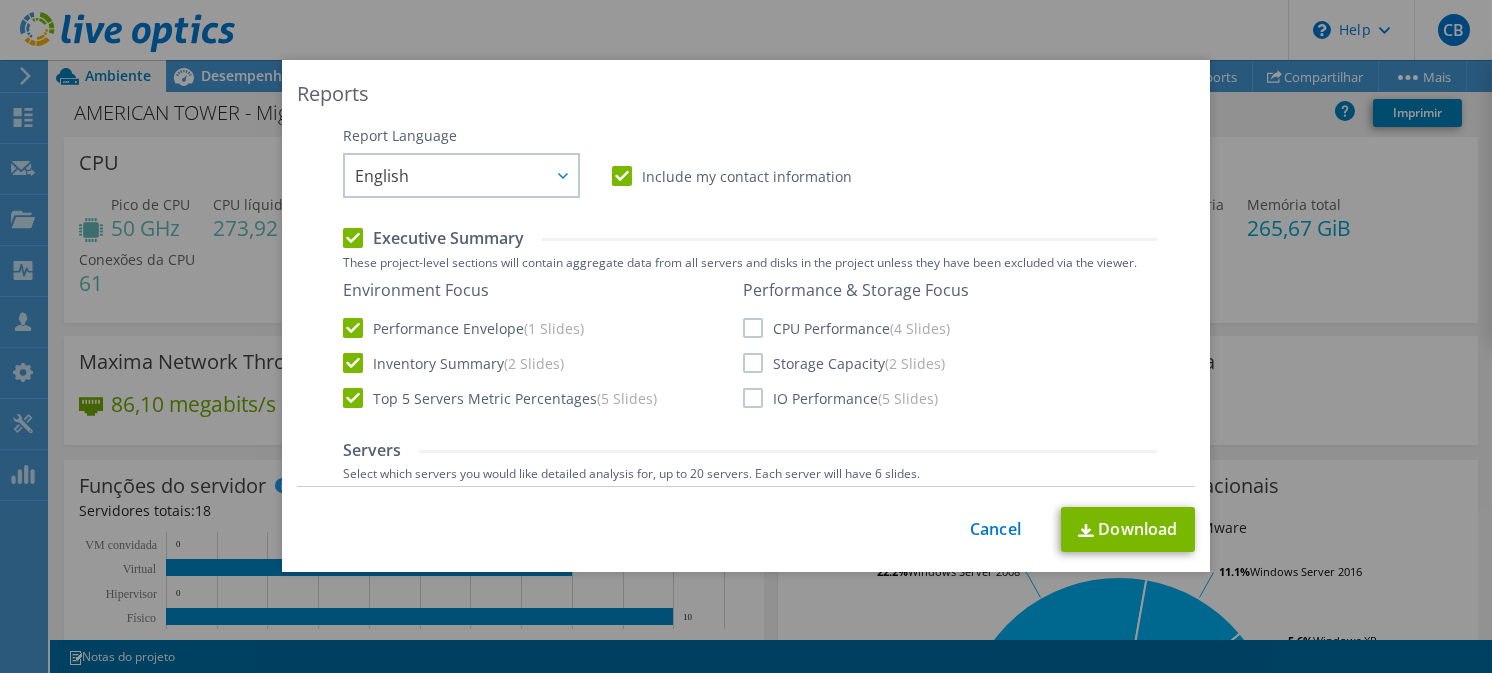 click on "CPU Performance  (4 Slides)" at bounding box center [846, 328] 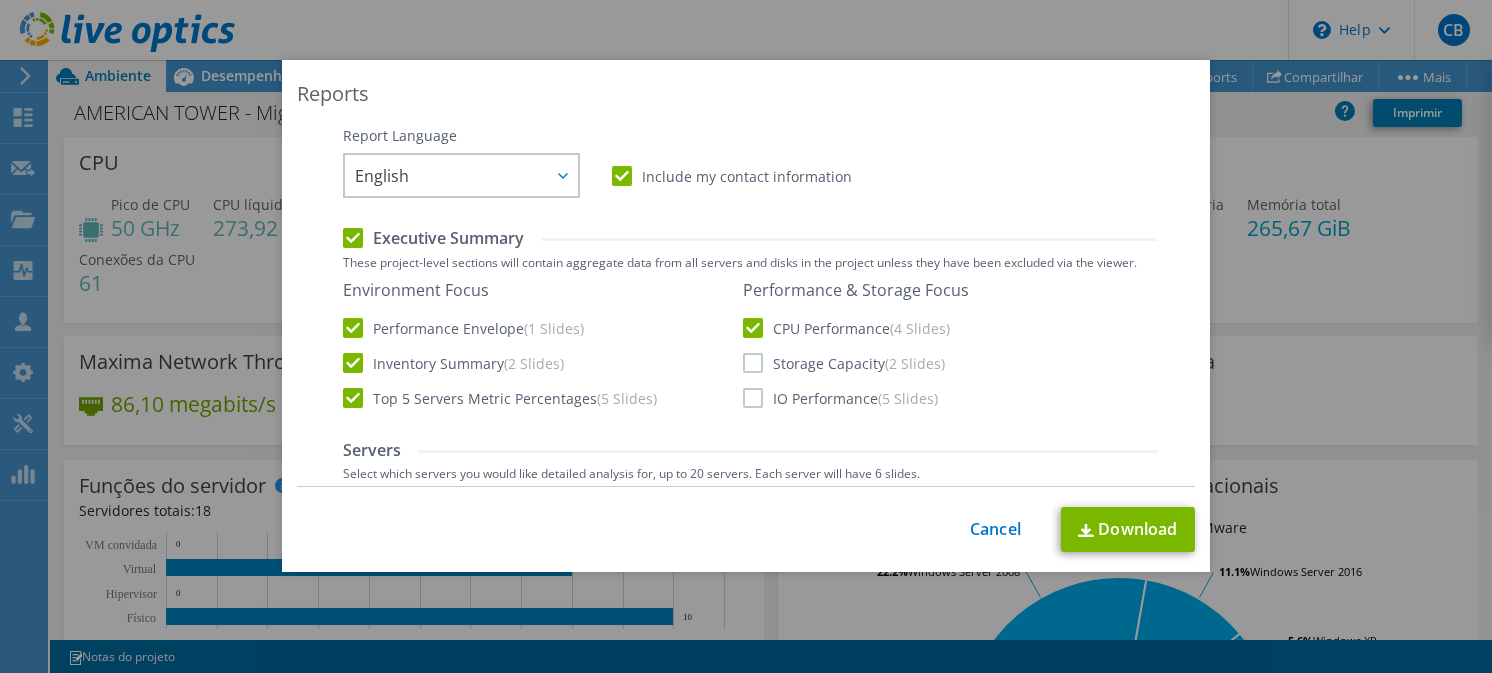 click on "Performance & Storage Focus
CPU Performance  (4 Slides)
Storage Capacity  (2 Slides)
IO Performance  (5 Slides)" at bounding box center (856, 344) 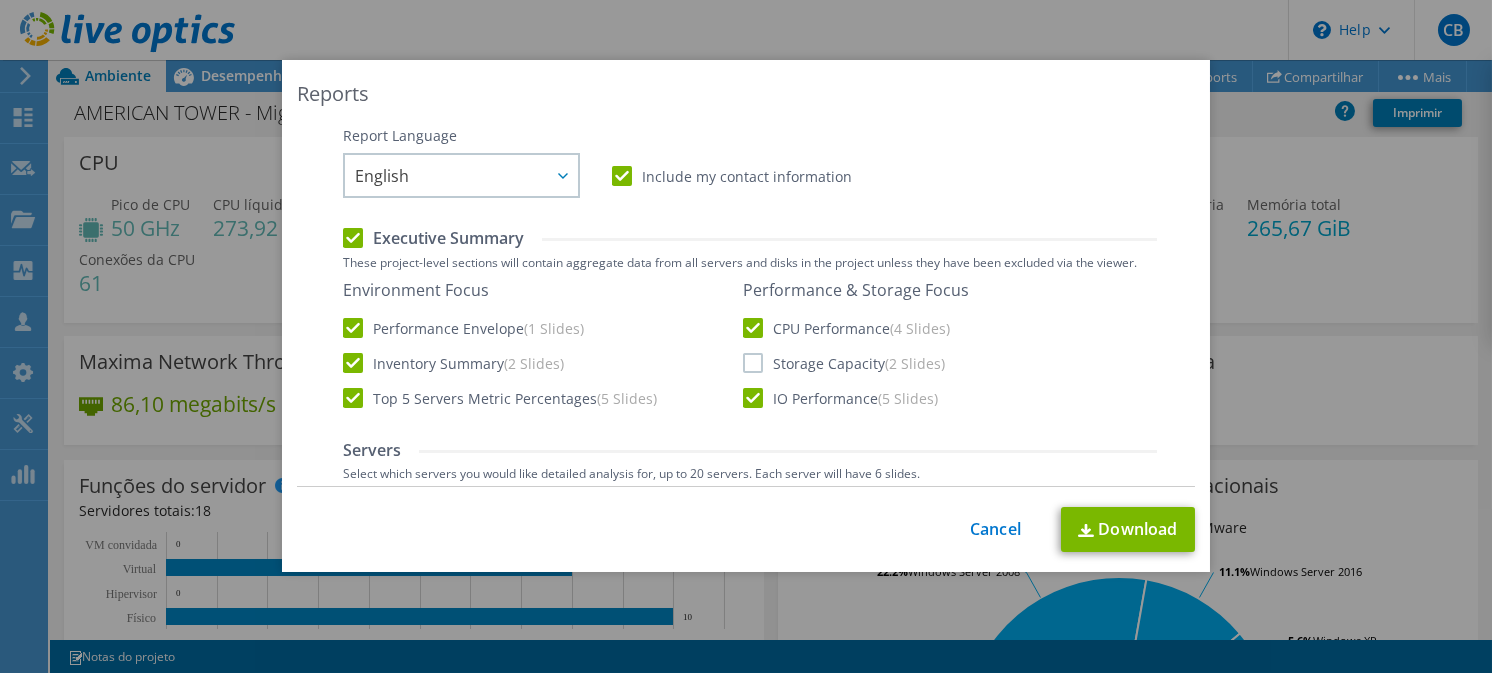 click on "Storage Capacity  (2 Slides)" at bounding box center [844, 363] 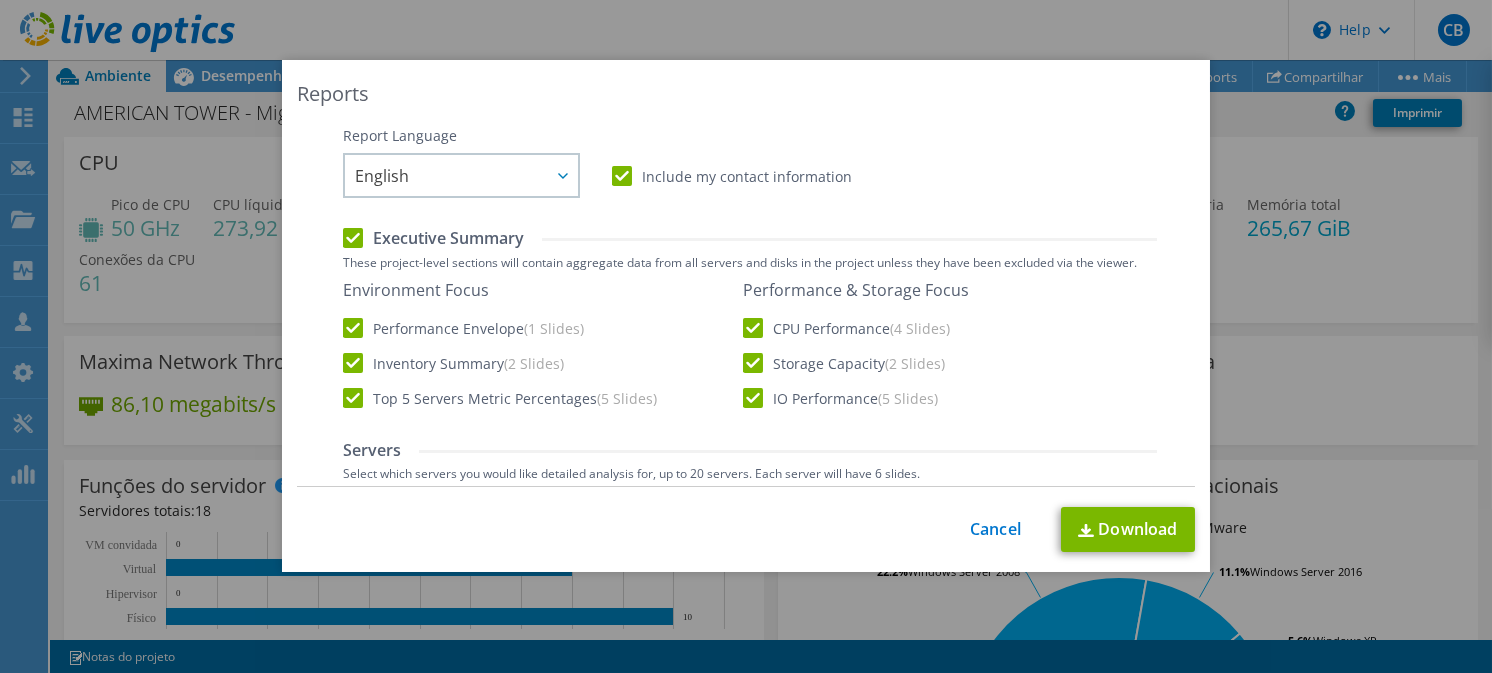 scroll, scrollTop: 500, scrollLeft: 0, axis: vertical 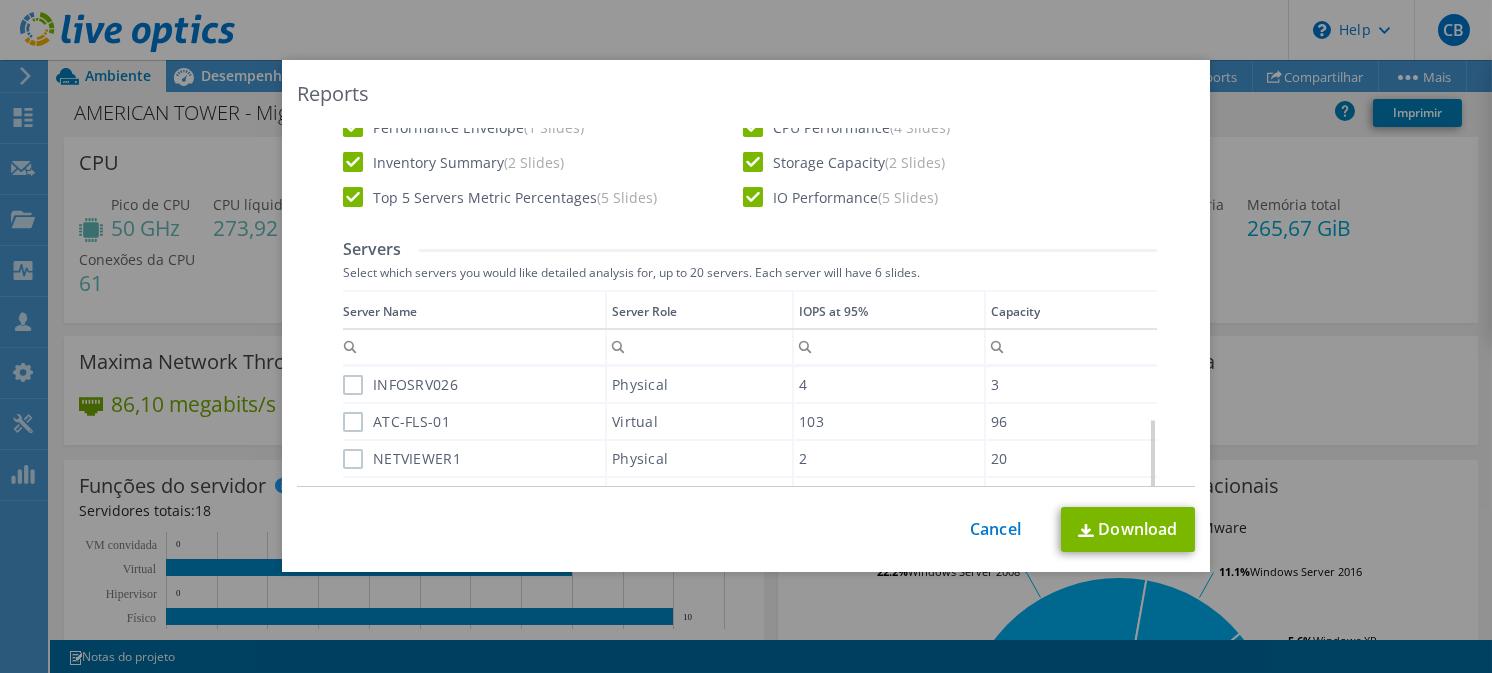 click on "INFOSRV026" at bounding box center [400, 385] 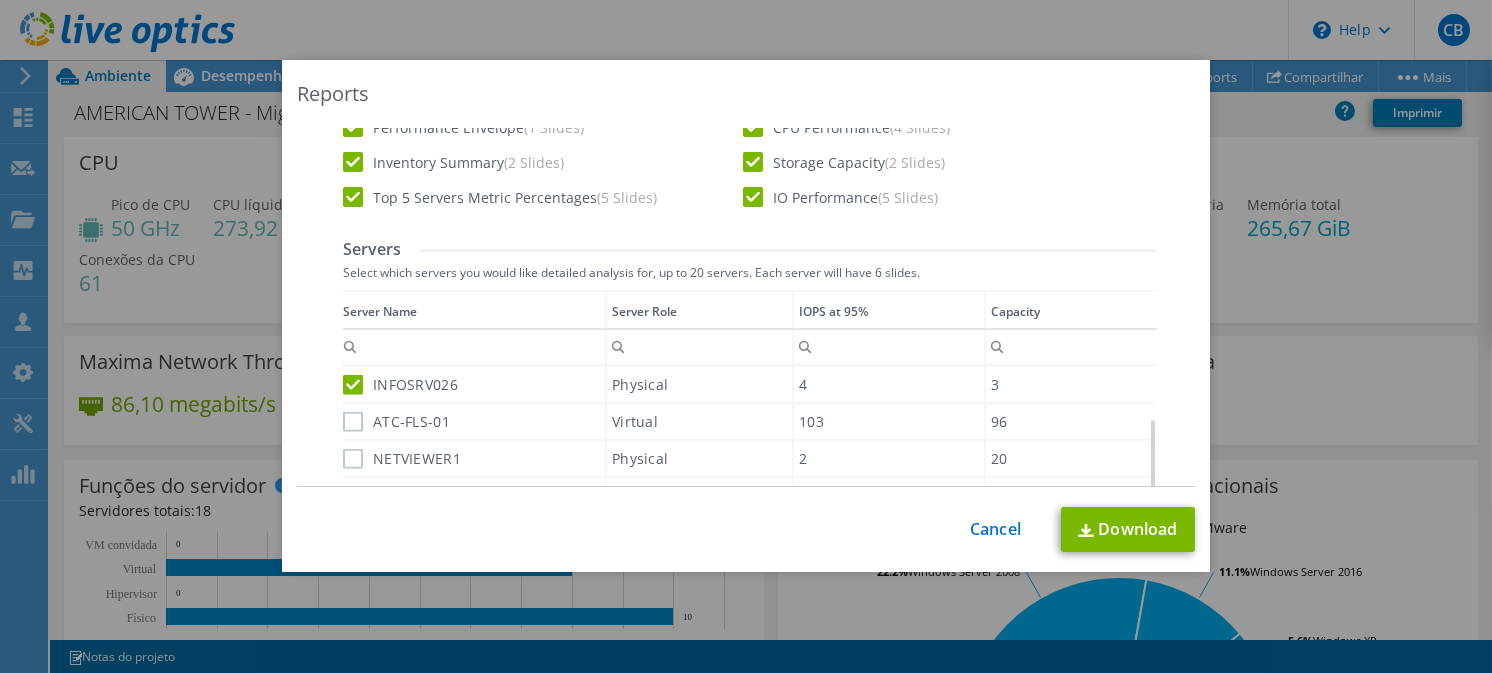 click on "ATC-FLS-01" at bounding box center (396, 422) 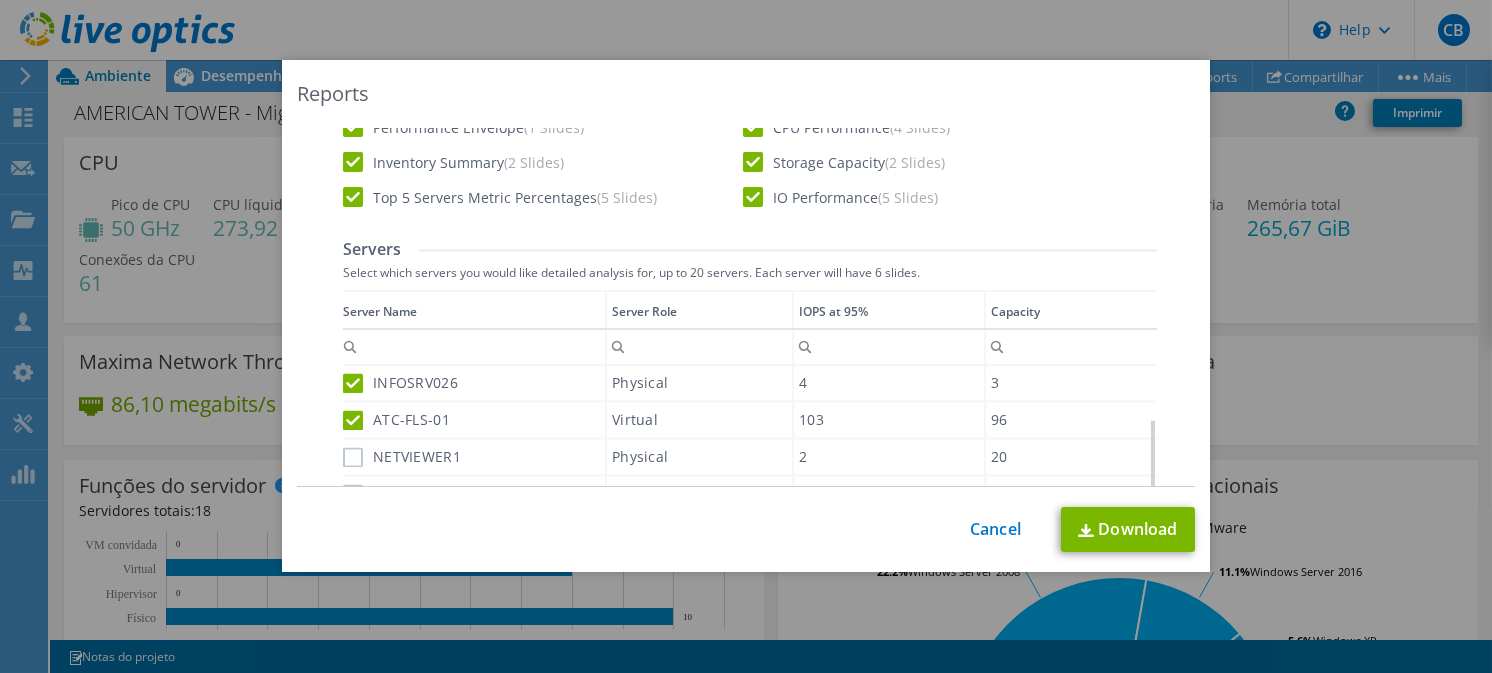 click on "NETVIEWER1" at bounding box center (402, 457) 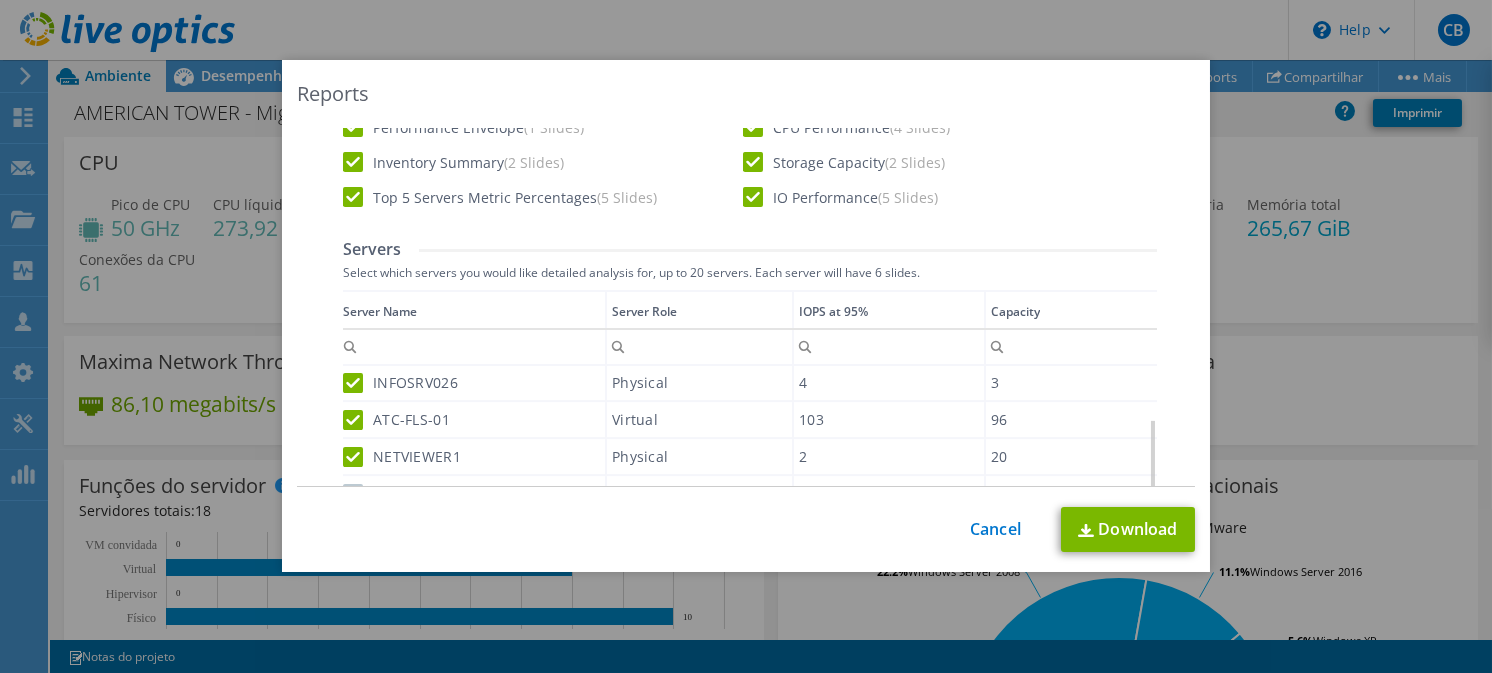 scroll, scrollTop: 230, scrollLeft: 0, axis: vertical 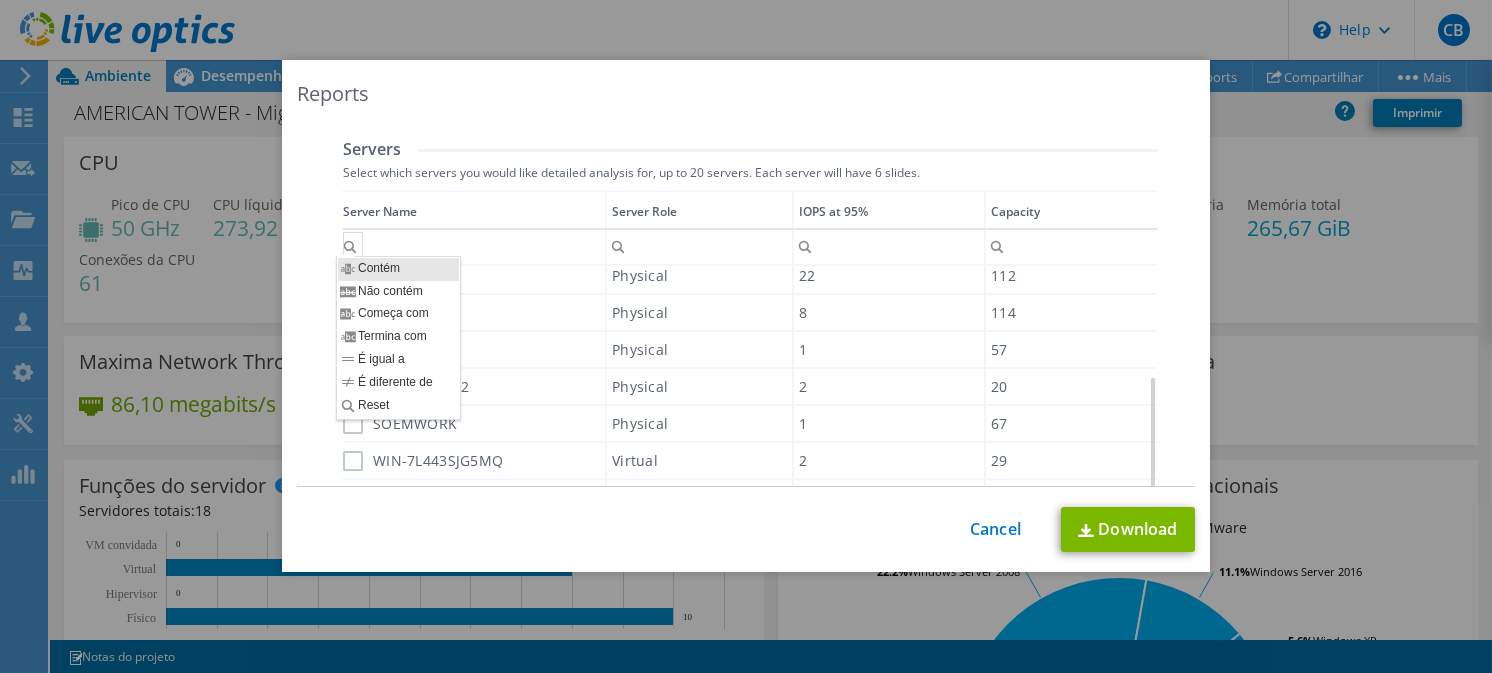 click at bounding box center [353, 244] 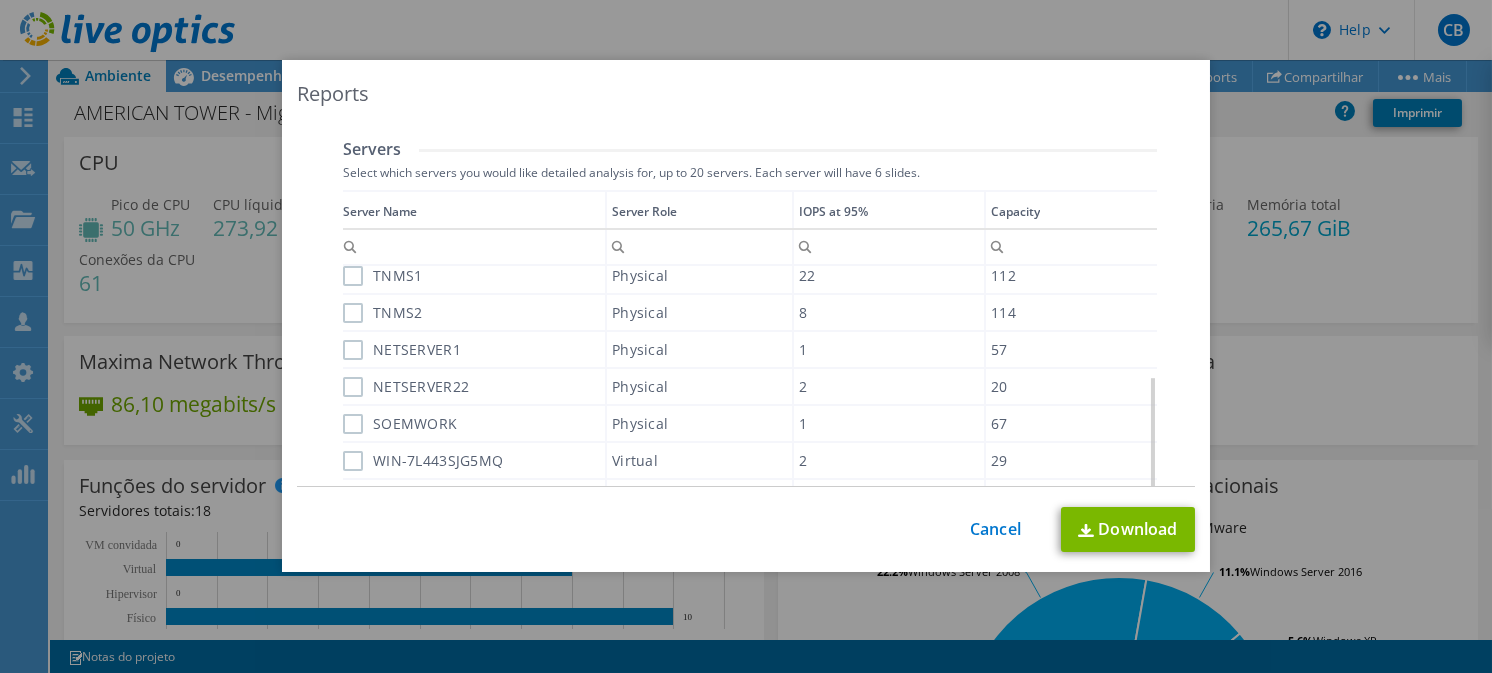 scroll, scrollTop: 0, scrollLeft: 0, axis: both 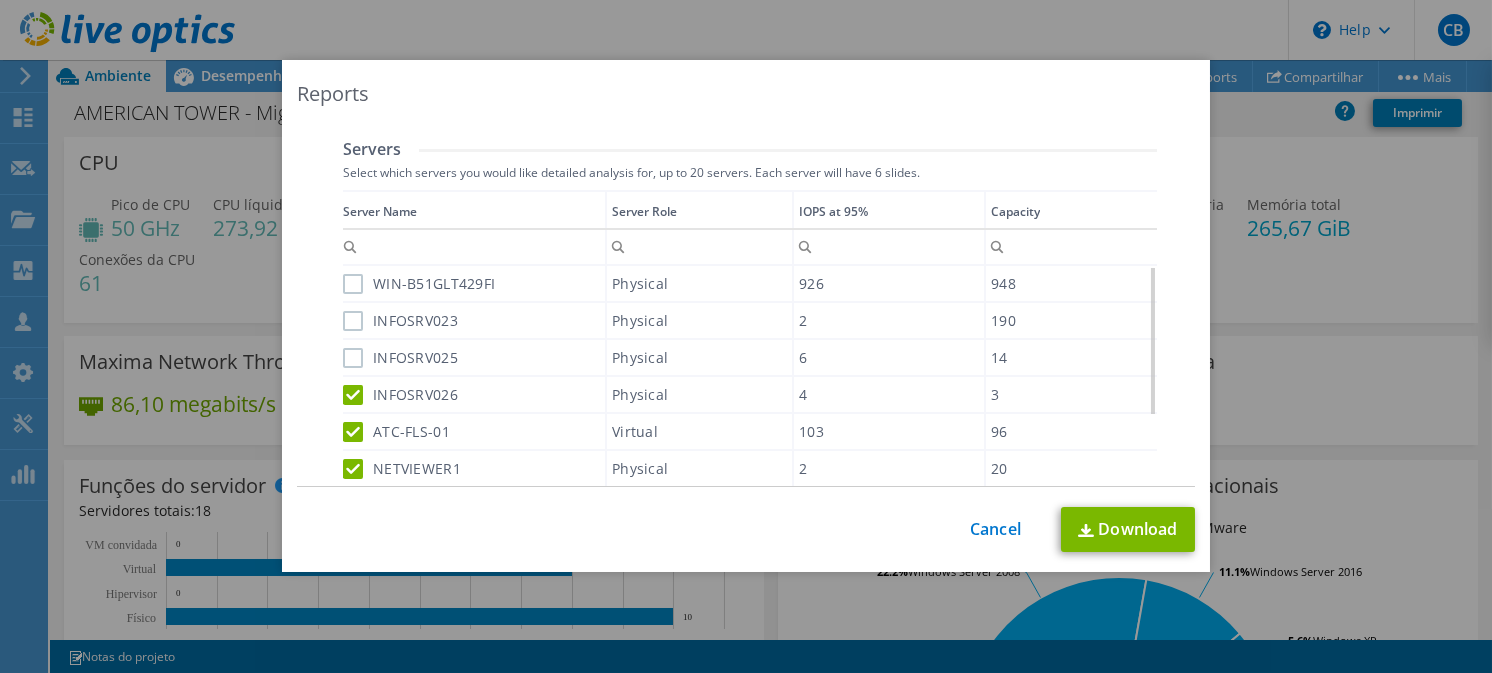 click on "WIN-B51GLT429FI" at bounding box center (419, 284) 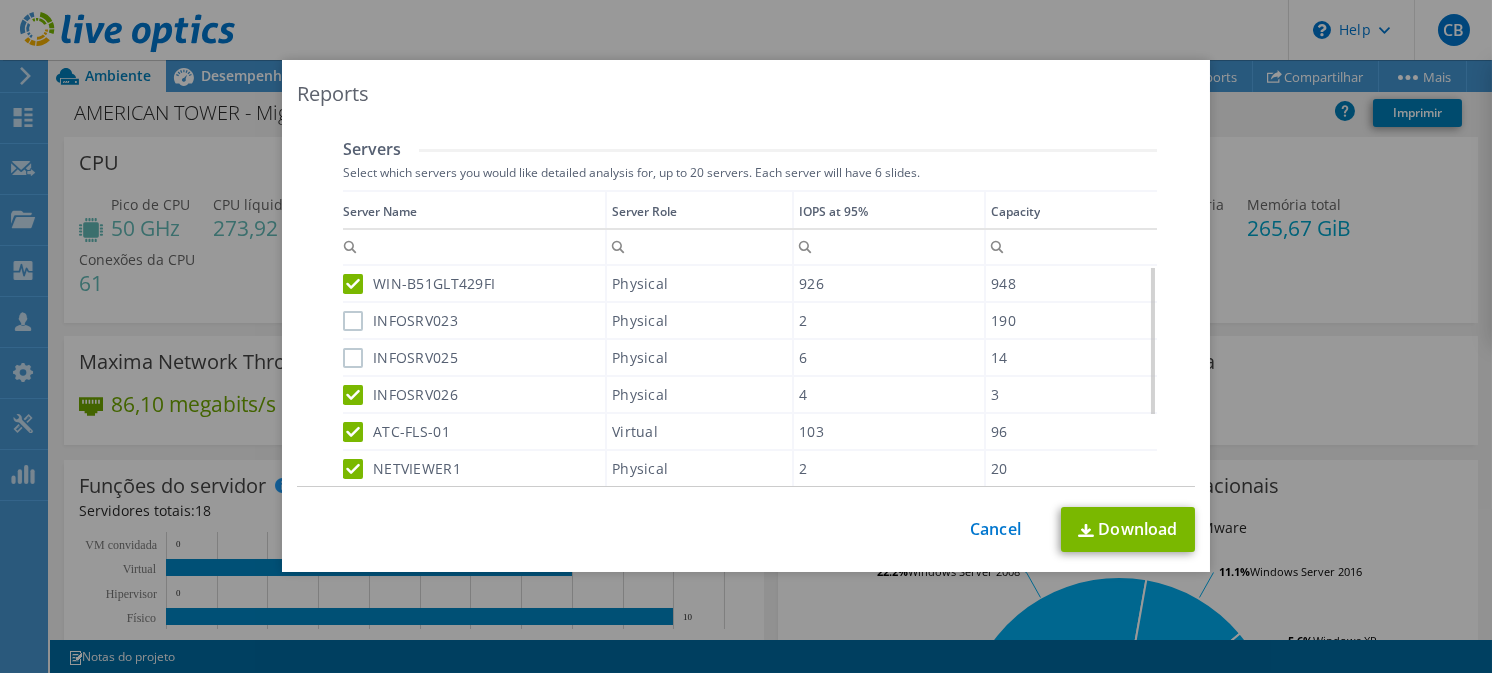 click on "INFOSRV023" at bounding box center (400, 321) 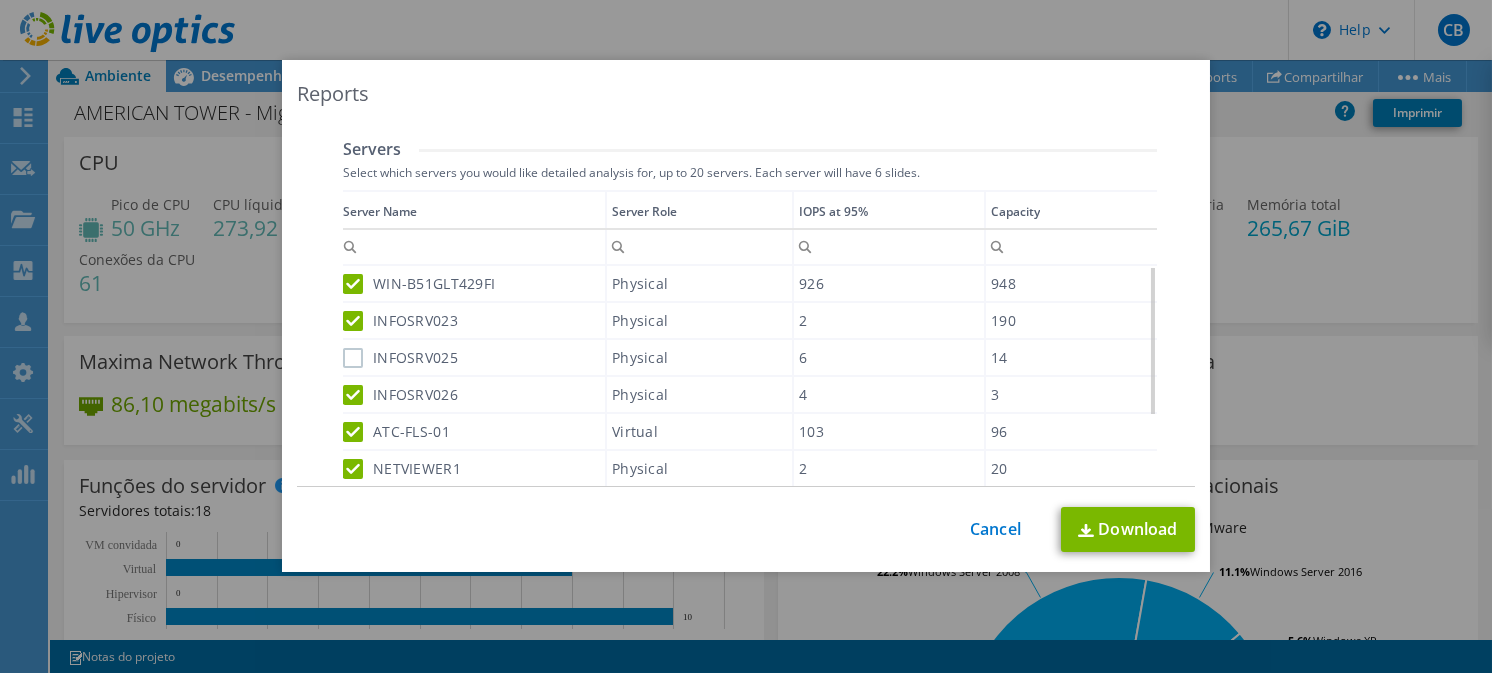 click on "INFOSRV025" at bounding box center (400, 358) 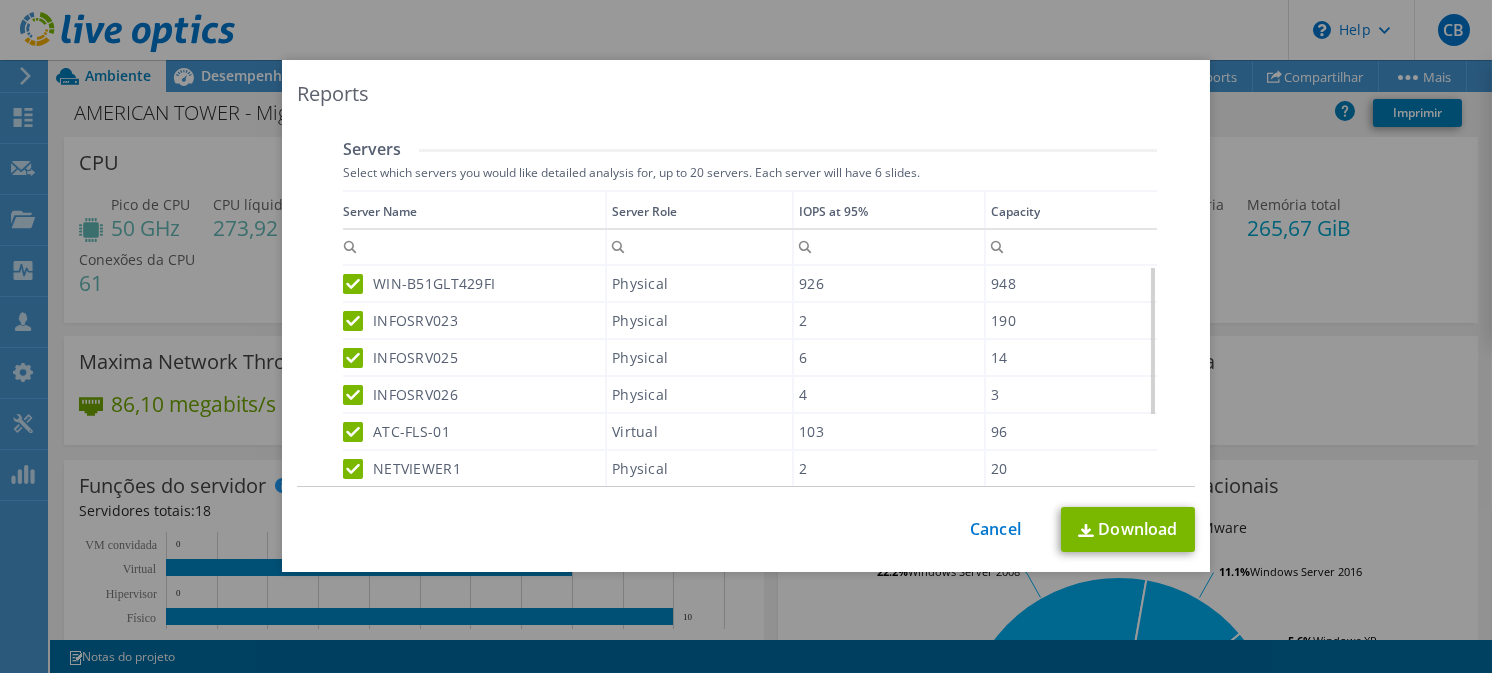 scroll, scrollTop: 118, scrollLeft: 0, axis: vertical 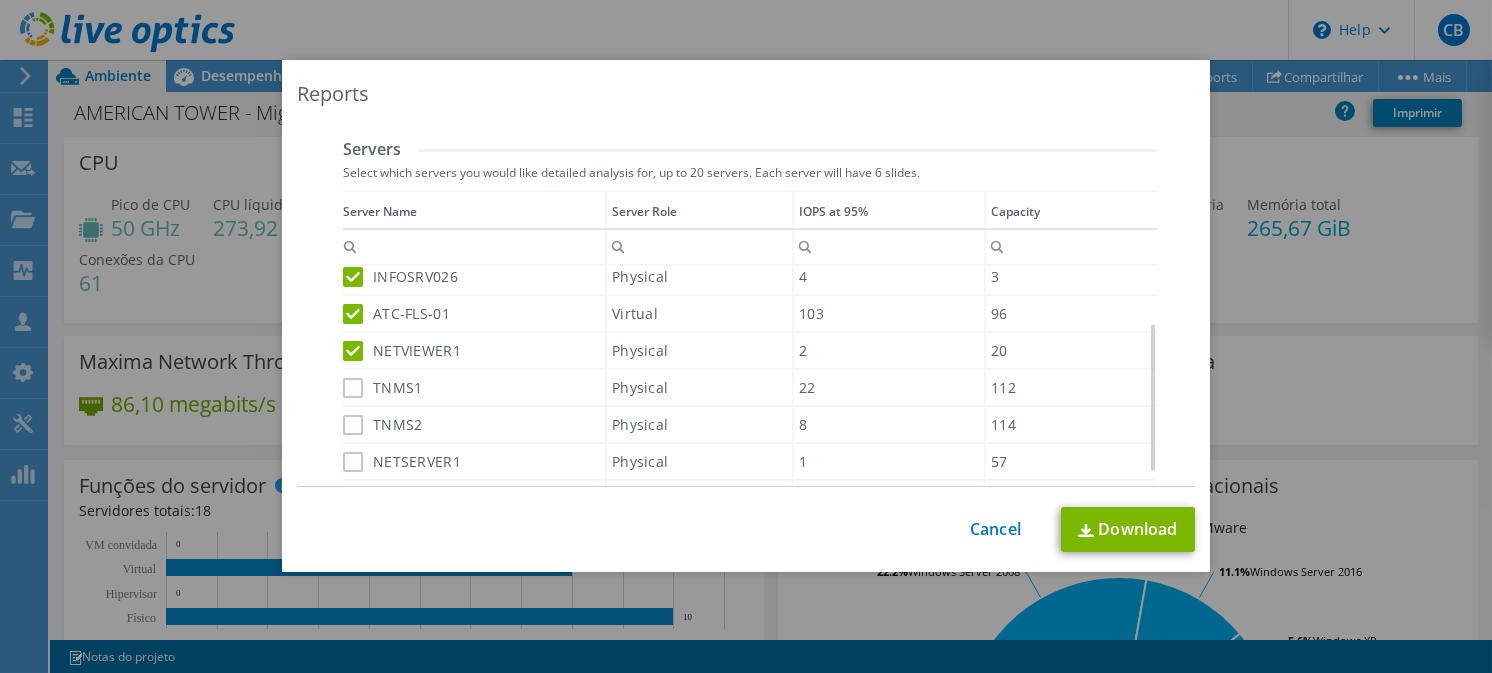 click on "TNMS1" at bounding box center (382, 388) 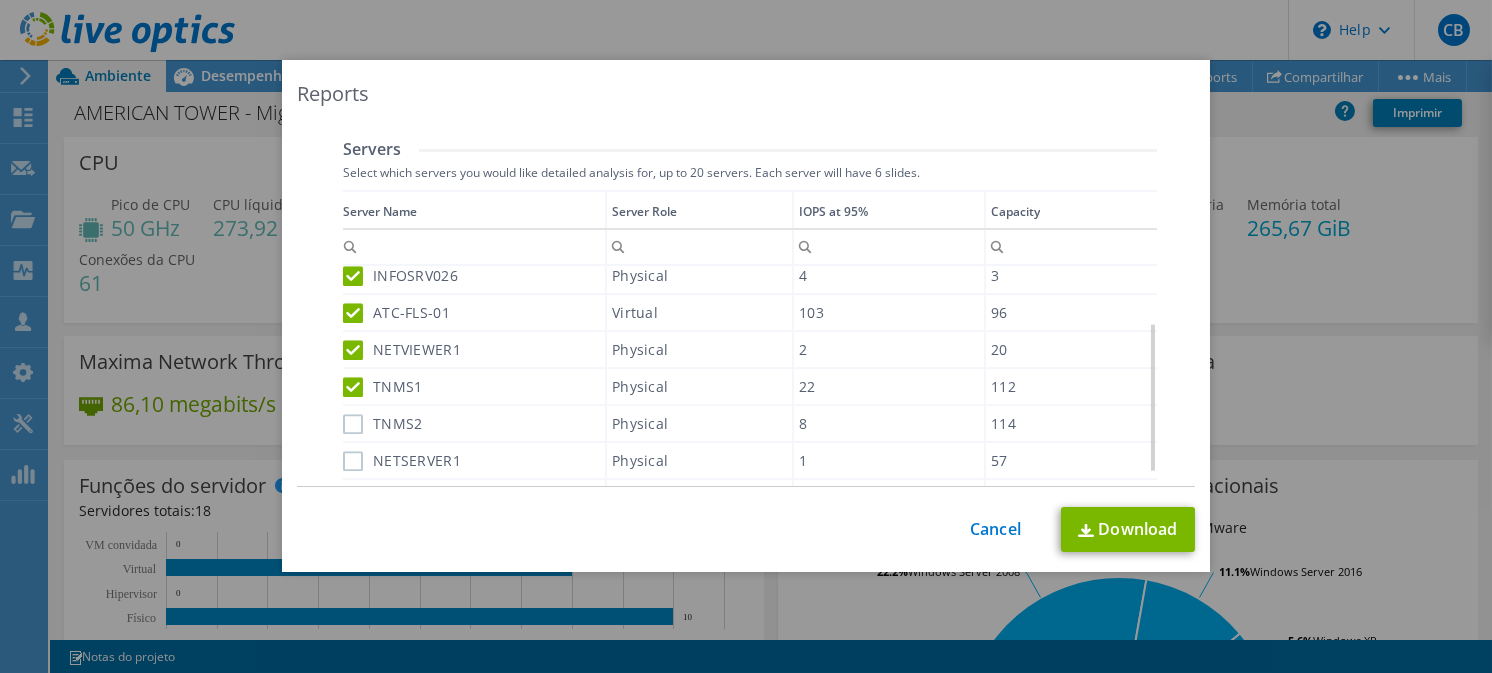 click on "TNMS2" at bounding box center [382, 424] 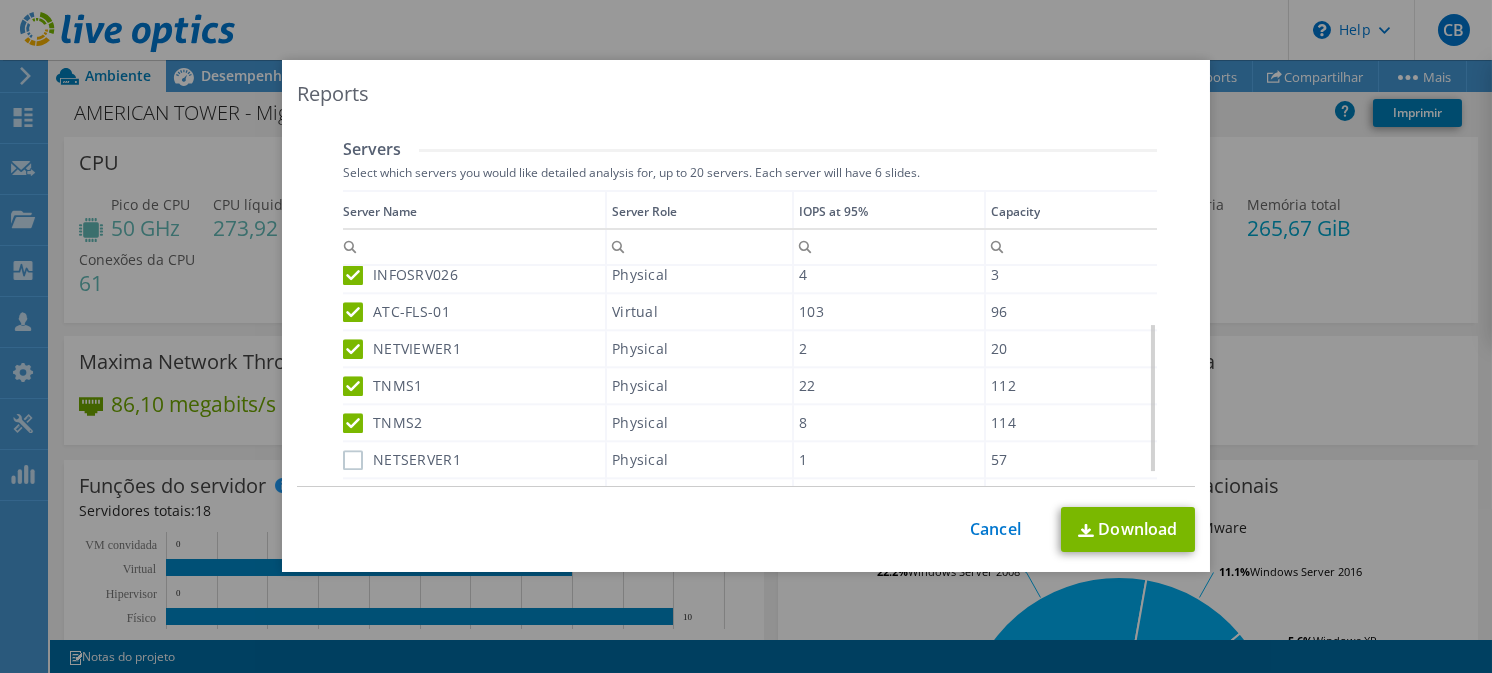 click on "NETSERVER1" at bounding box center [402, 460] 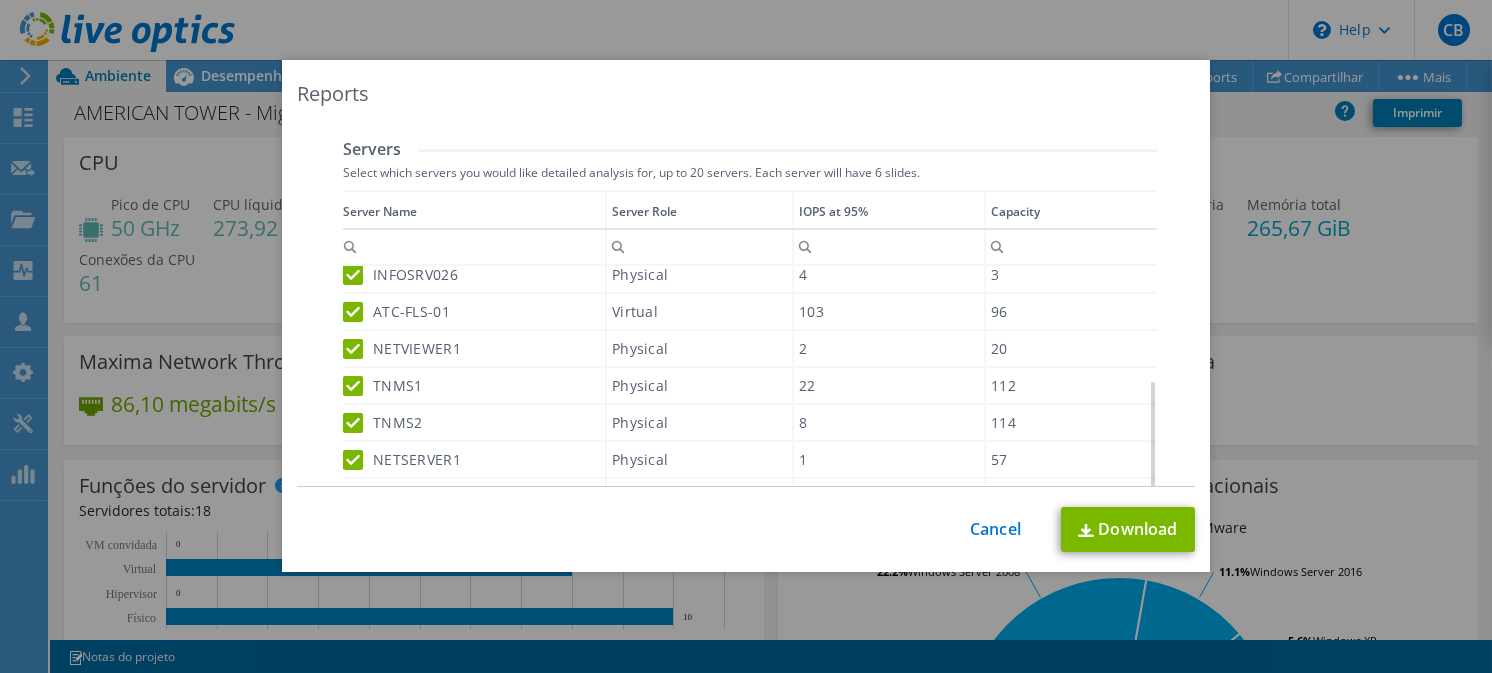 scroll, scrollTop: 240, scrollLeft: 0, axis: vertical 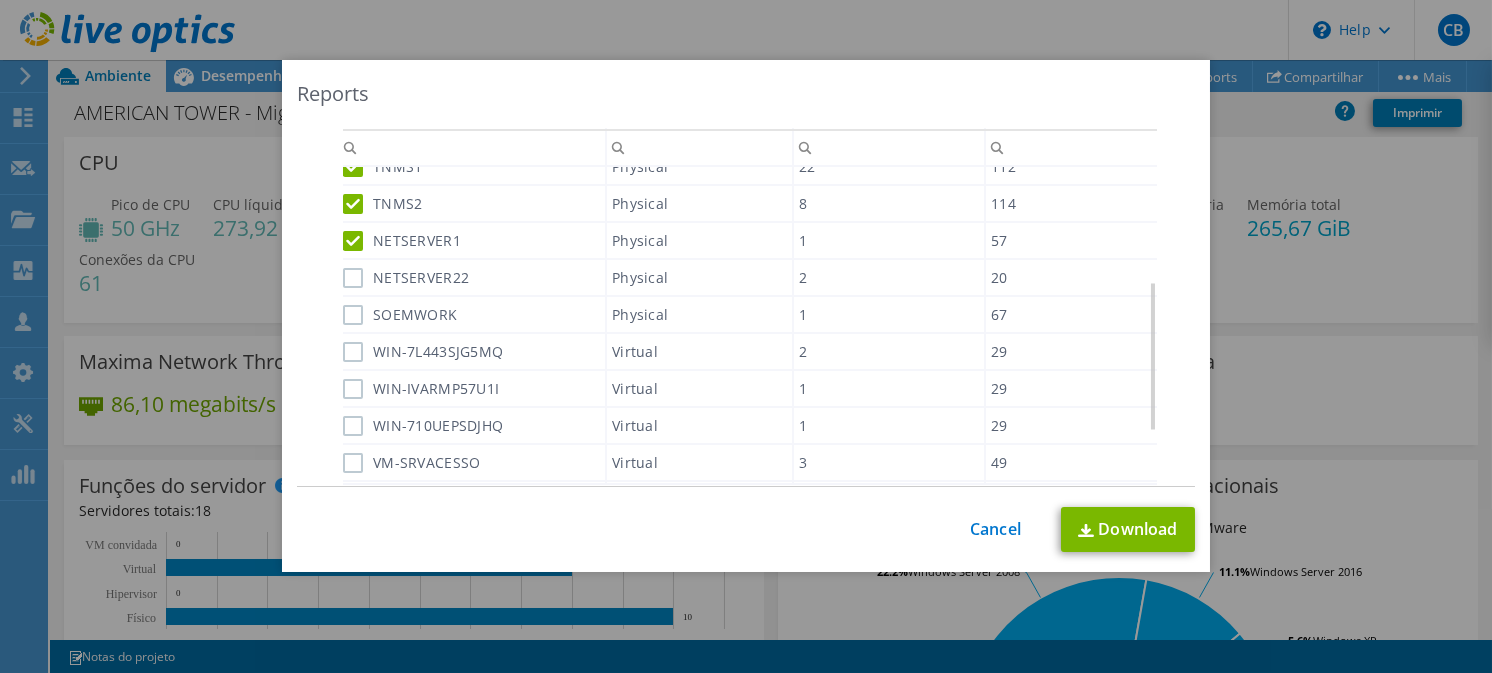 click at bounding box center [344, 281] 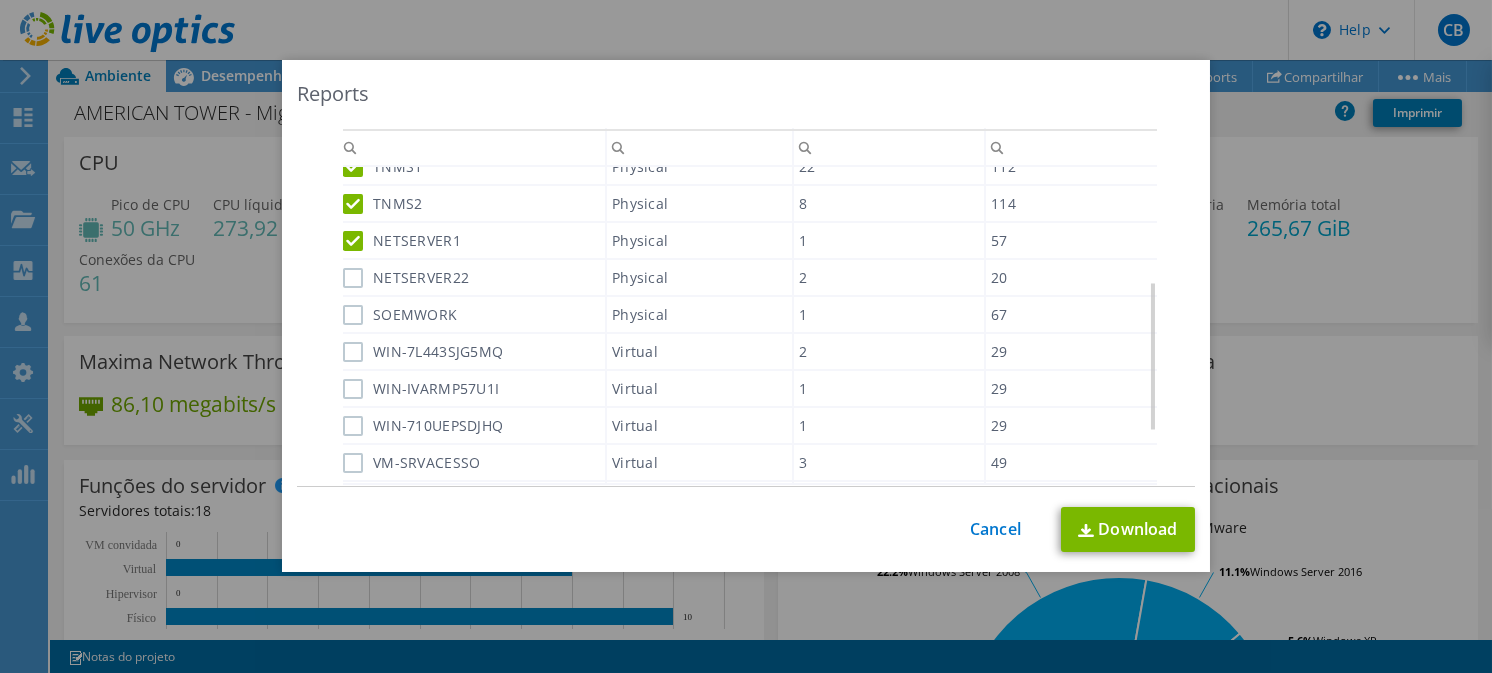 click on "NETSERVER22" at bounding box center (406, 278) 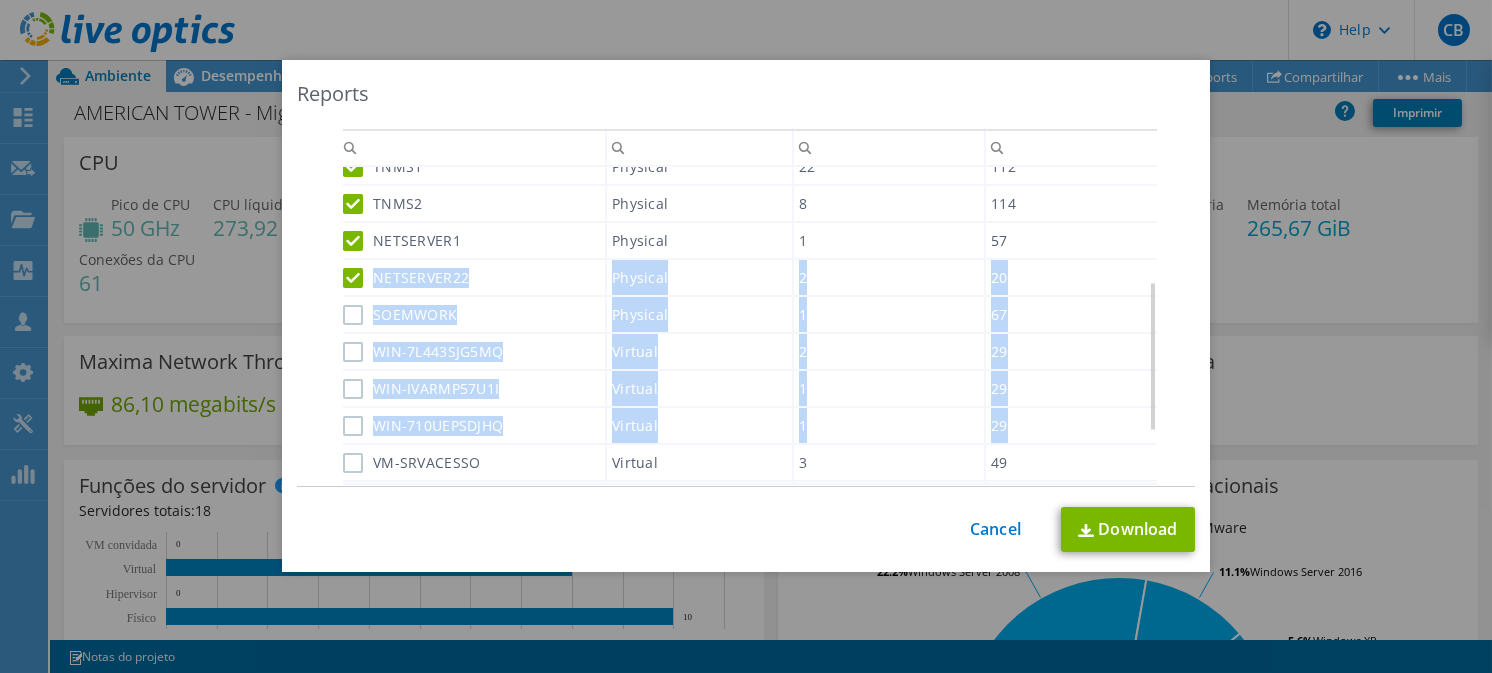 click on "VM-SRVACESSO" at bounding box center (411, 463) 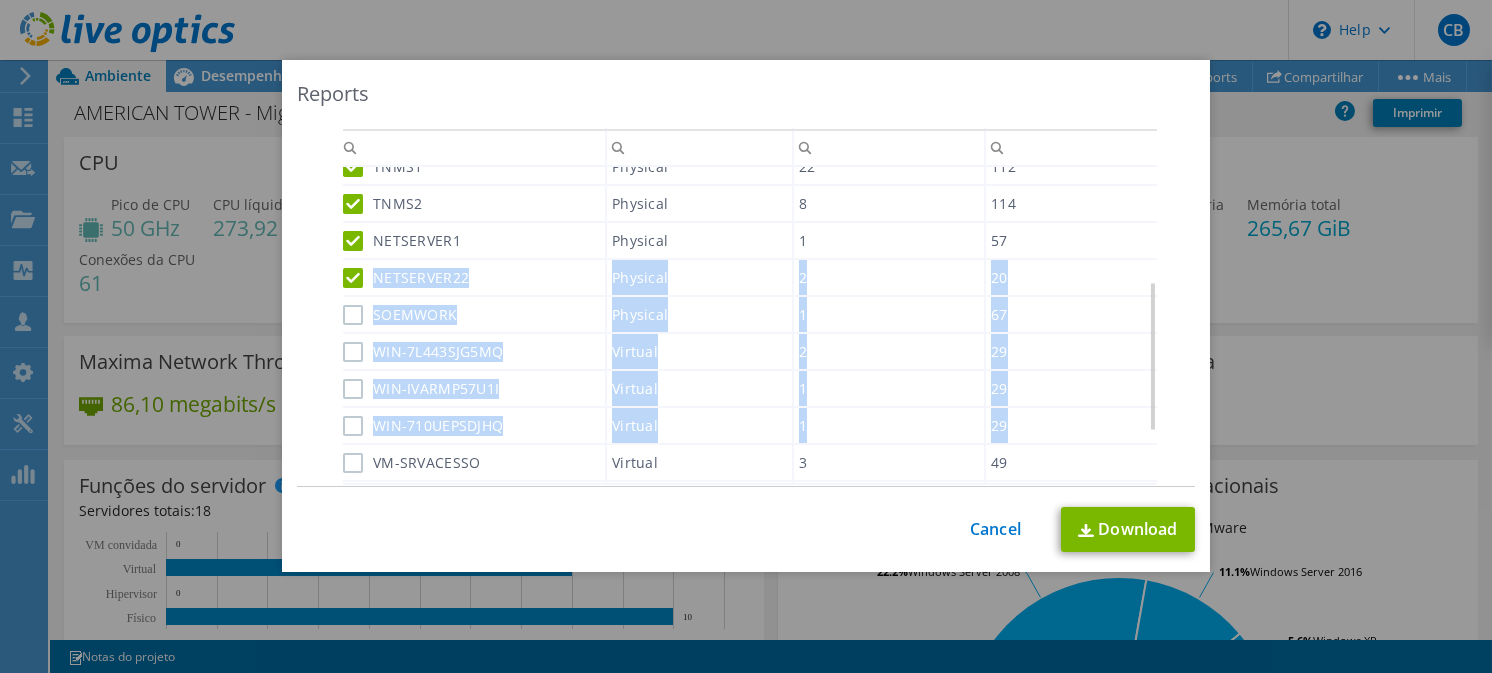 click on "VM-SRVACESSO" at bounding box center [411, 463] 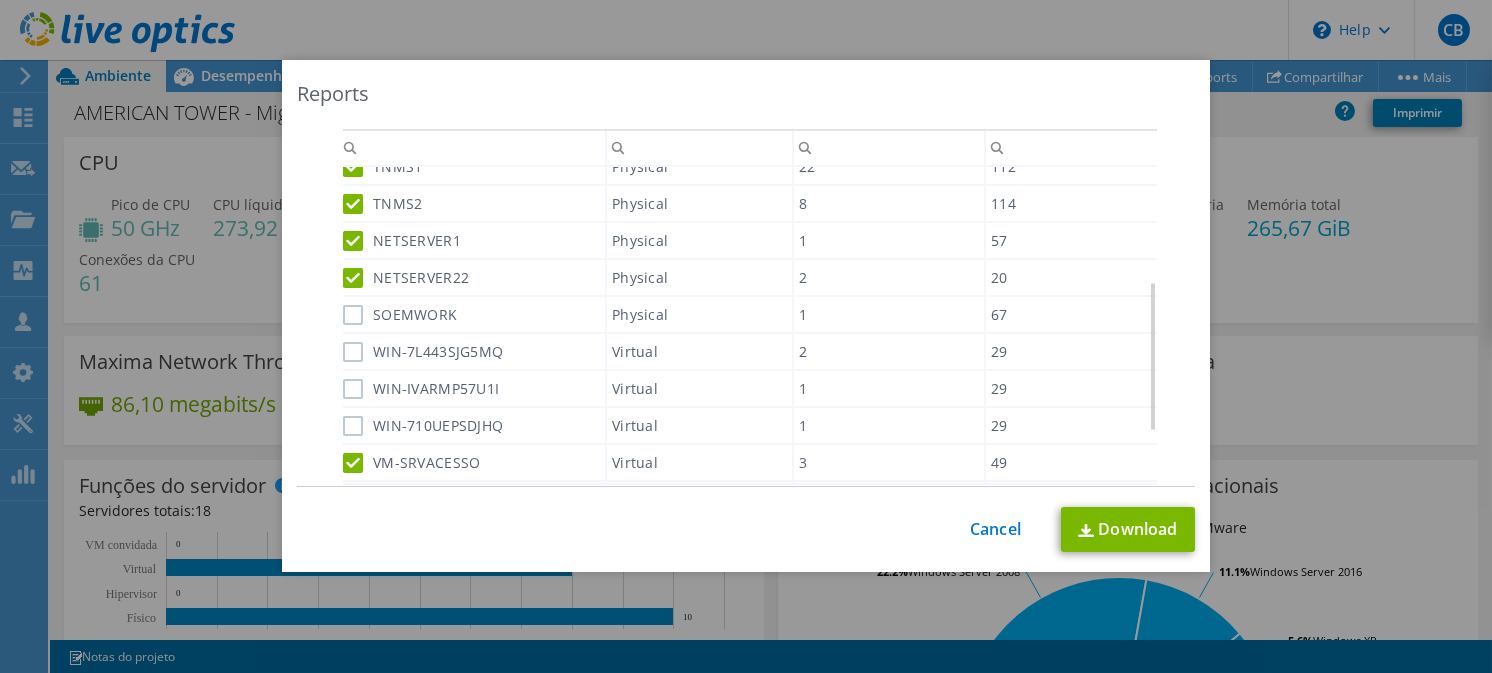 click on "WIN-710UEPSDJHQ" at bounding box center (423, 426) 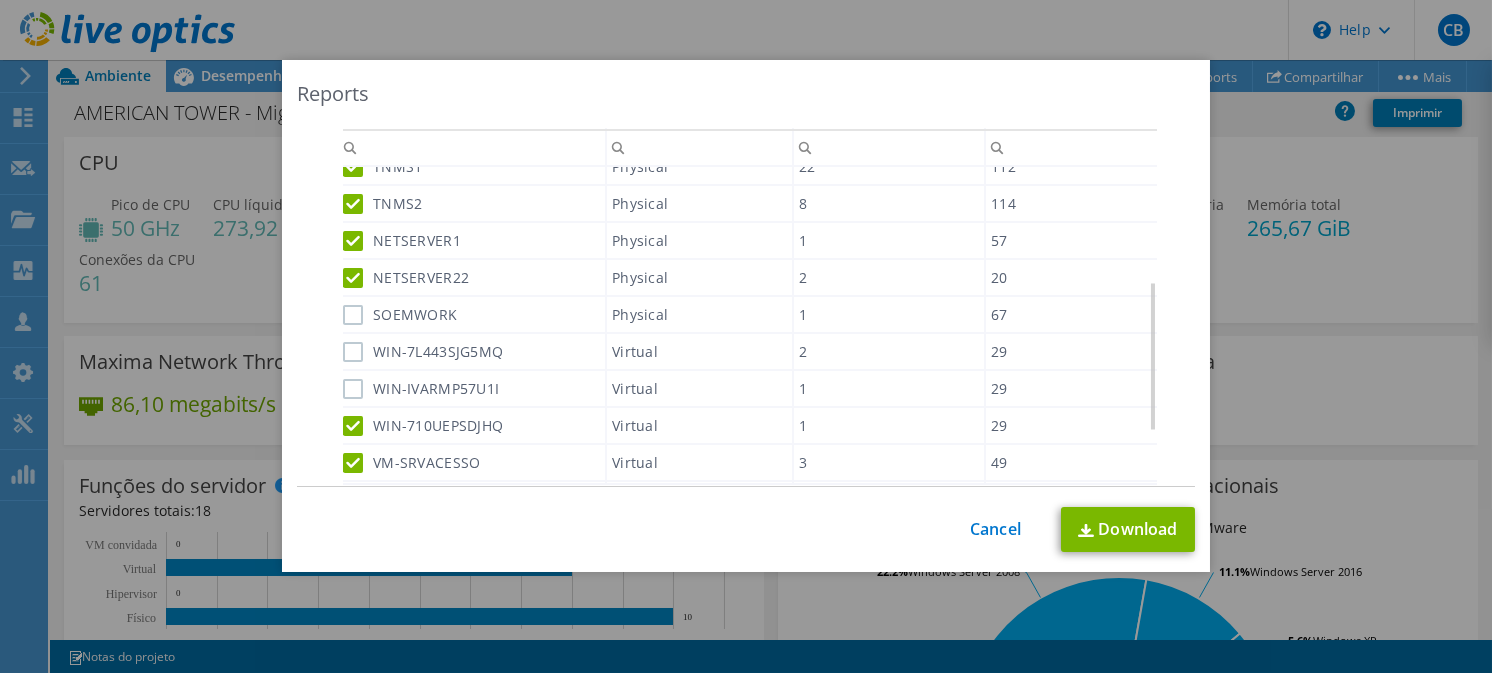 click on "WIN-IVARMP57U1I" at bounding box center (421, 389) 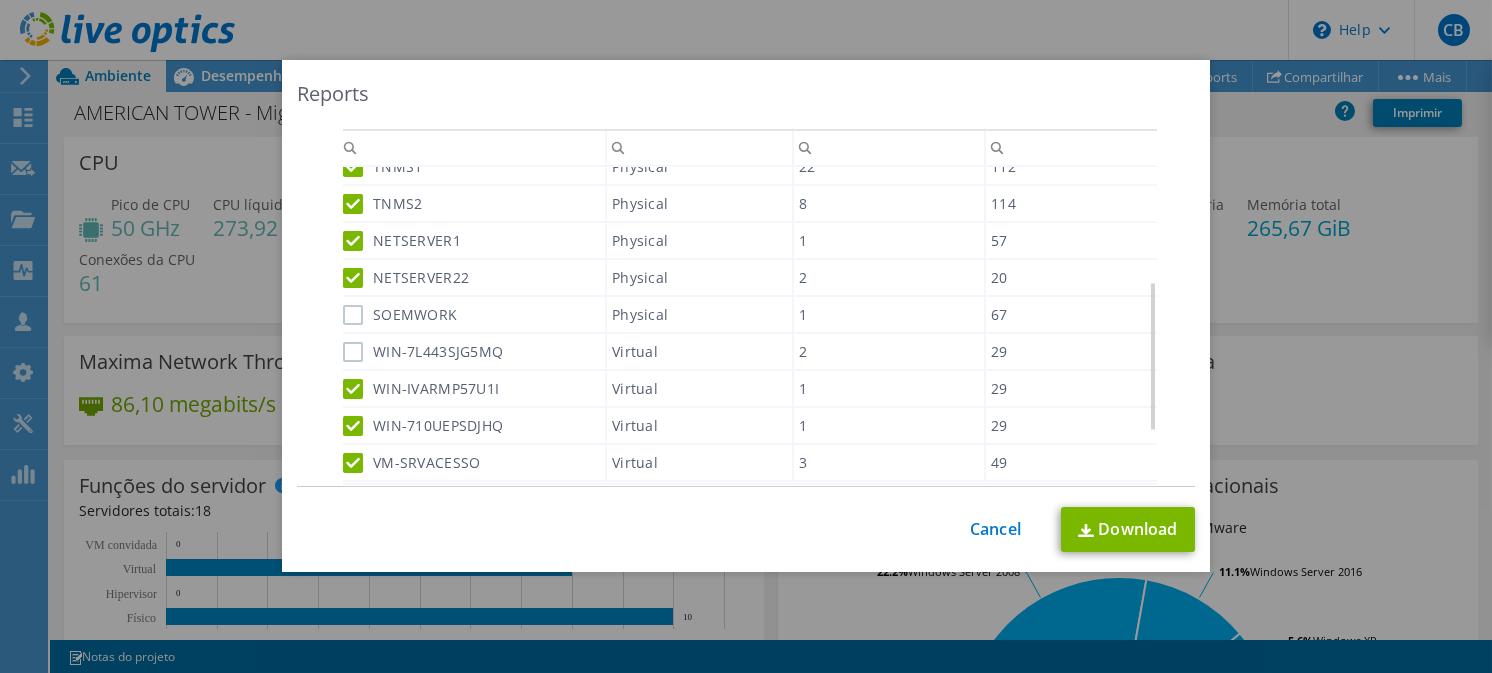 click on "WIN-7L443SJG5MQ" at bounding box center (423, 352) 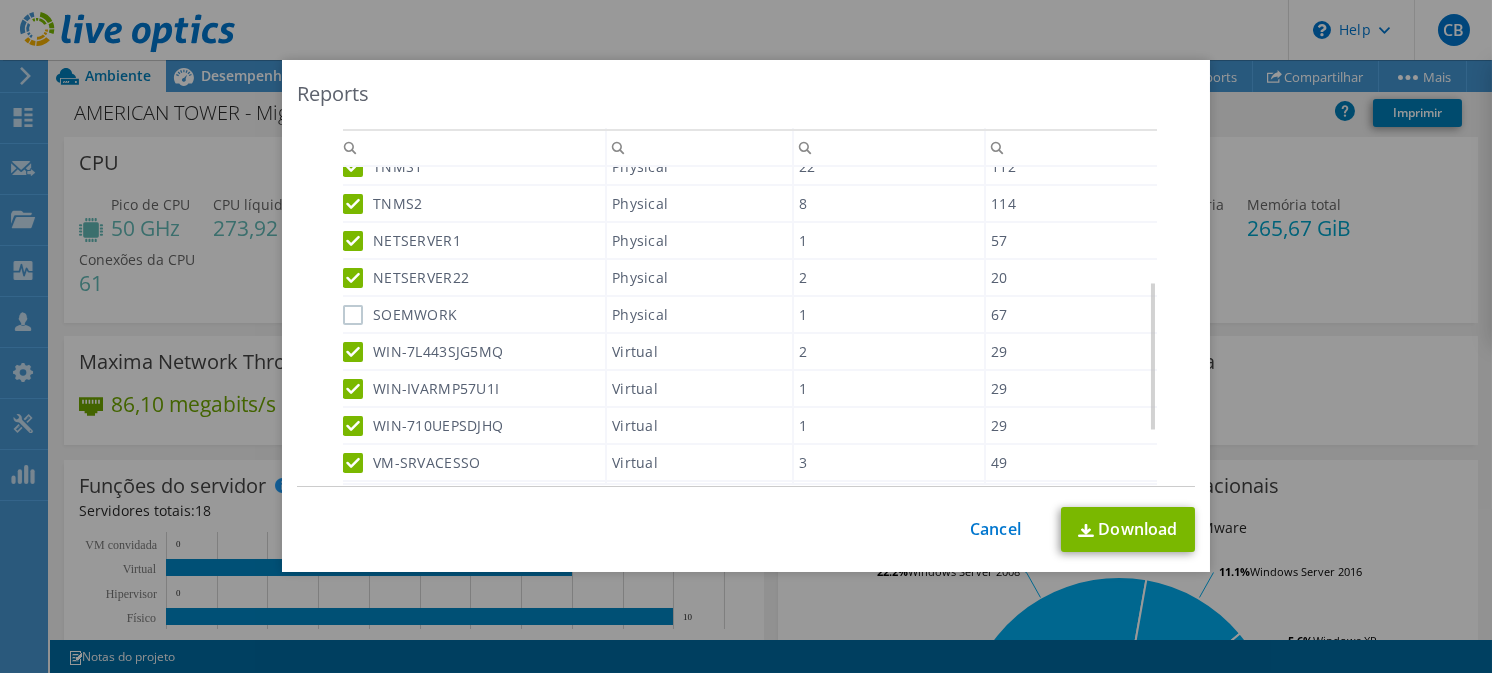 click on "SOEMWORK" at bounding box center [400, 315] 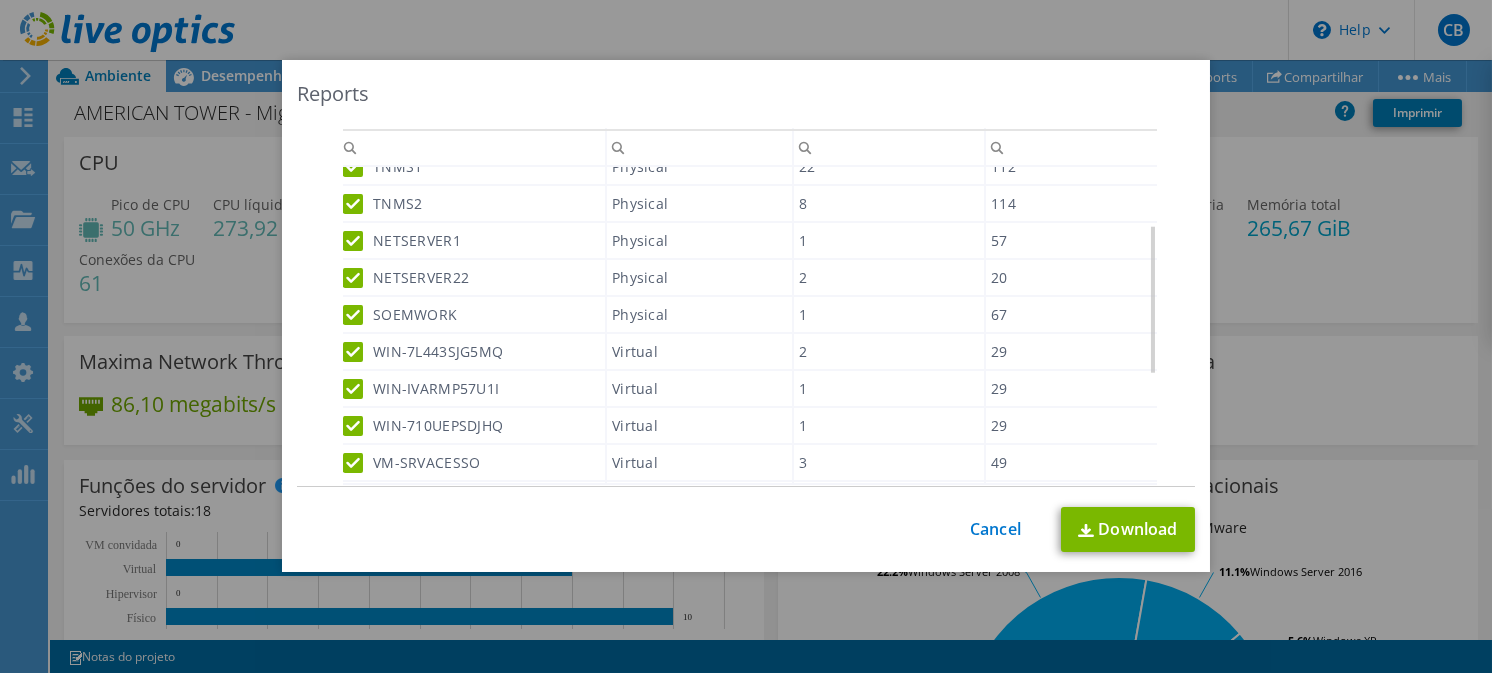scroll, scrollTop: 121, scrollLeft: 0, axis: vertical 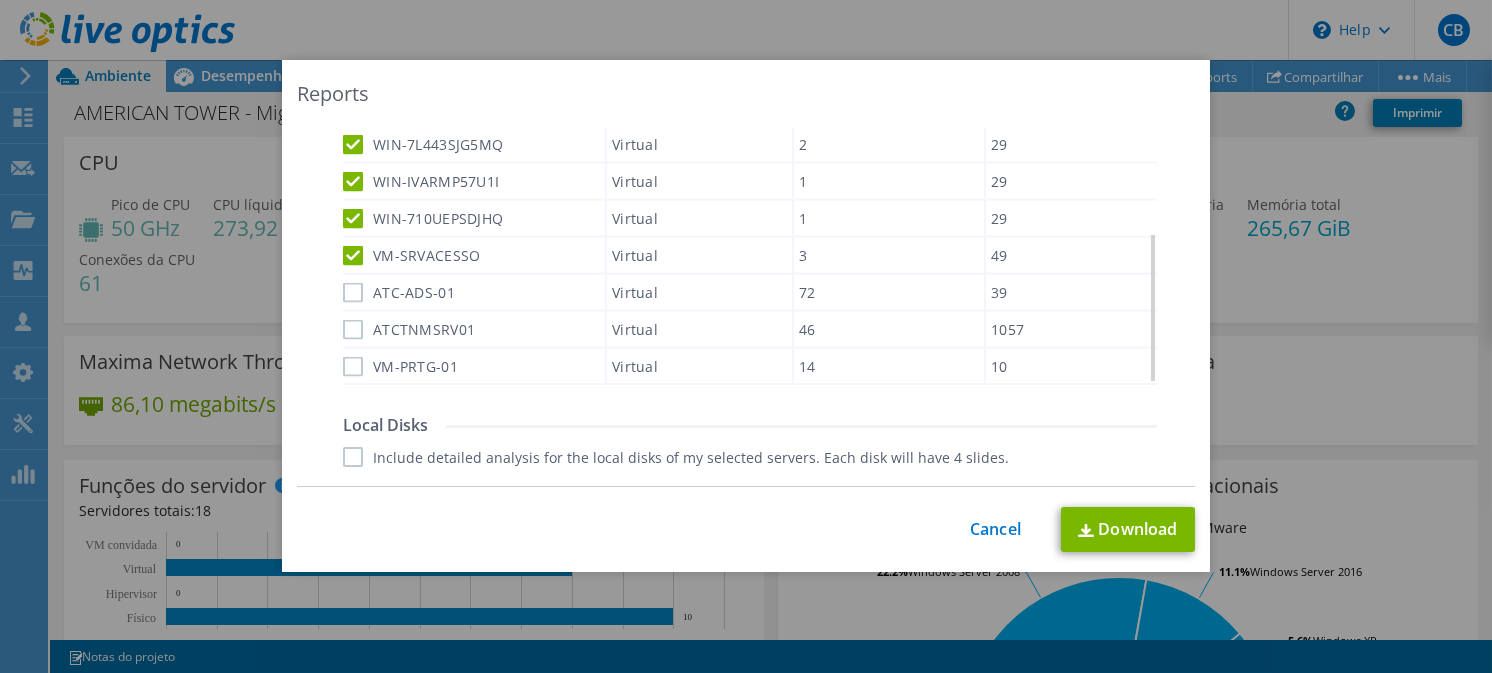 click on "ATC-ADS-01" at bounding box center [399, 293] 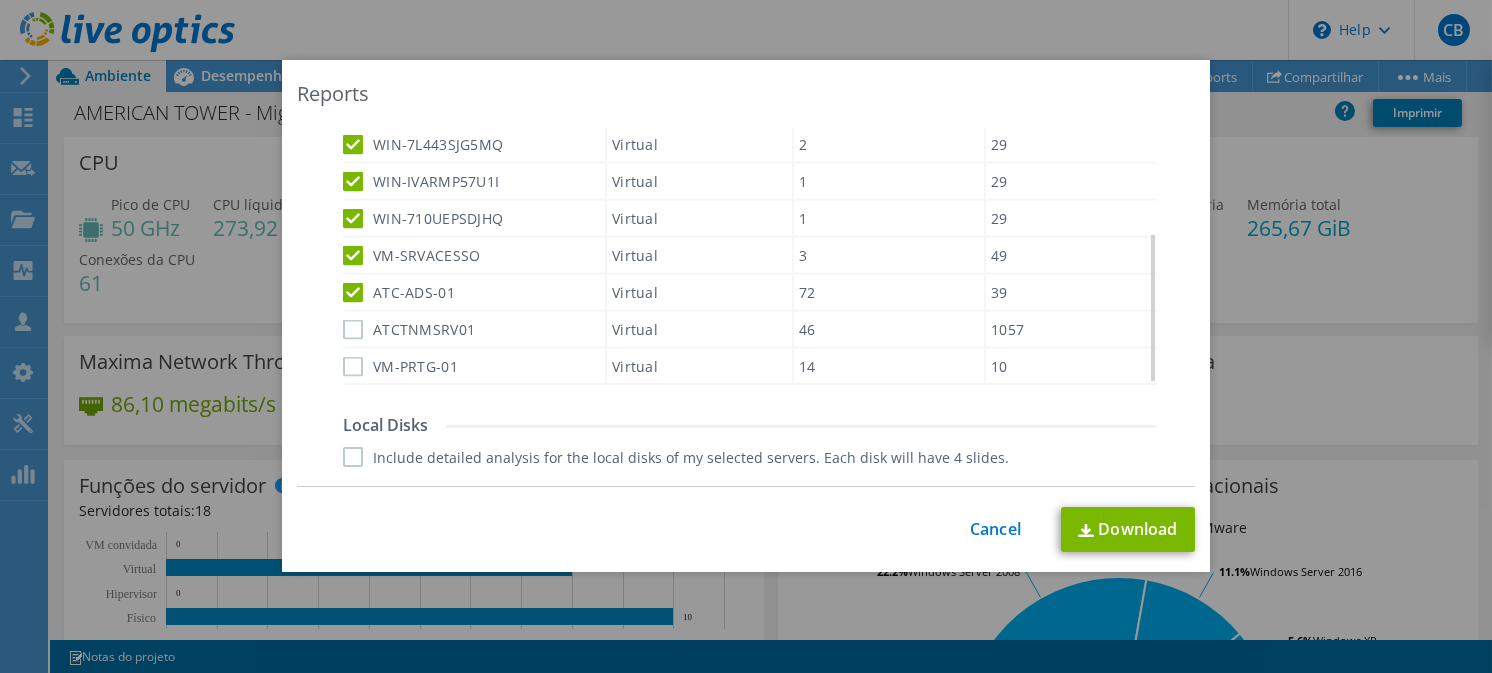 click on "ATCTNMSRV01" at bounding box center (409, 330) 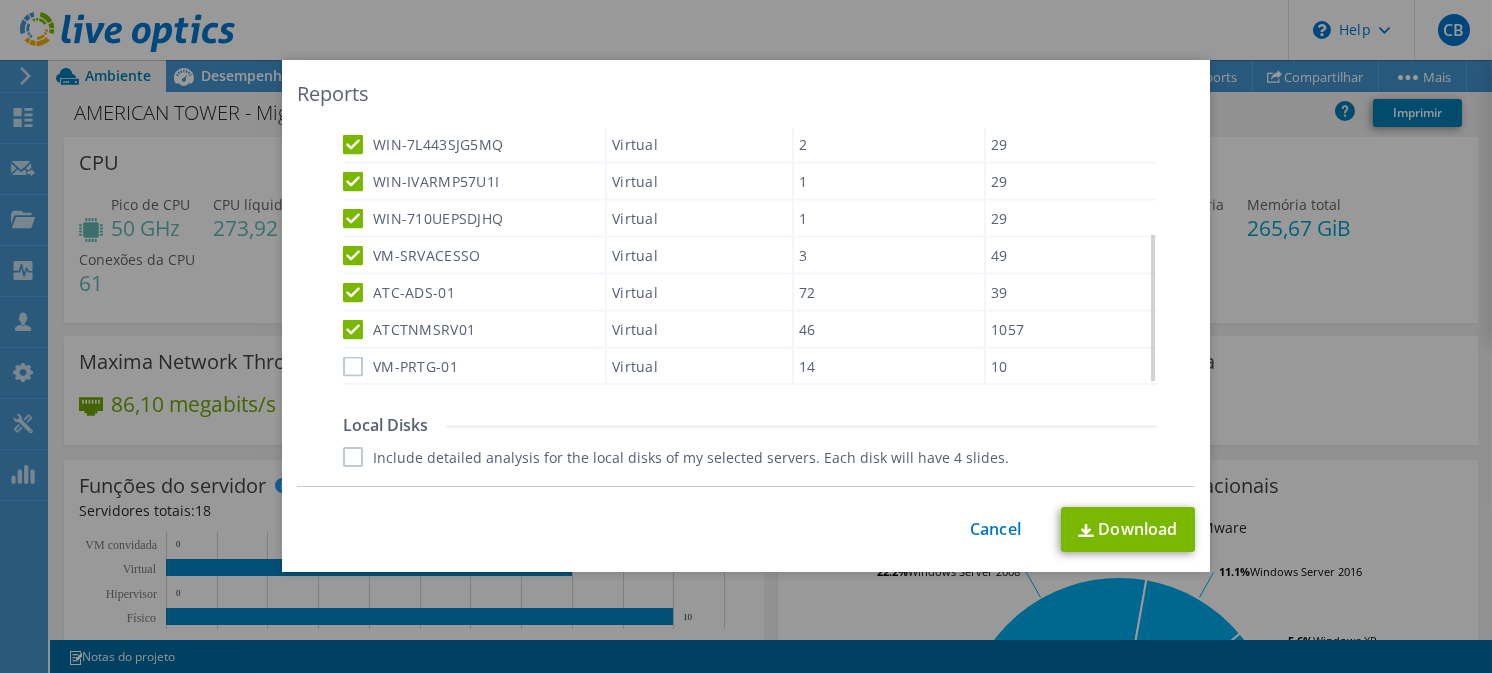 click on "VM-PRTG-01" at bounding box center [400, 367] 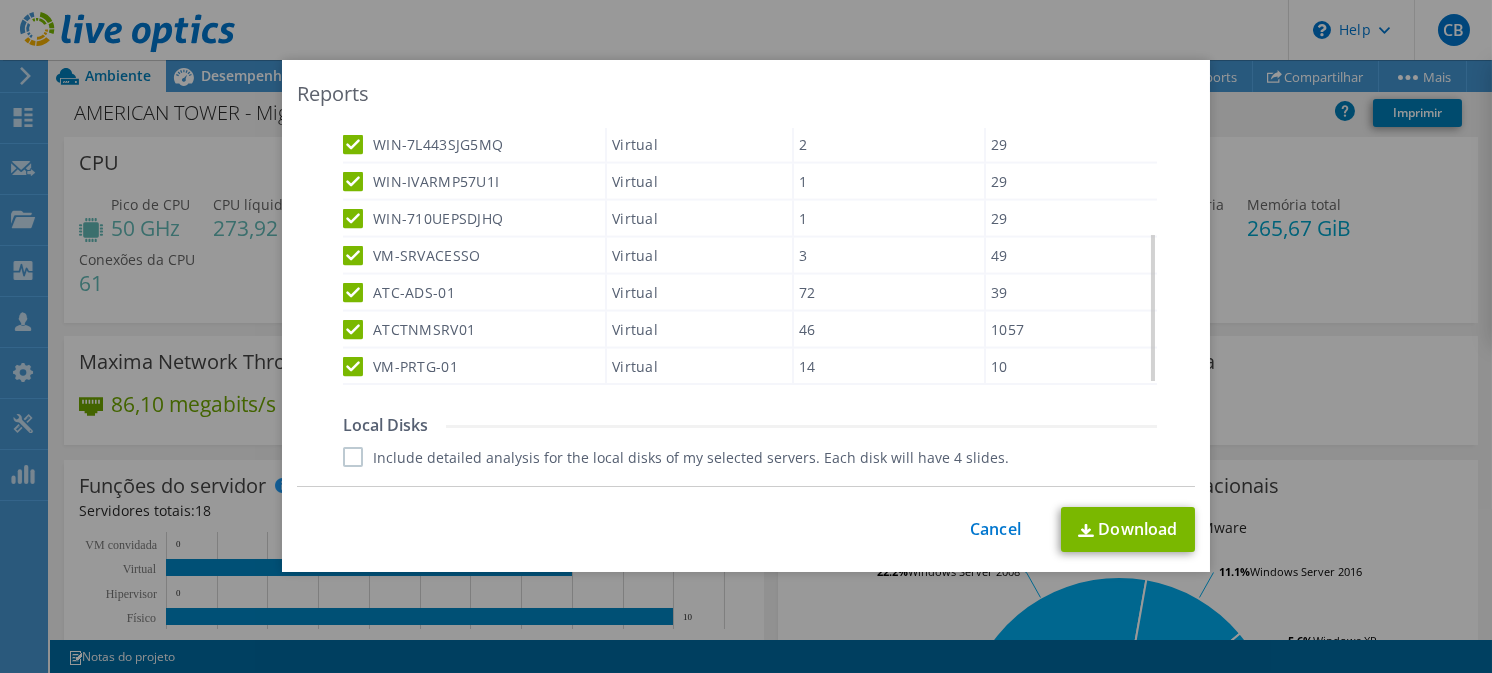click on "Include detailed analysis for the local disks of my selected servers. Each disk will have 4 slides." at bounding box center [676, 457] 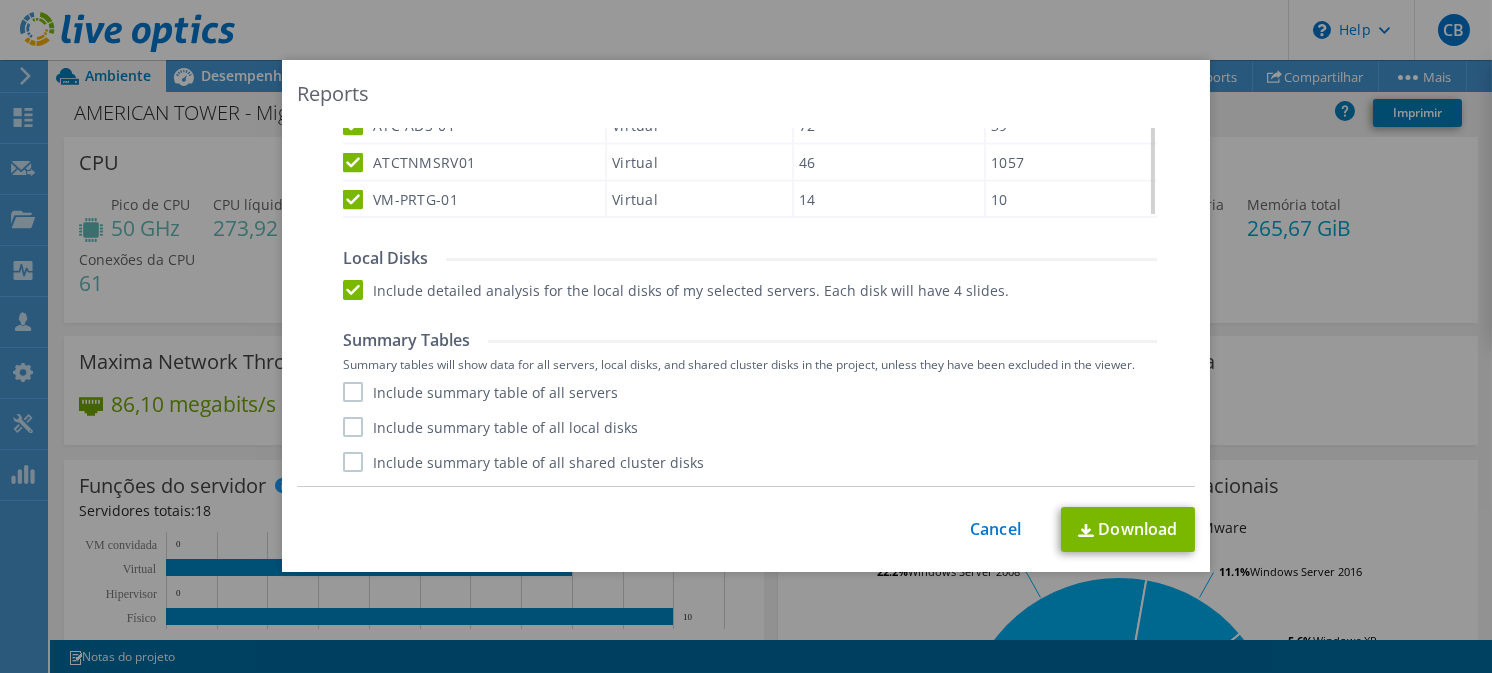 click on "Performance
.PPTX
Select to create a detailed PPTX report on the physical environment.
Report Language
English
Deutsch
Español
Français
Italiano
Polski
中文" at bounding box center [747, -58] 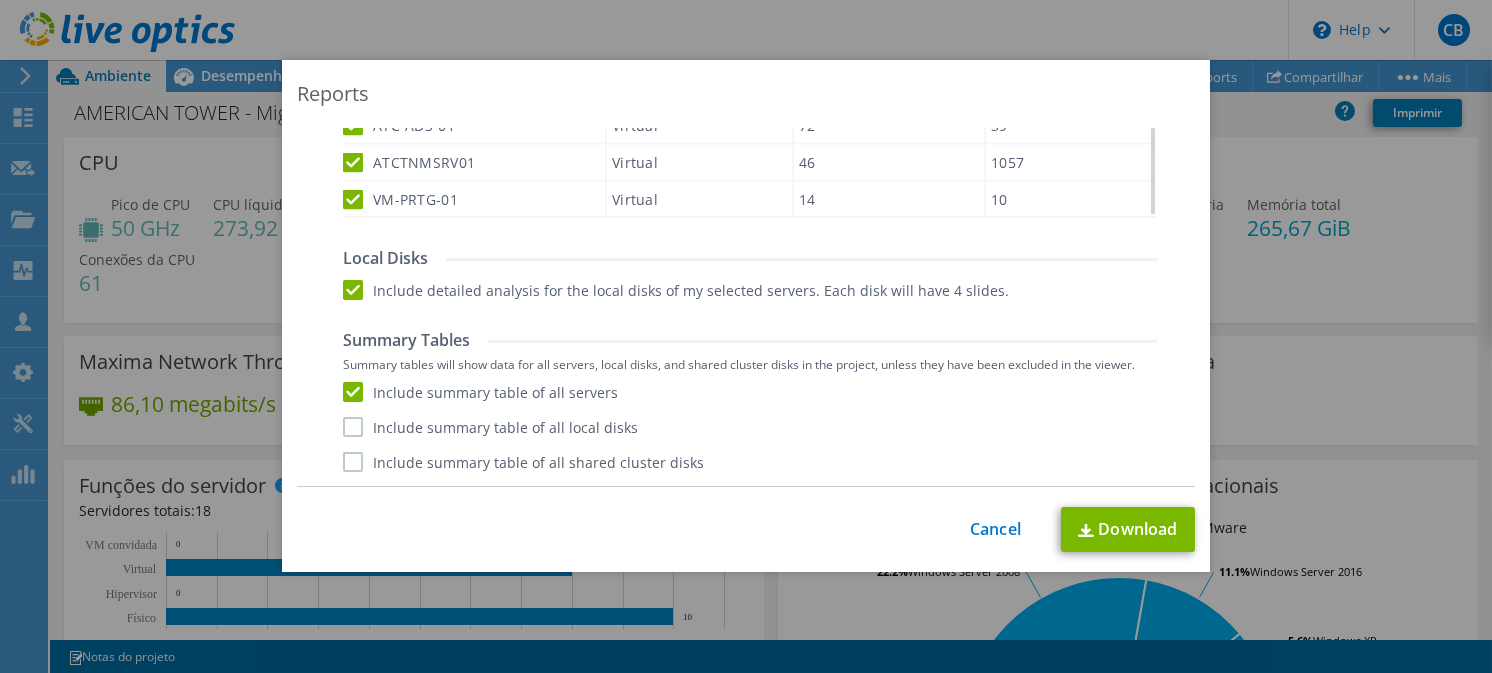 click on "Include summary table of all local disks" at bounding box center (490, 427) 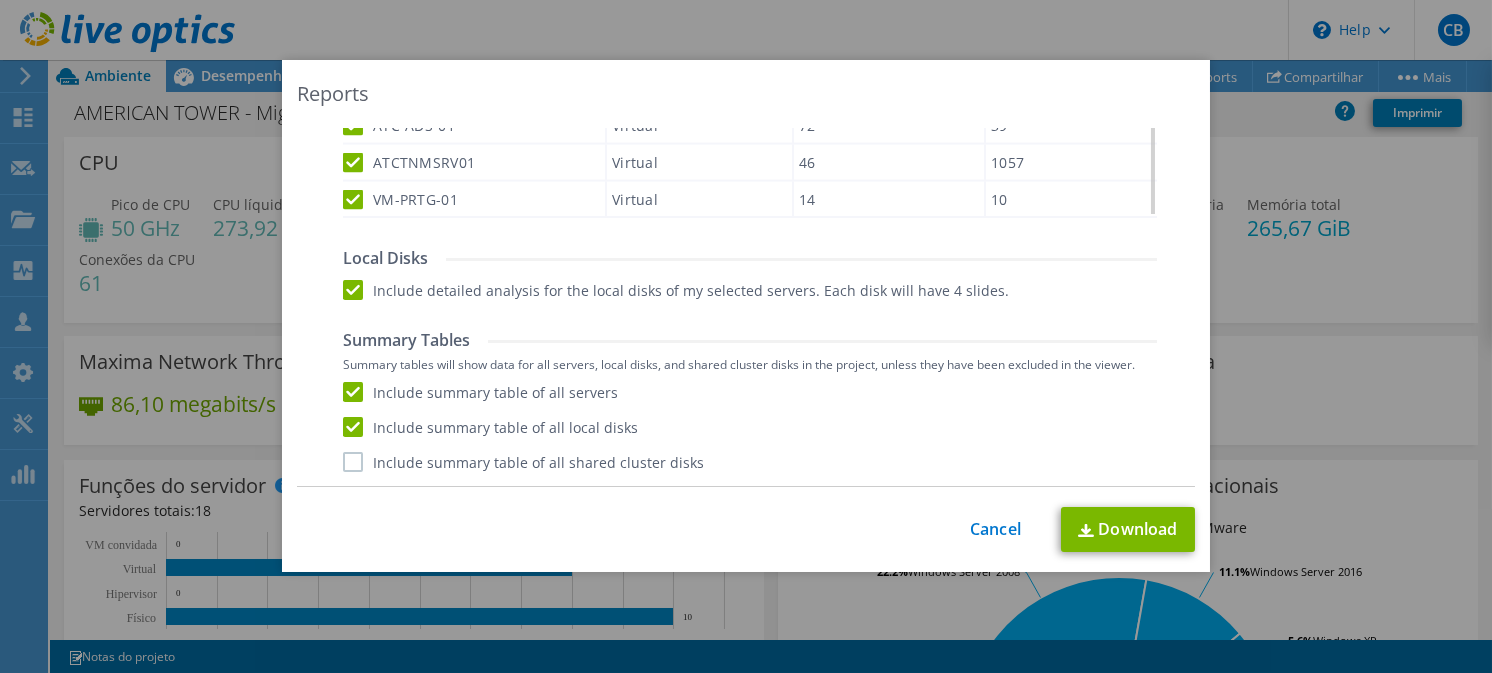 click on "Include summary table of all shared cluster disks" at bounding box center [523, 462] 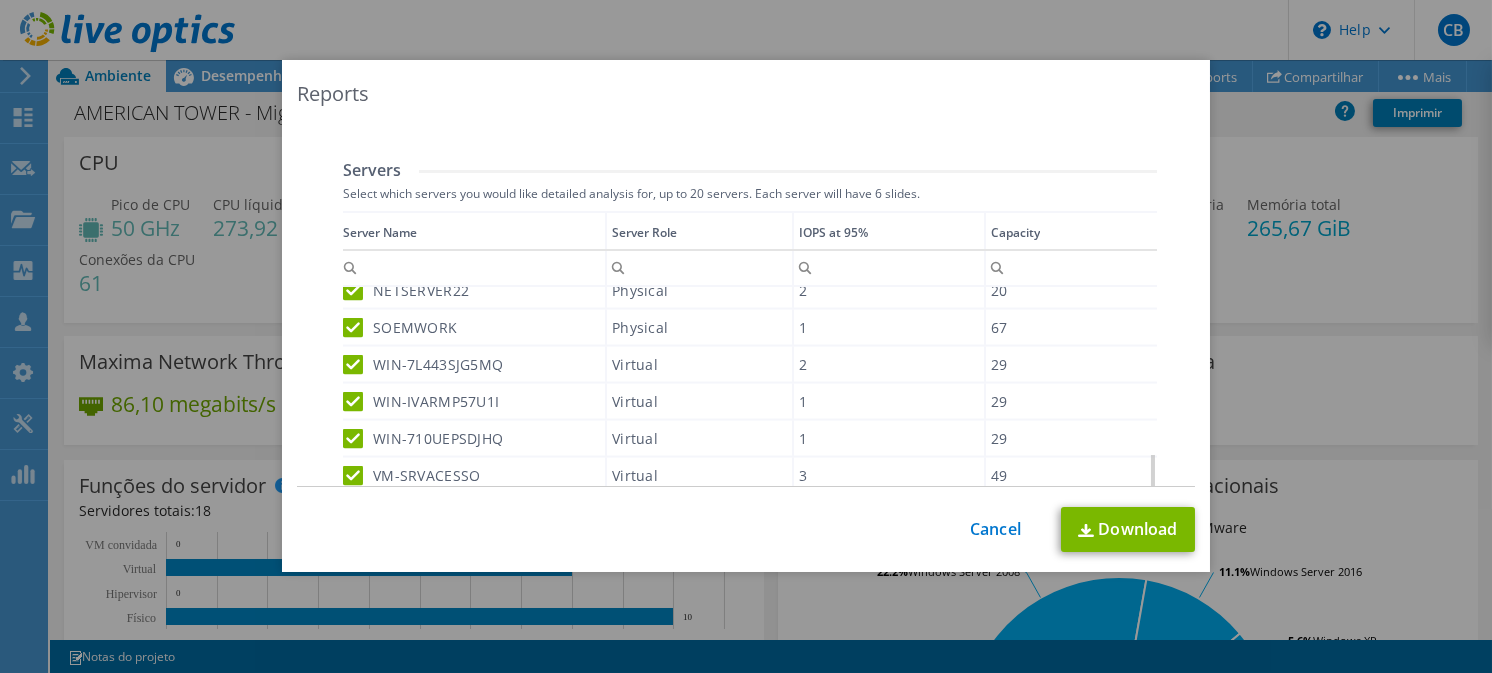 scroll, scrollTop: 466, scrollLeft: 0, axis: vertical 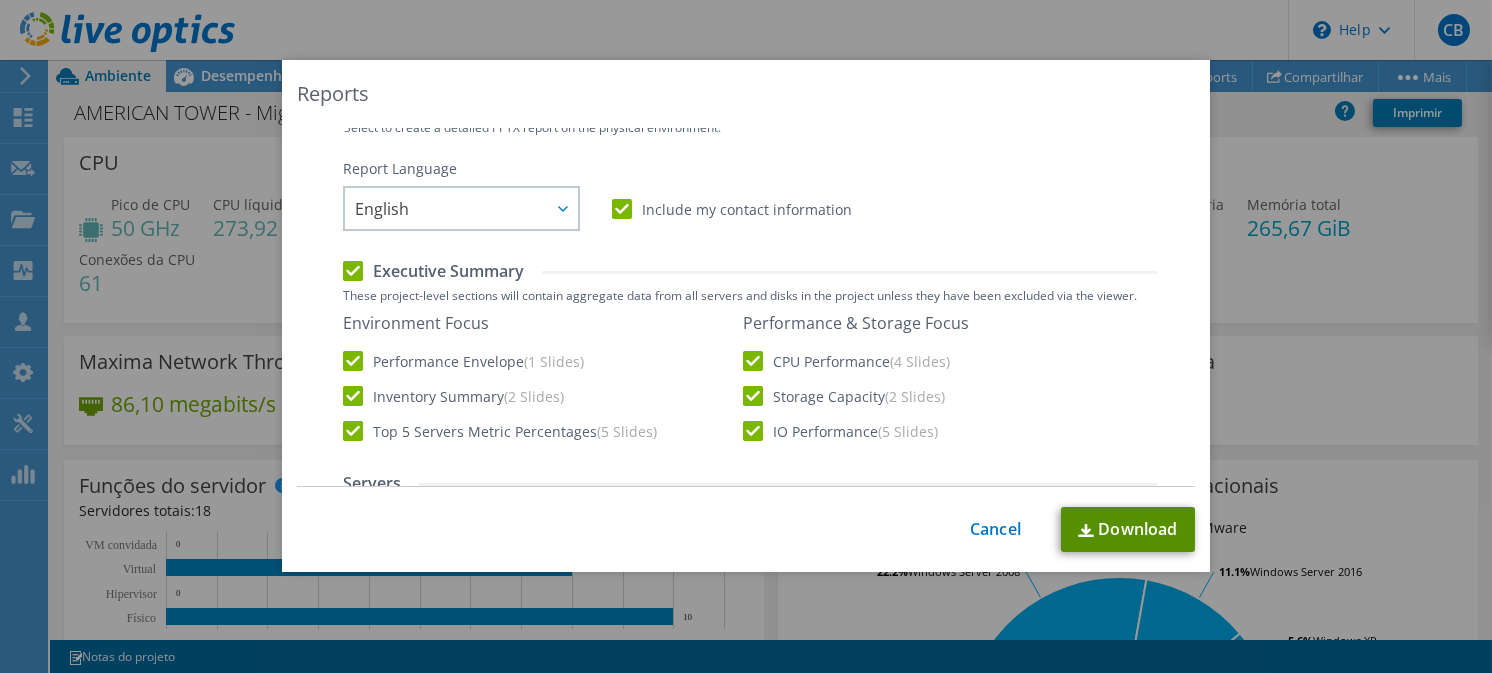 click on "Download" at bounding box center (1128, 529) 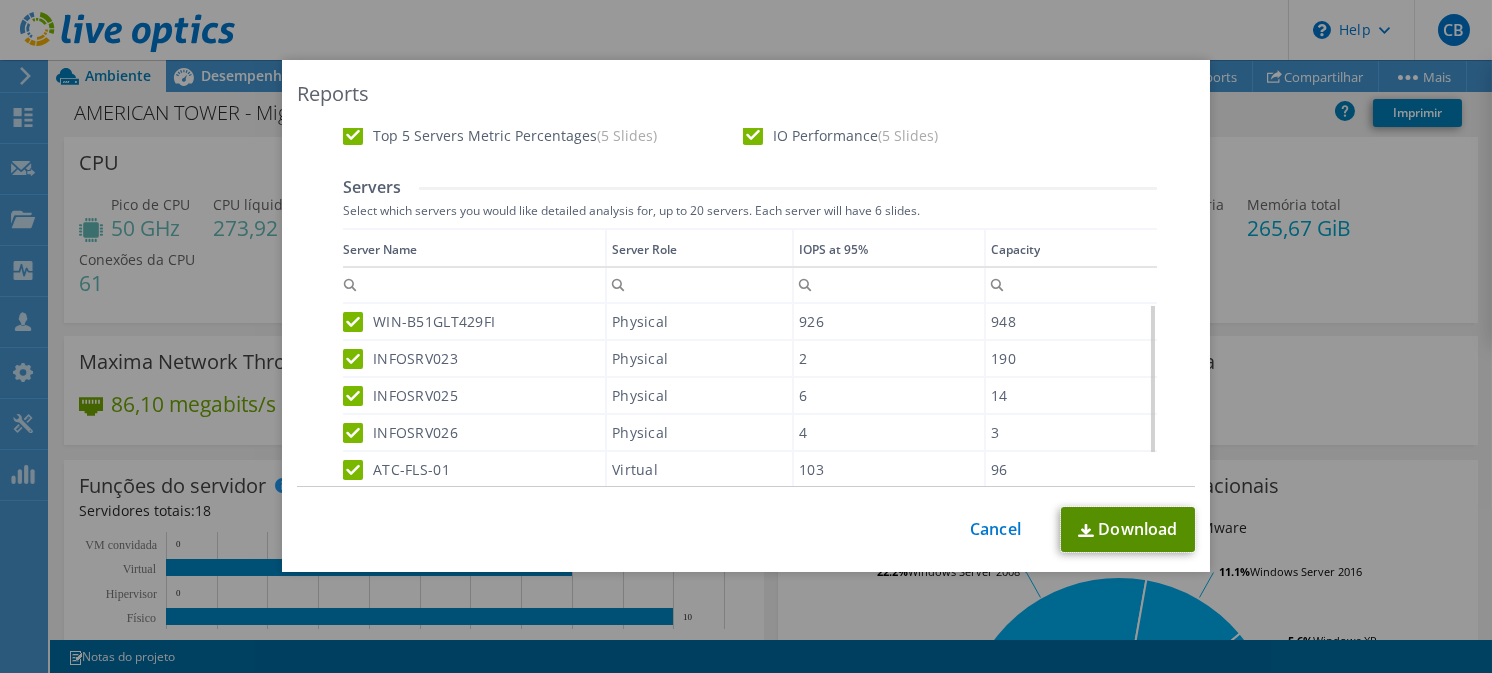 scroll, scrollTop: 599, scrollLeft: 0, axis: vertical 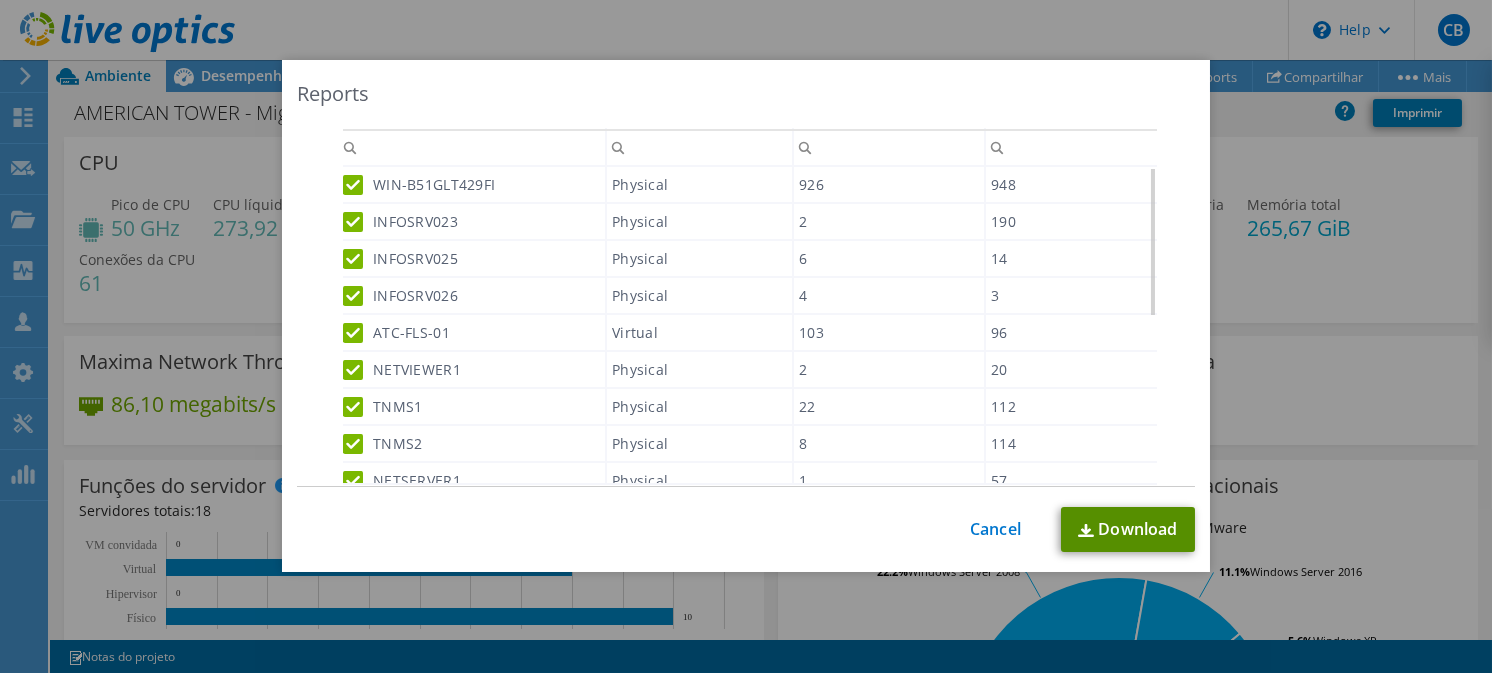 click on "Download" at bounding box center [1128, 529] 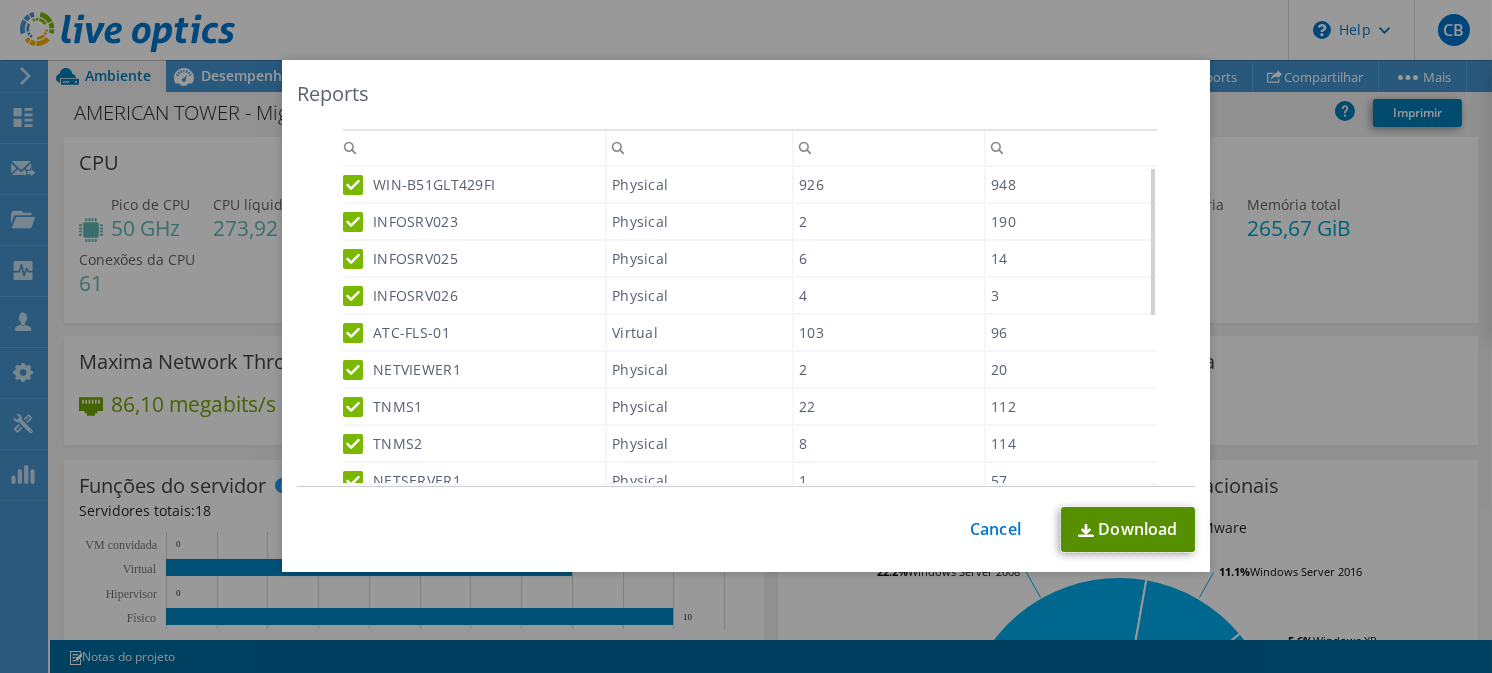 scroll, scrollTop: 347, scrollLeft: 0, axis: vertical 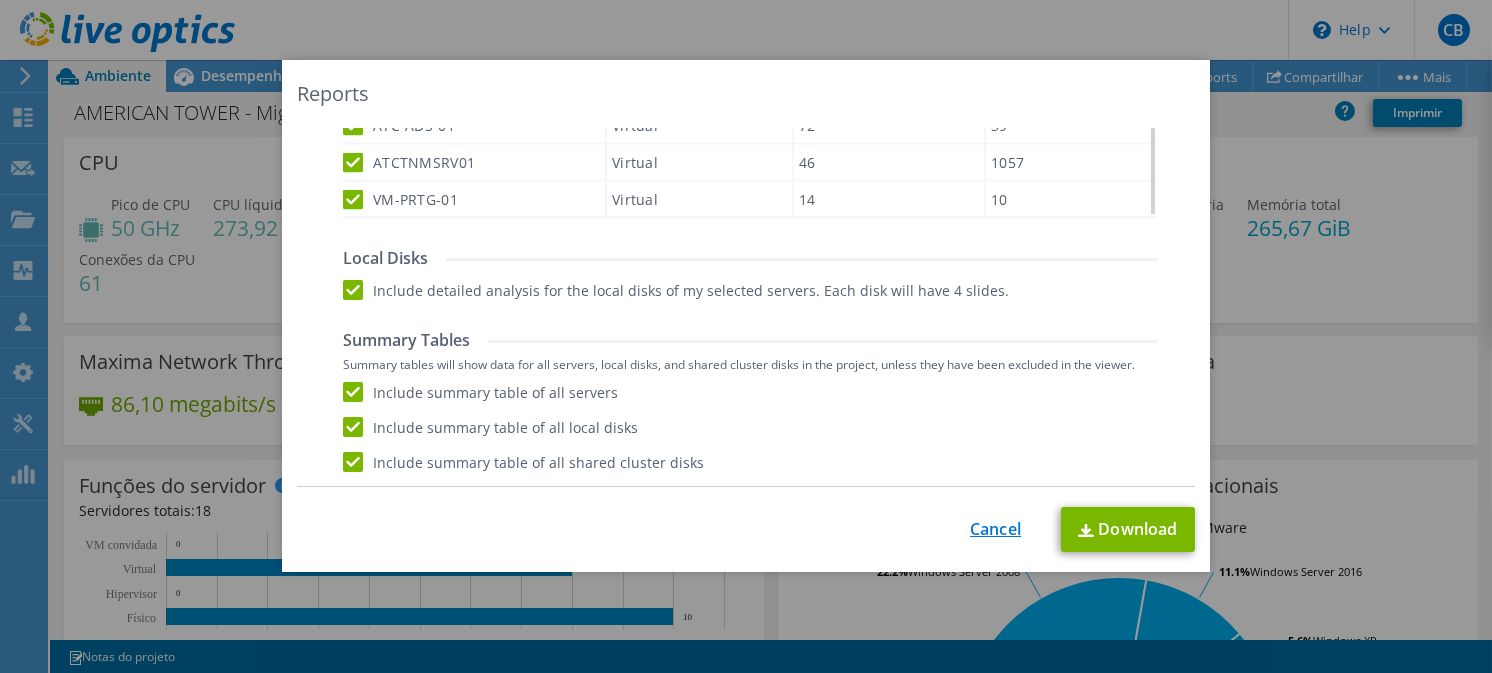 click on "Cancel" at bounding box center [995, 529] 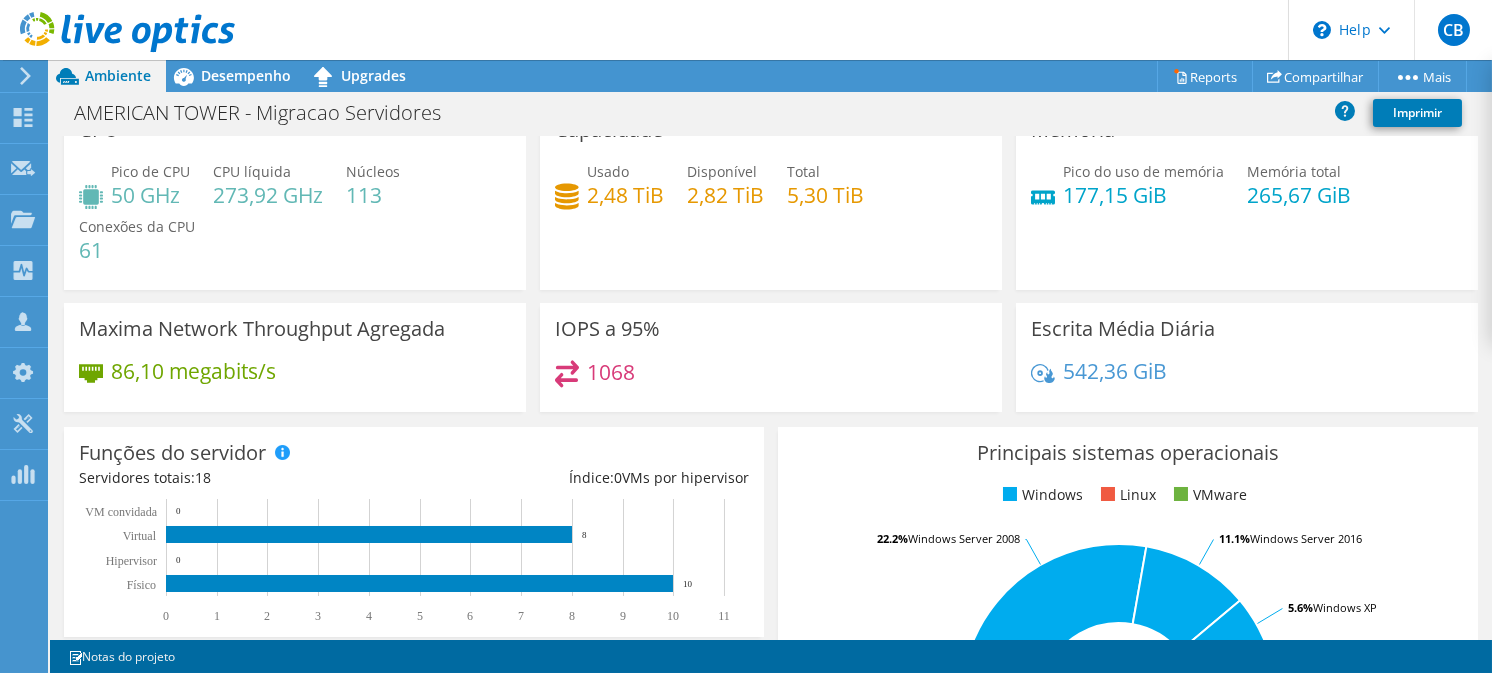 scroll, scrollTop: 0, scrollLeft: 0, axis: both 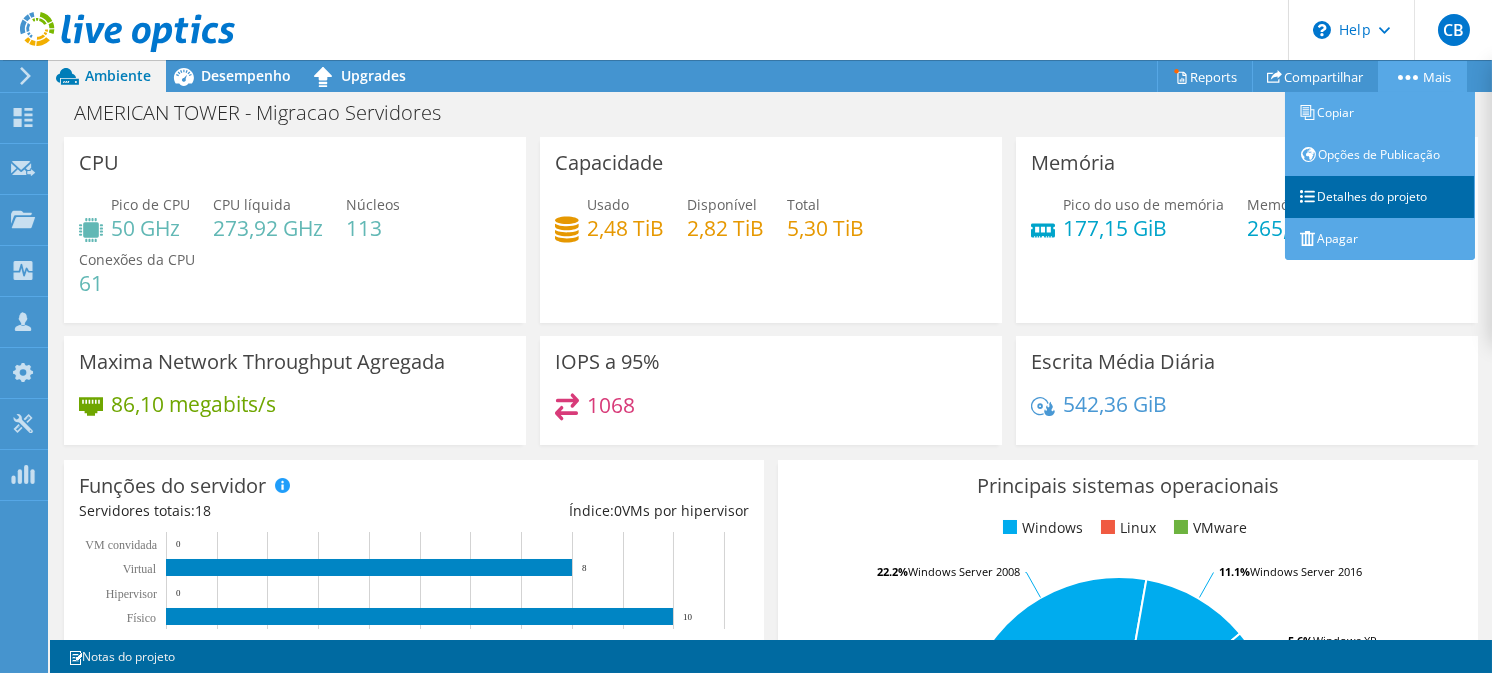 click on "Detalhes do projeto" at bounding box center [1380, 197] 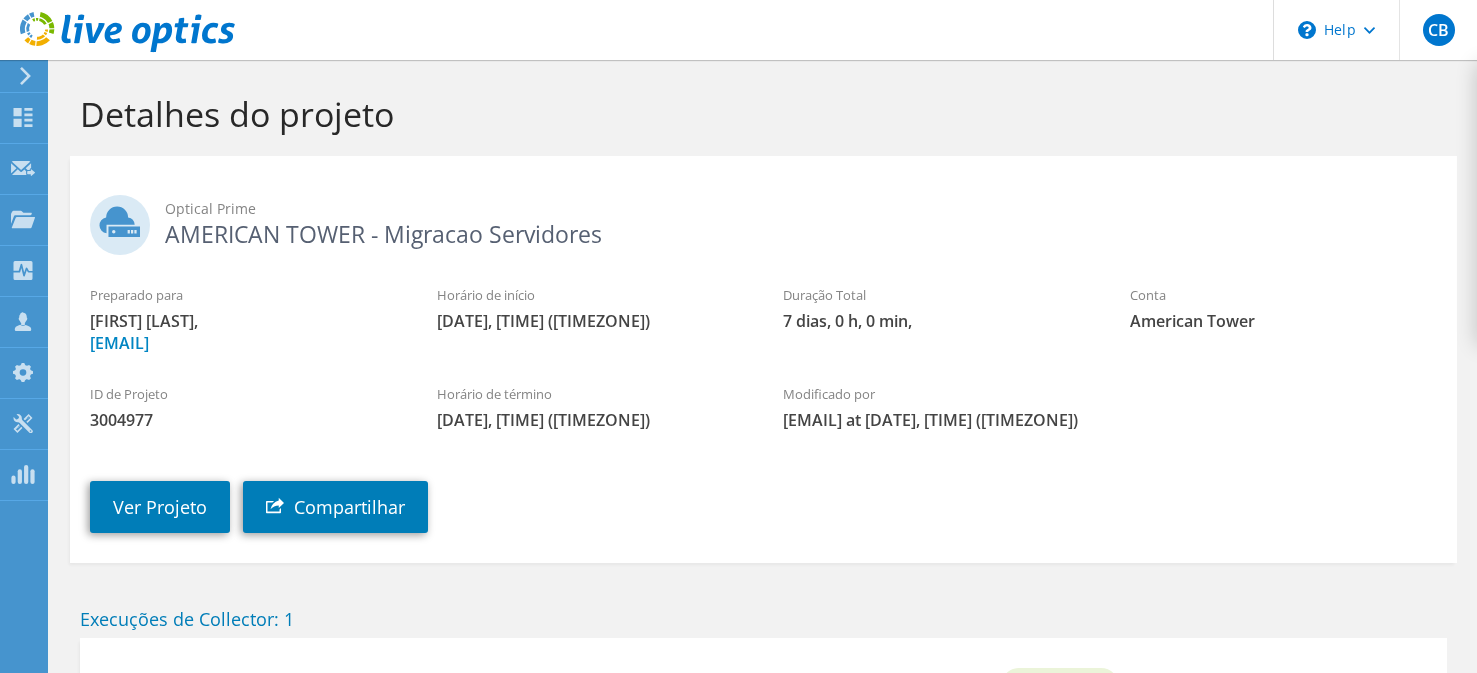 scroll, scrollTop: 0, scrollLeft: 0, axis: both 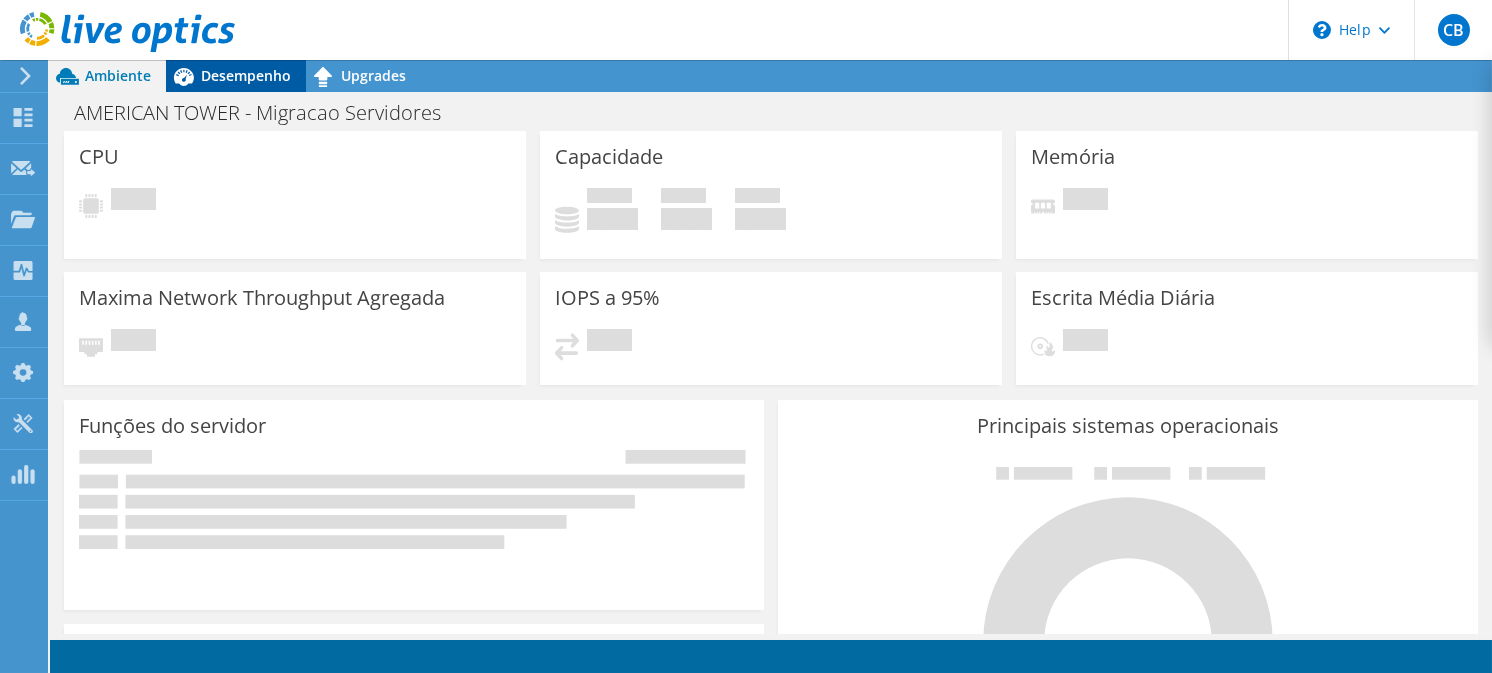 click on "Desempenho" at bounding box center (246, 75) 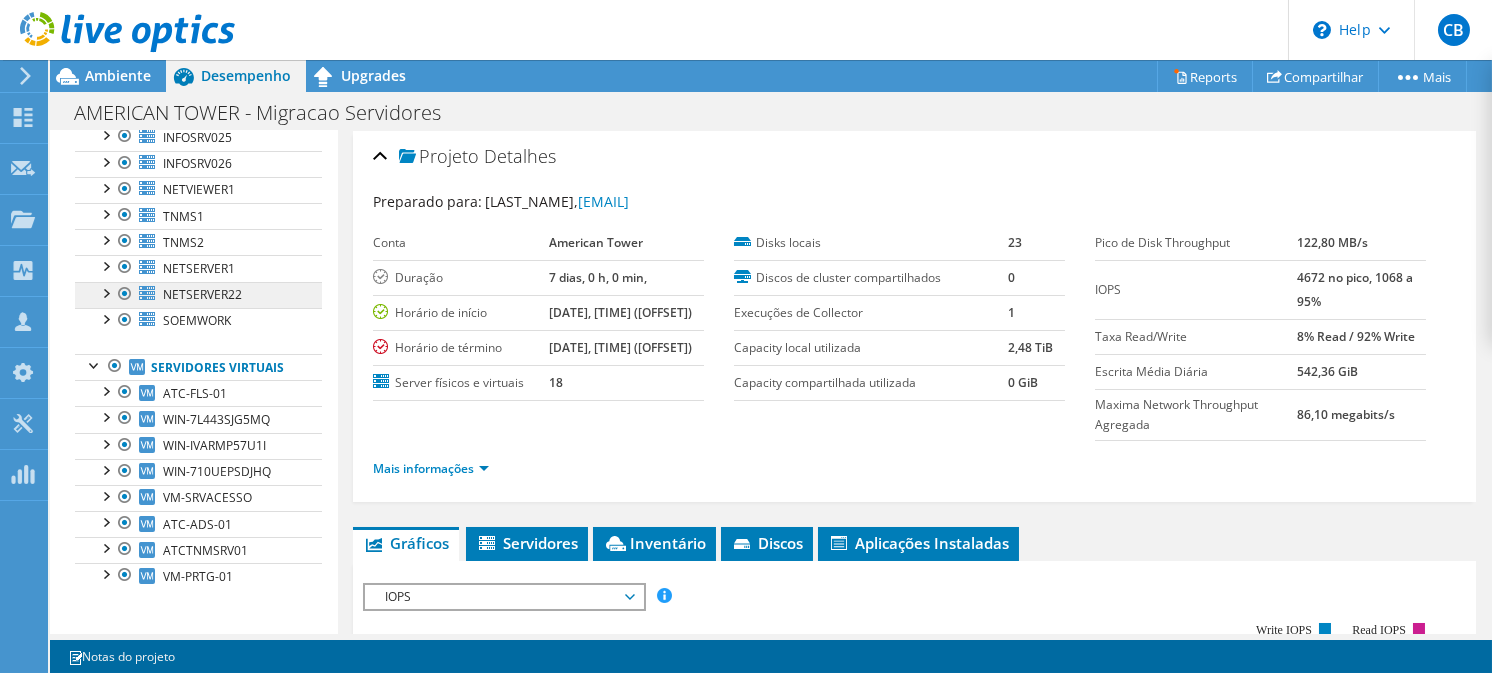 scroll, scrollTop: 218, scrollLeft: 0, axis: vertical 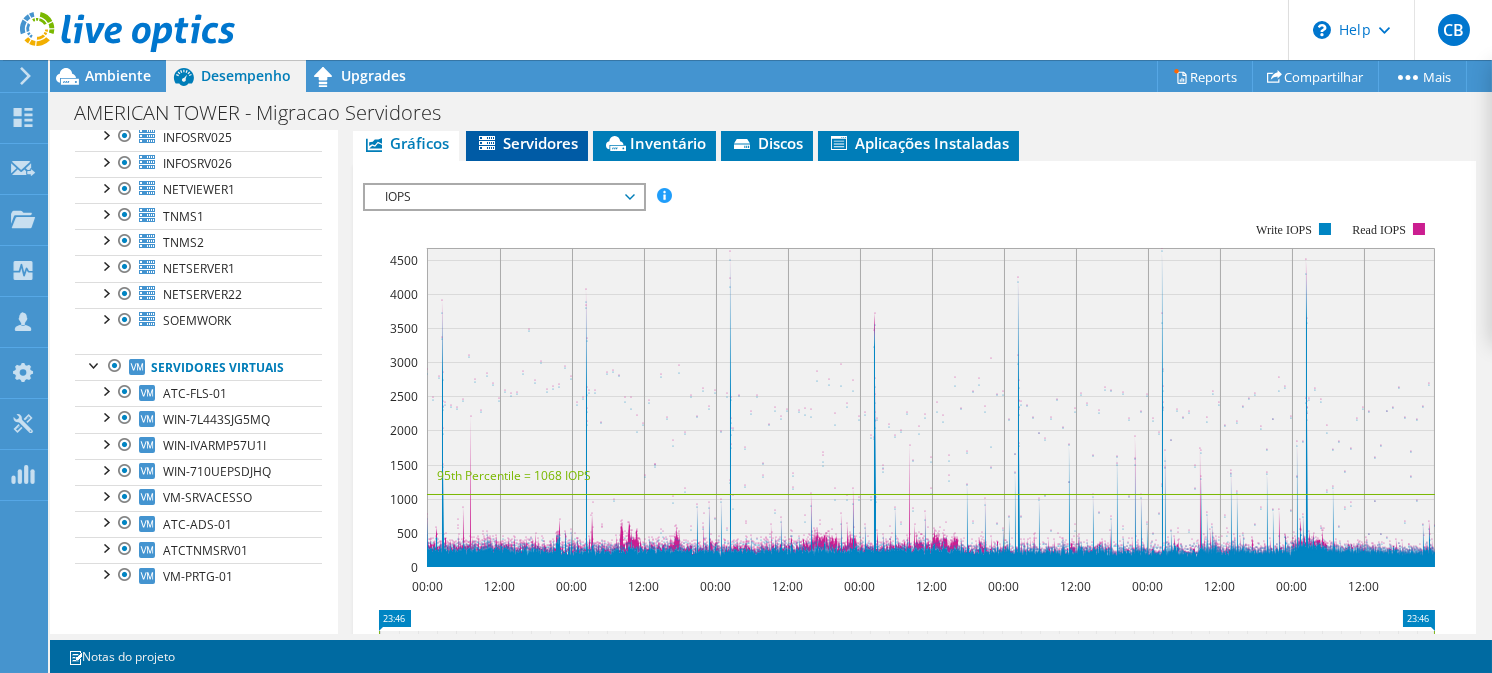 click on "Servidores" at bounding box center [527, 143] 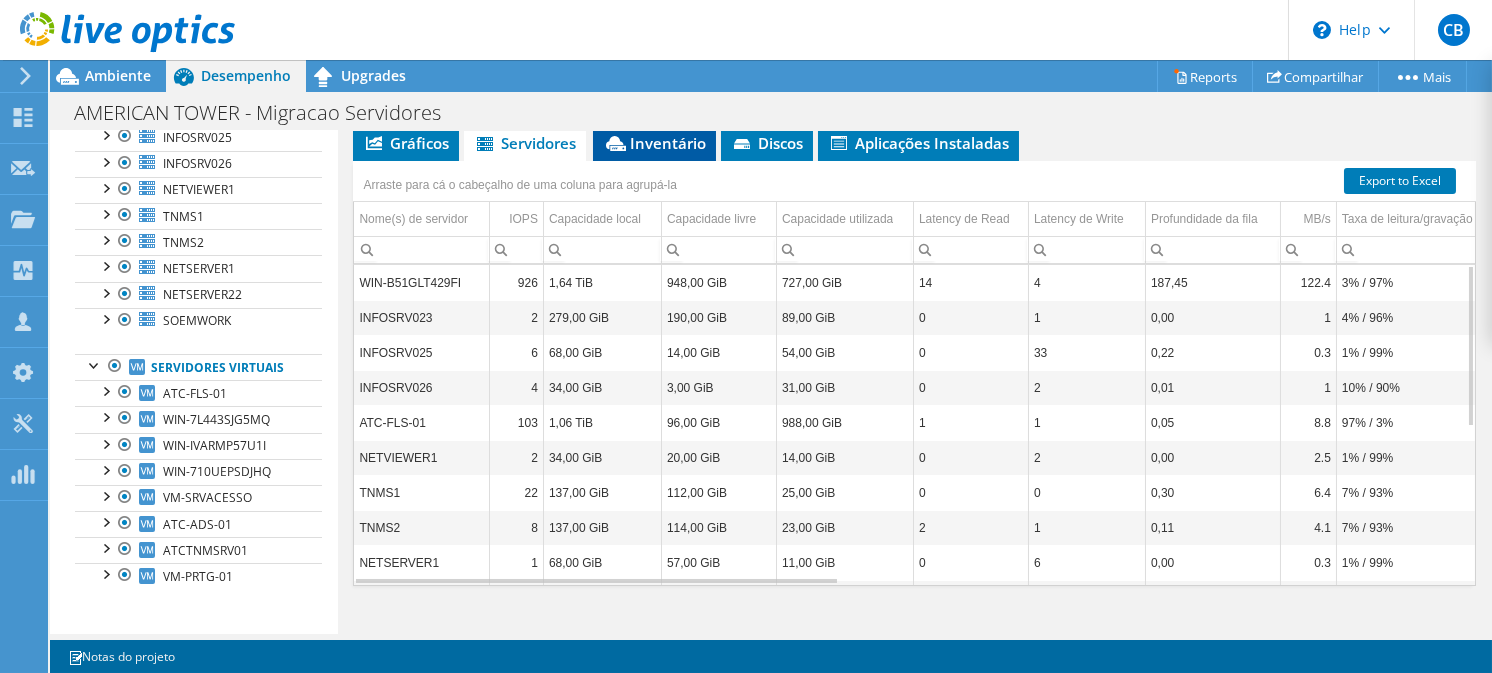 click 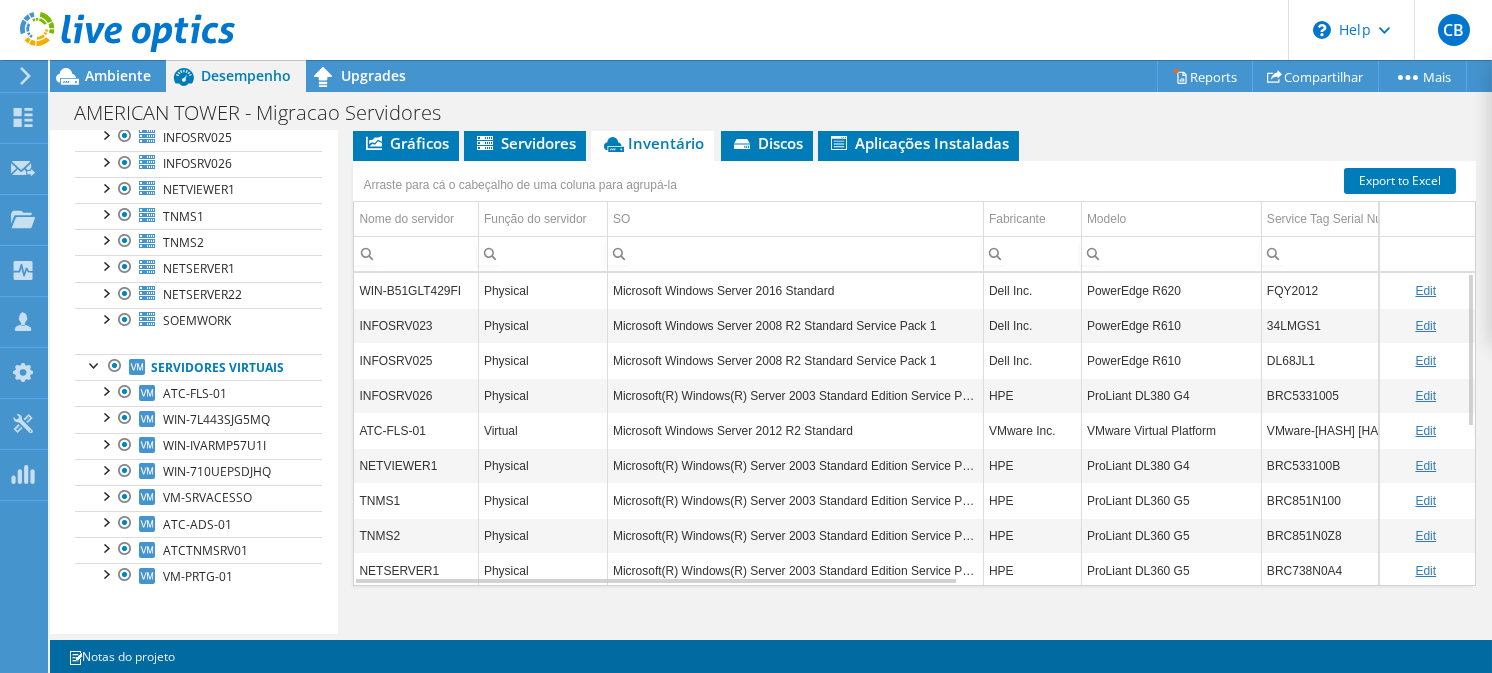scroll, scrollTop: 322, scrollLeft: 0, axis: vertical 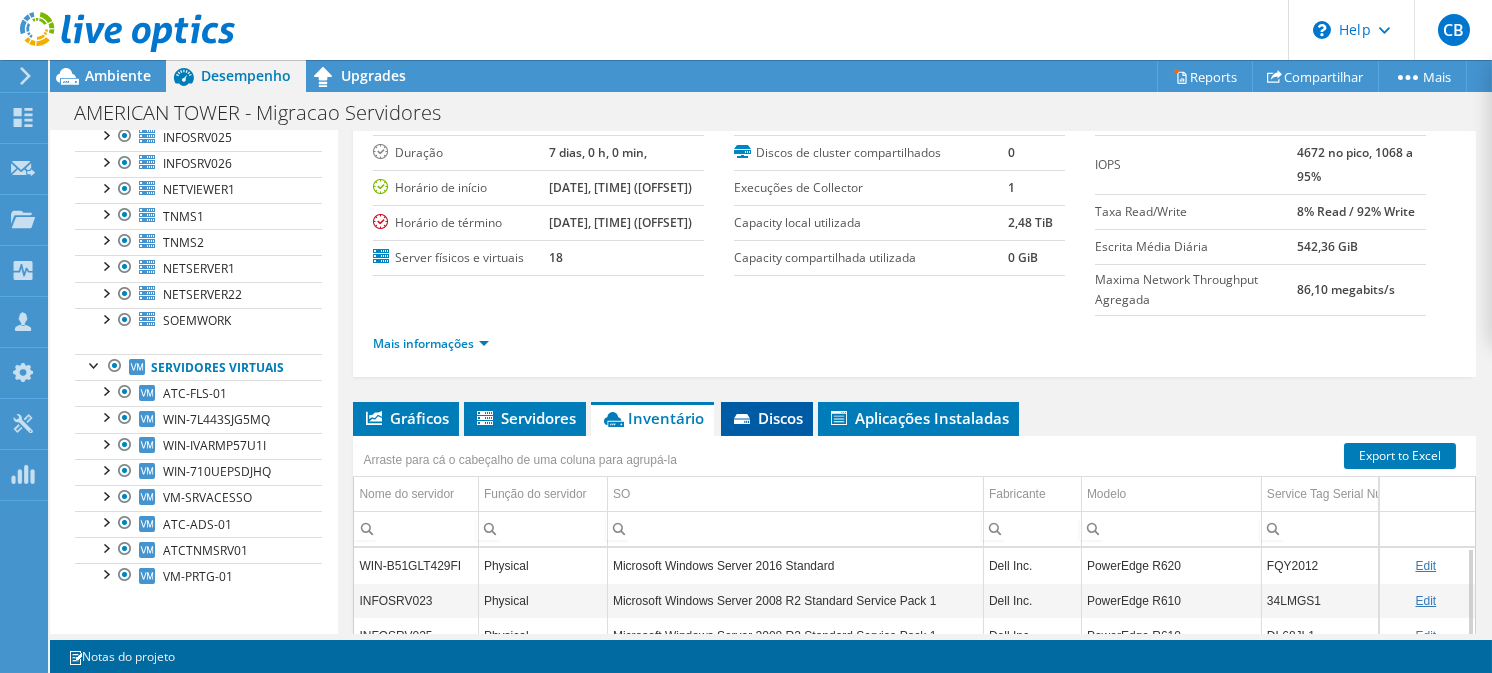 click on "Discos" at bounding box center (767, 418) 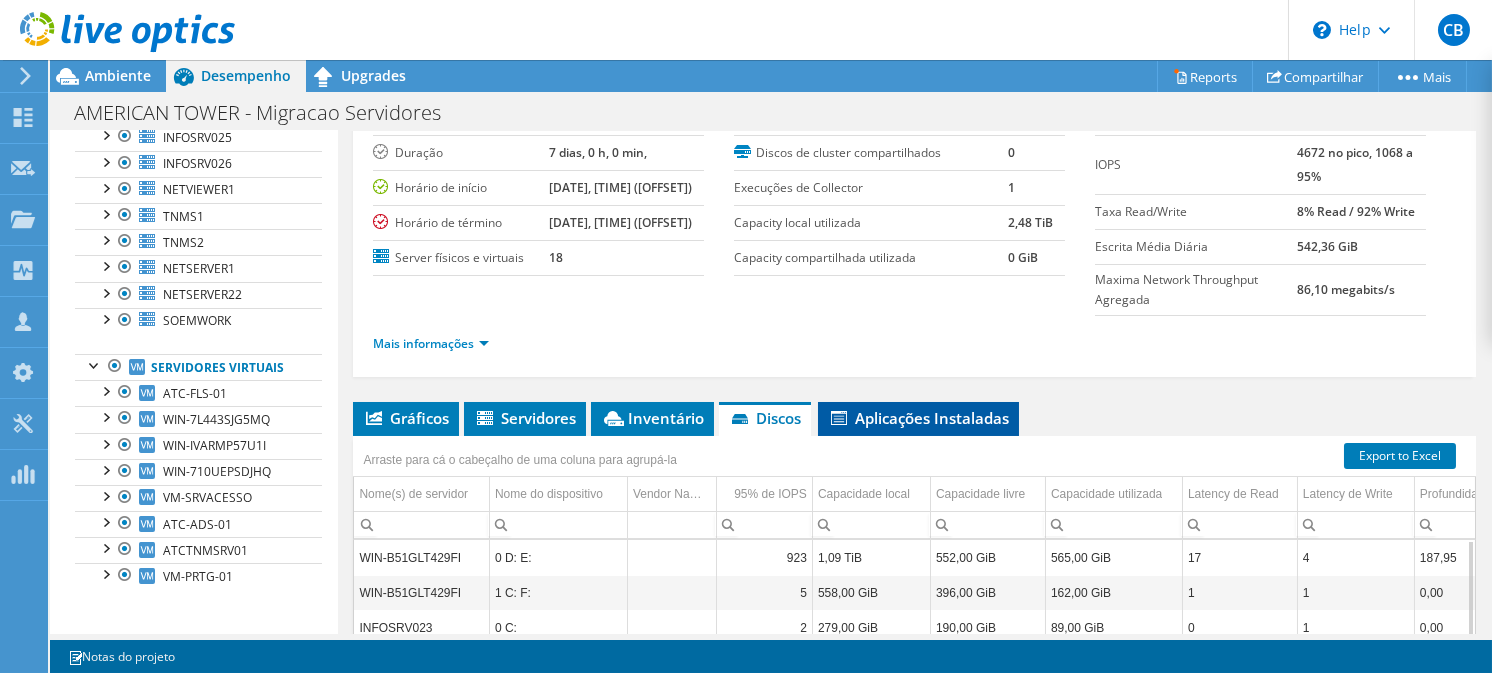 click on "Aplicações Instaladas" at bounding box center (918, 419) 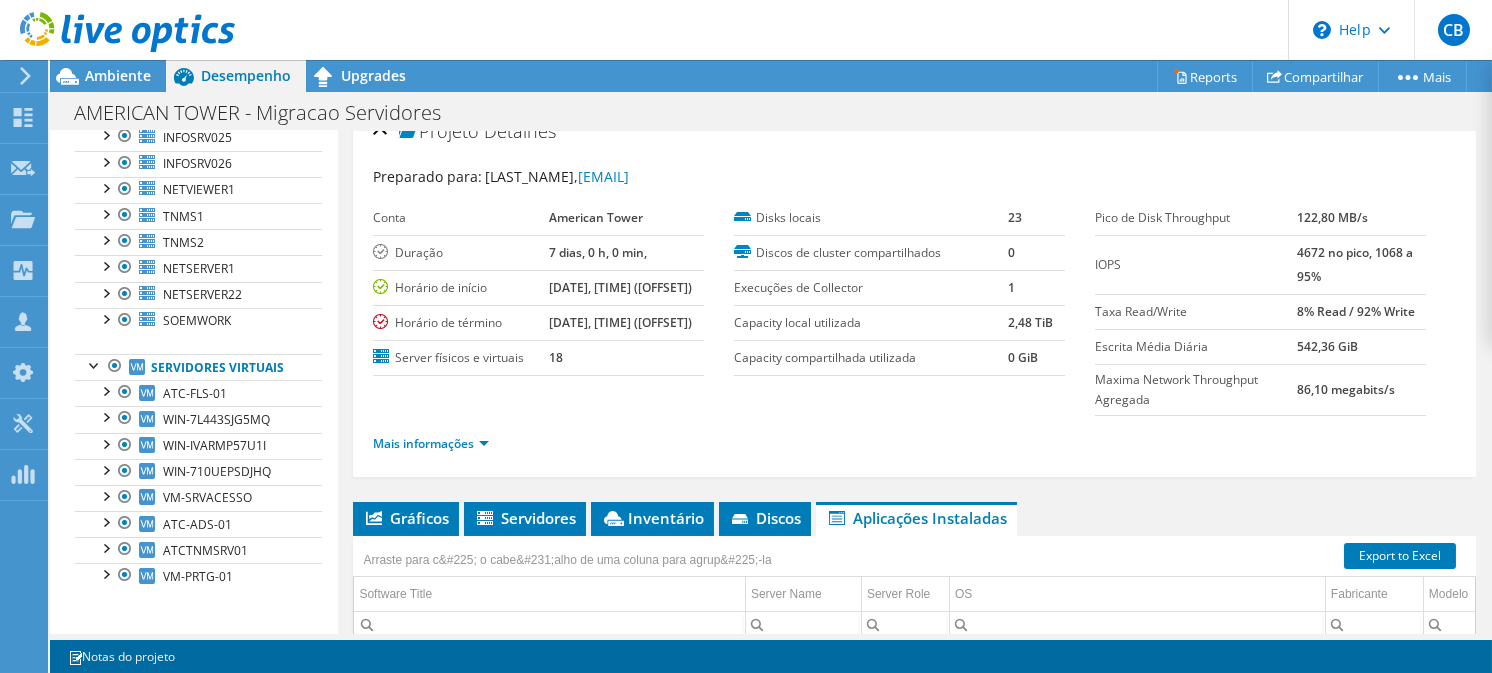 scroll, scrollTop: 0, scrollLeft: 0, axis: both 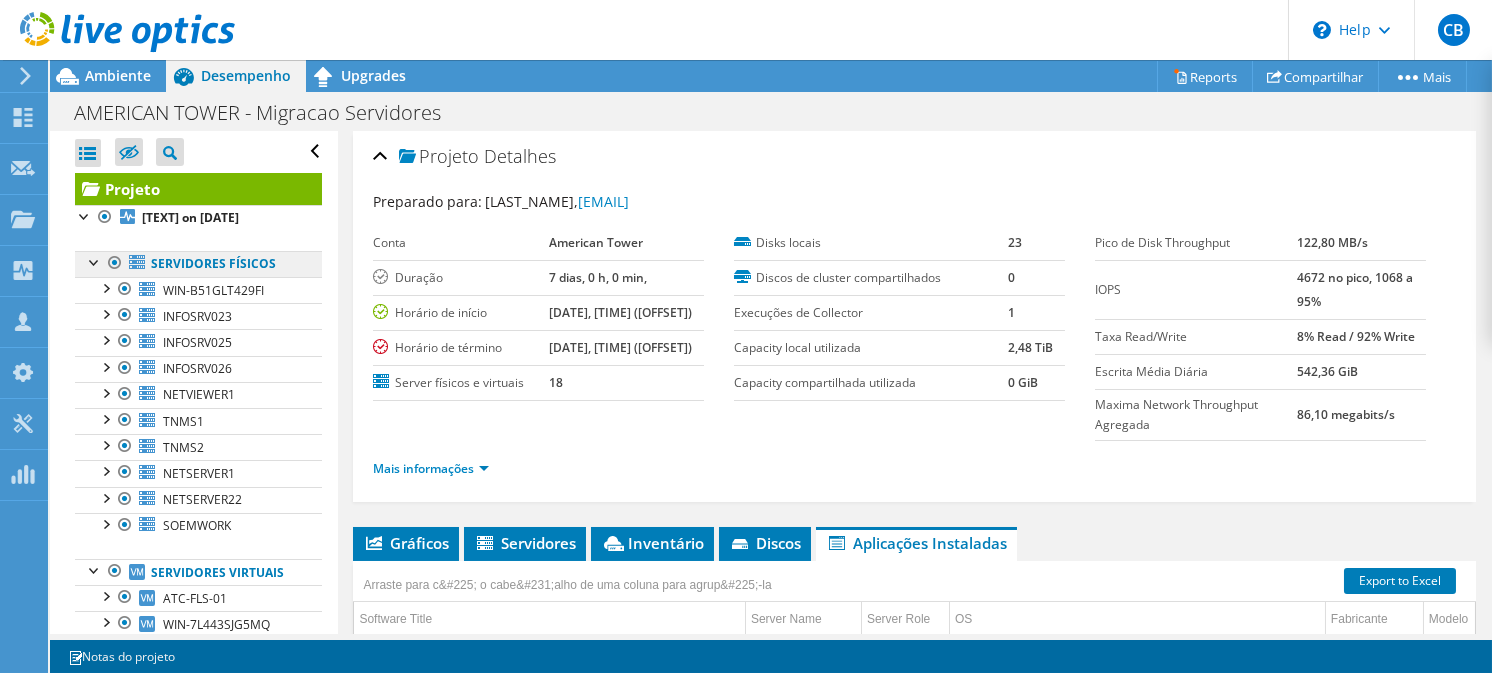 click on "Servidores físicos" at bounding box center [198, 264] 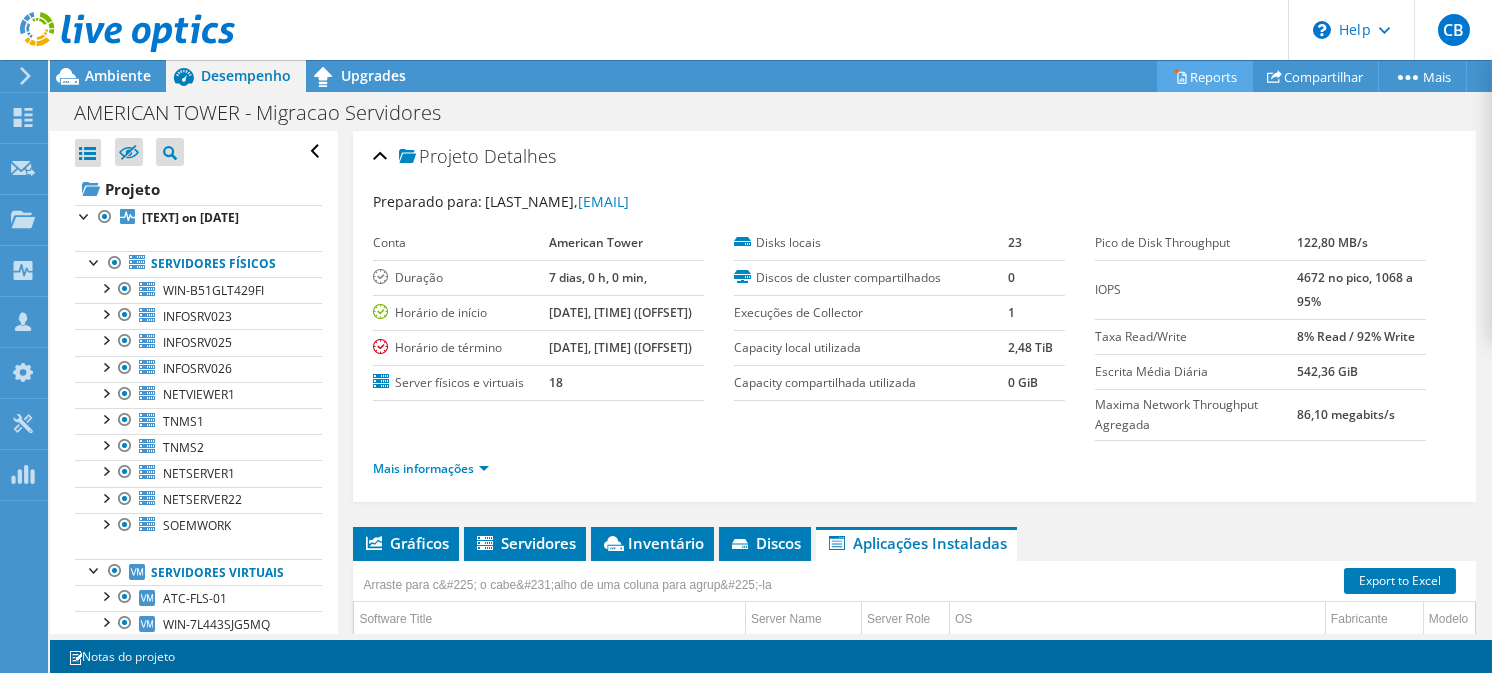 click on "Reports" at bounding box center (1205, 76) 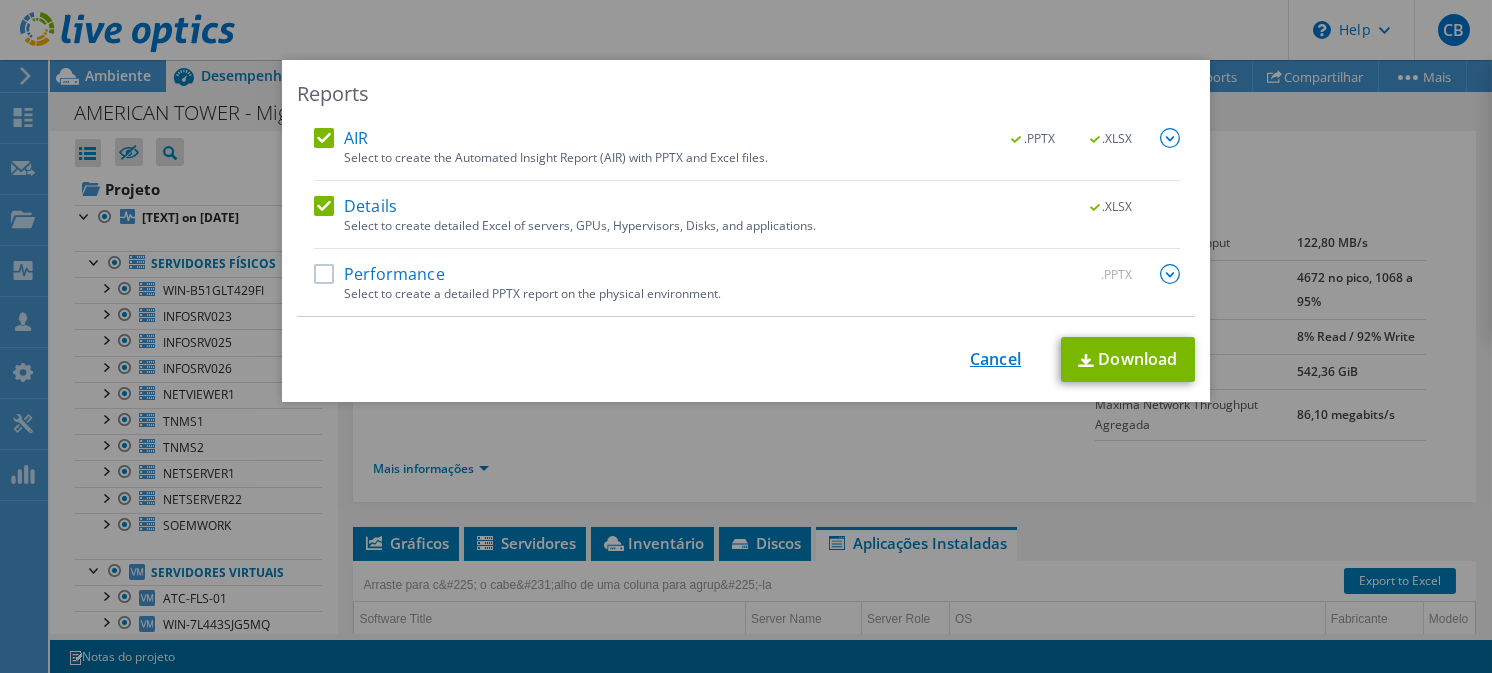 click on "Cancel" at bounding box center [995, 359] 